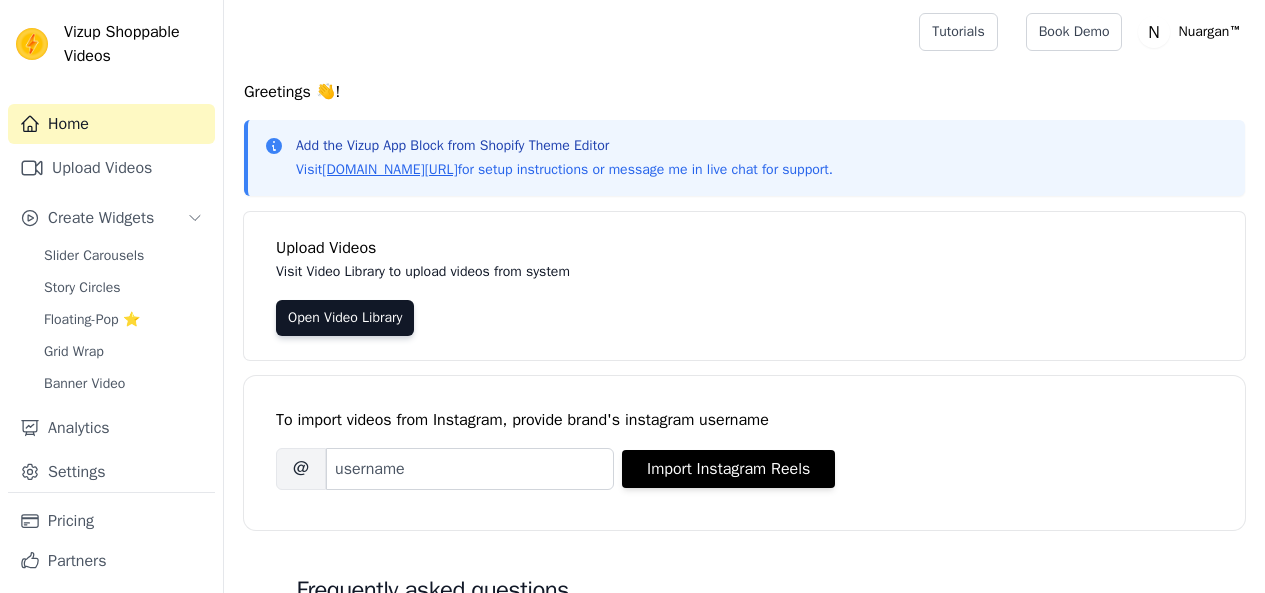 scroll, scrollTop: 0, scrollLeft: 0, axis: both 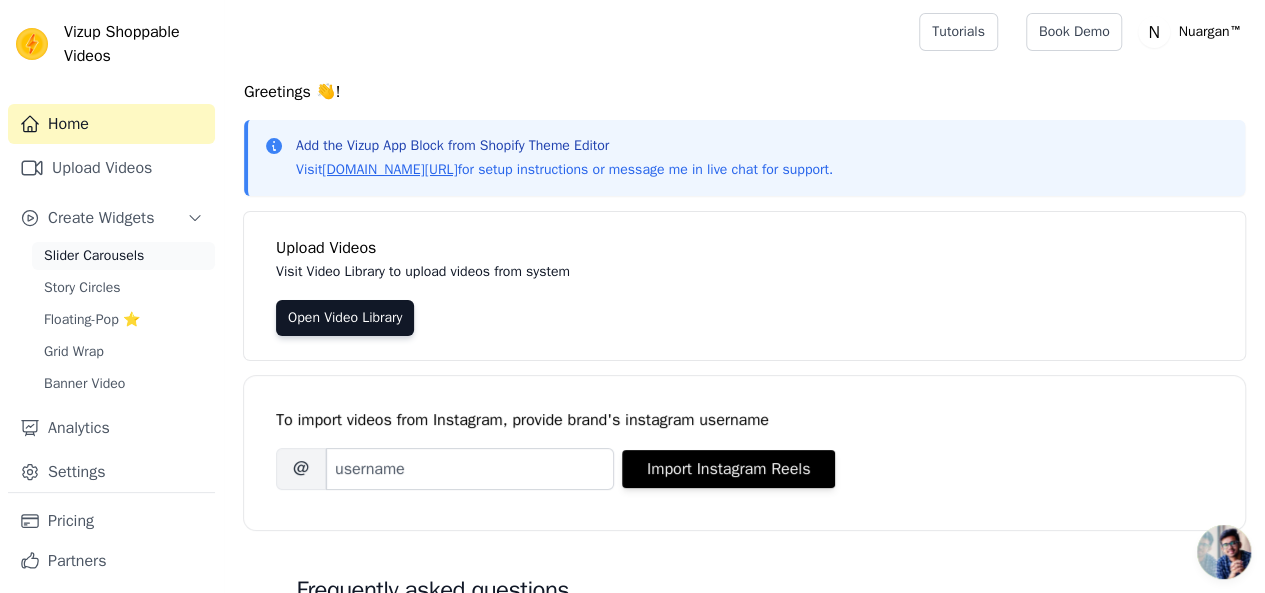 click on "Slider Carousels" at bounding box center (123, 256) 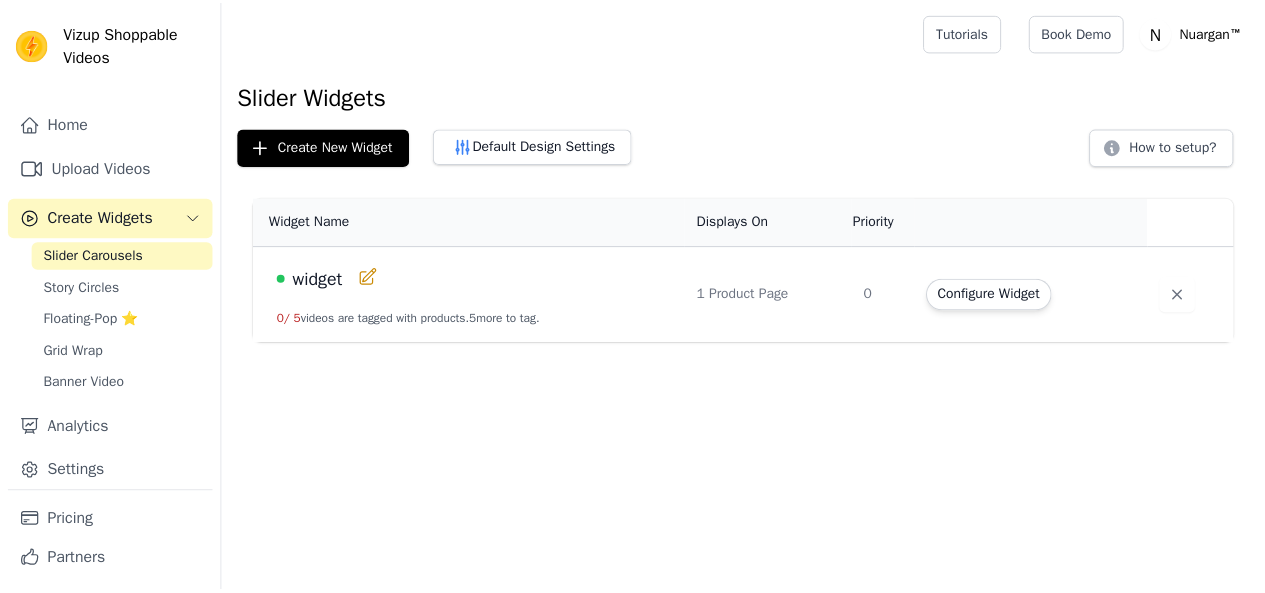 scroll, scrollTop: 0, scrollLeft: 0, axis: both 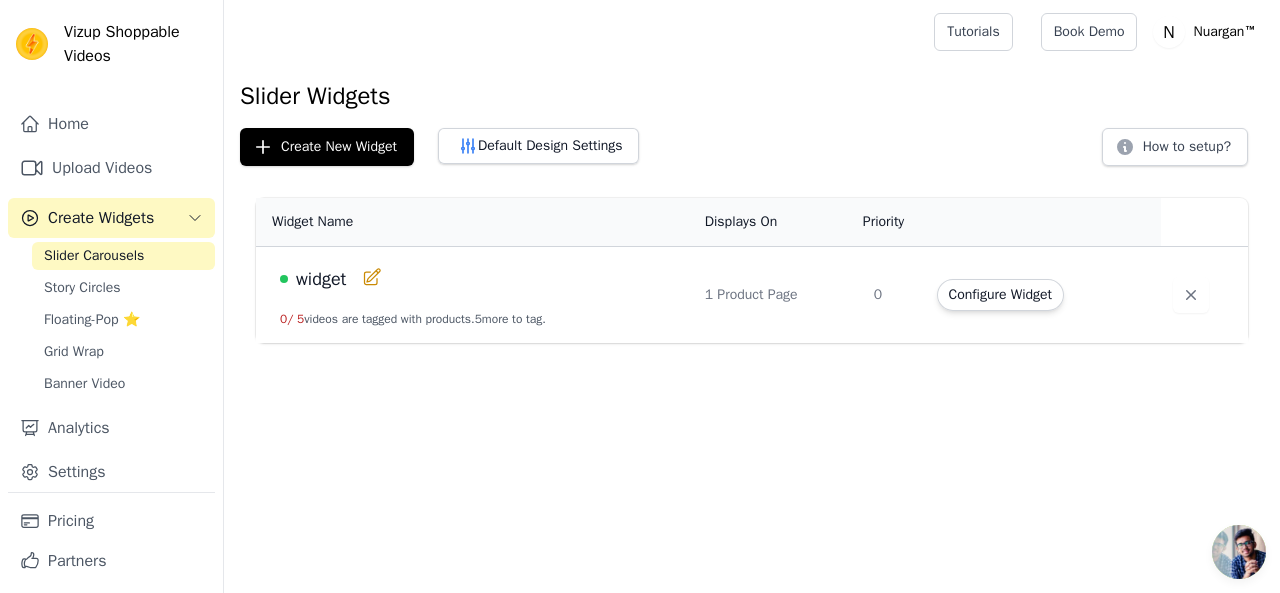 click on "widget" at bounding box center [321, 279] 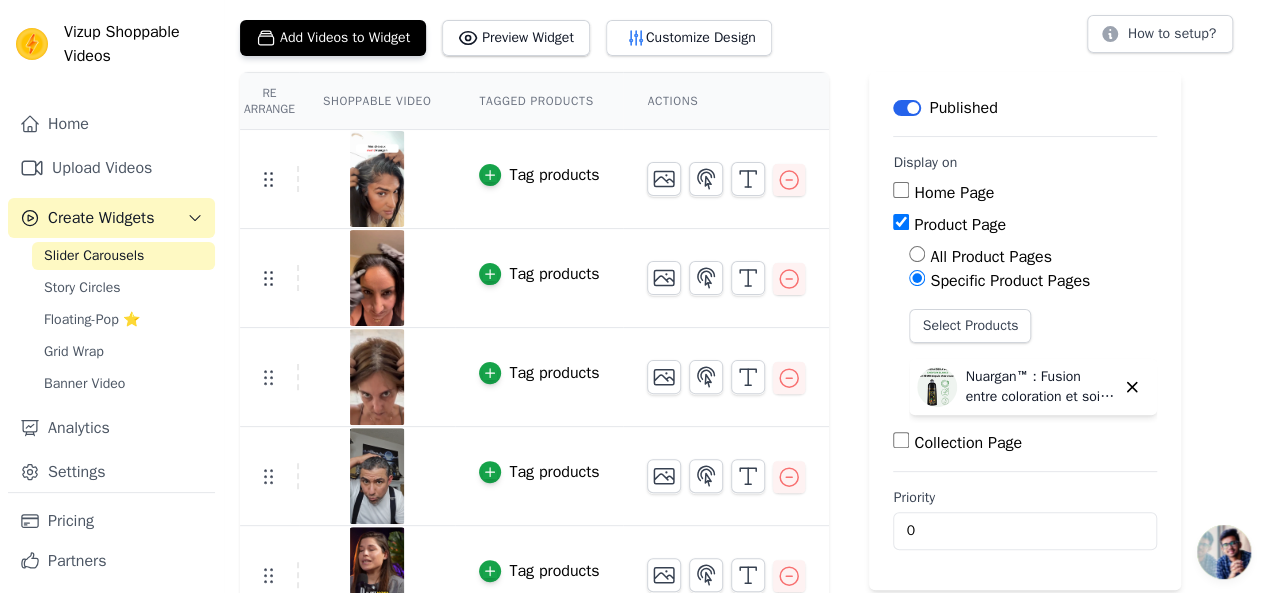 scroll, scrollTop: 106, scrollLeft: 0, axis: vertical 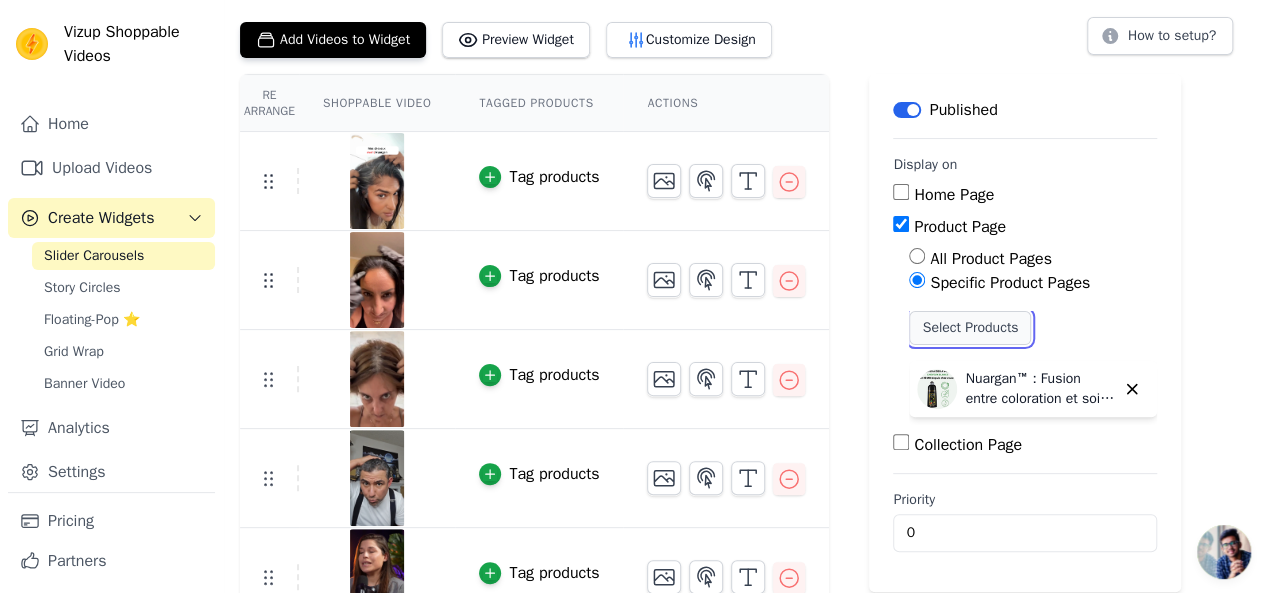 click on "Select Products" at bounding box center (970, 328) 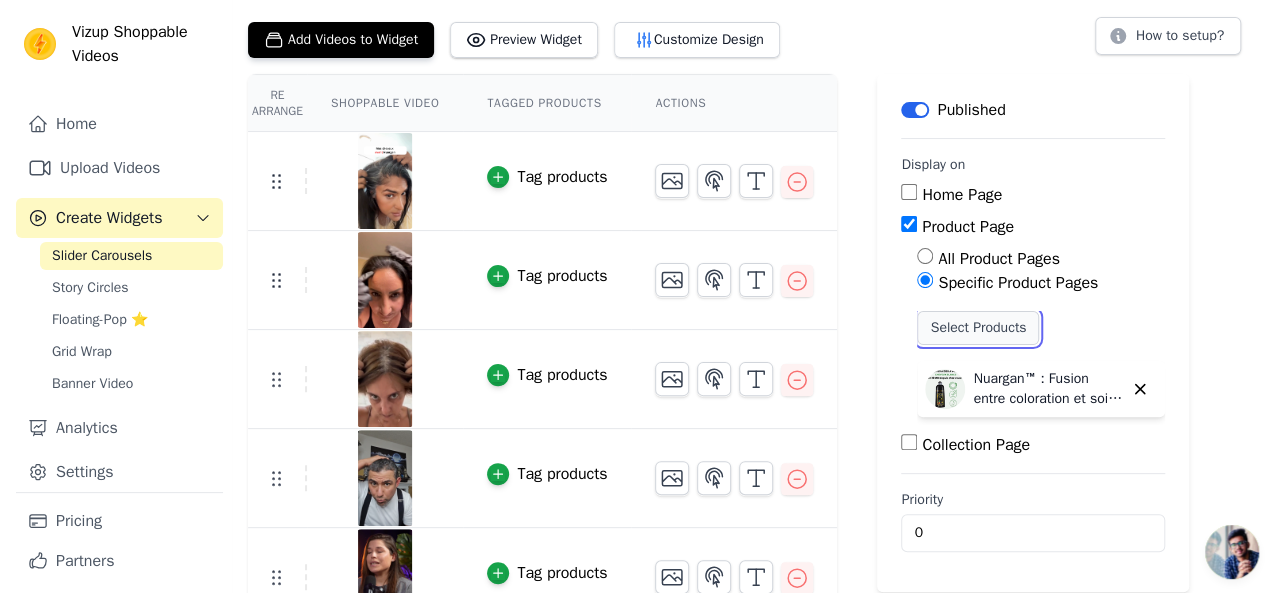 scroll, scrollTop: 0, scrollLeft: 0, axis: both 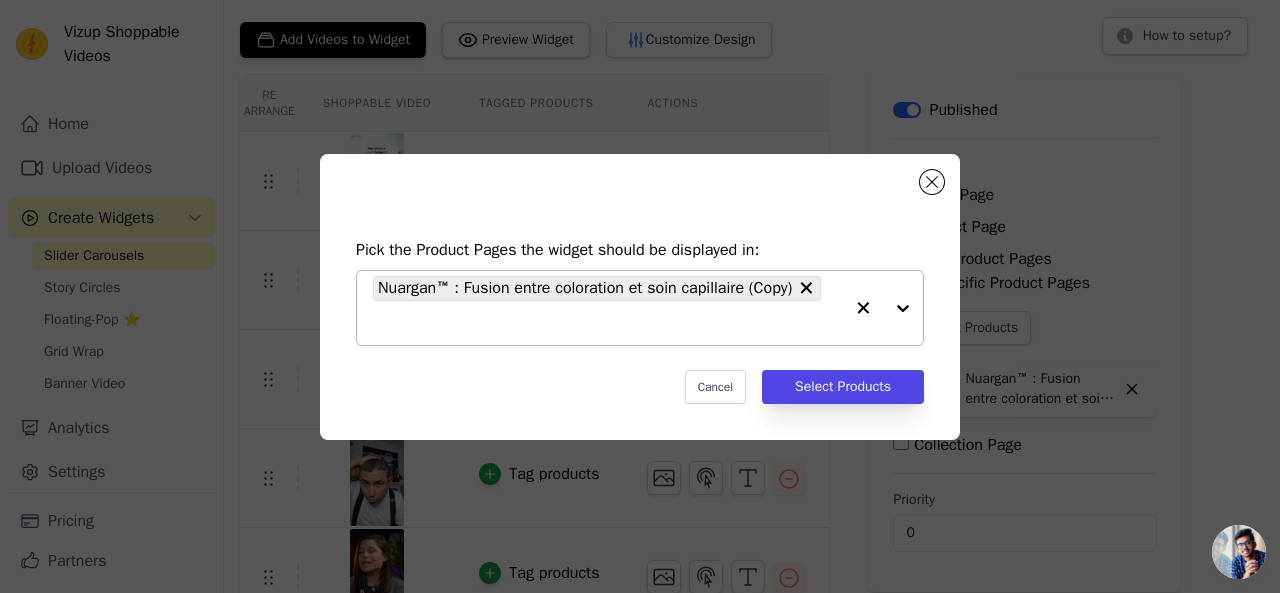 click at bounding box center [883, 308] 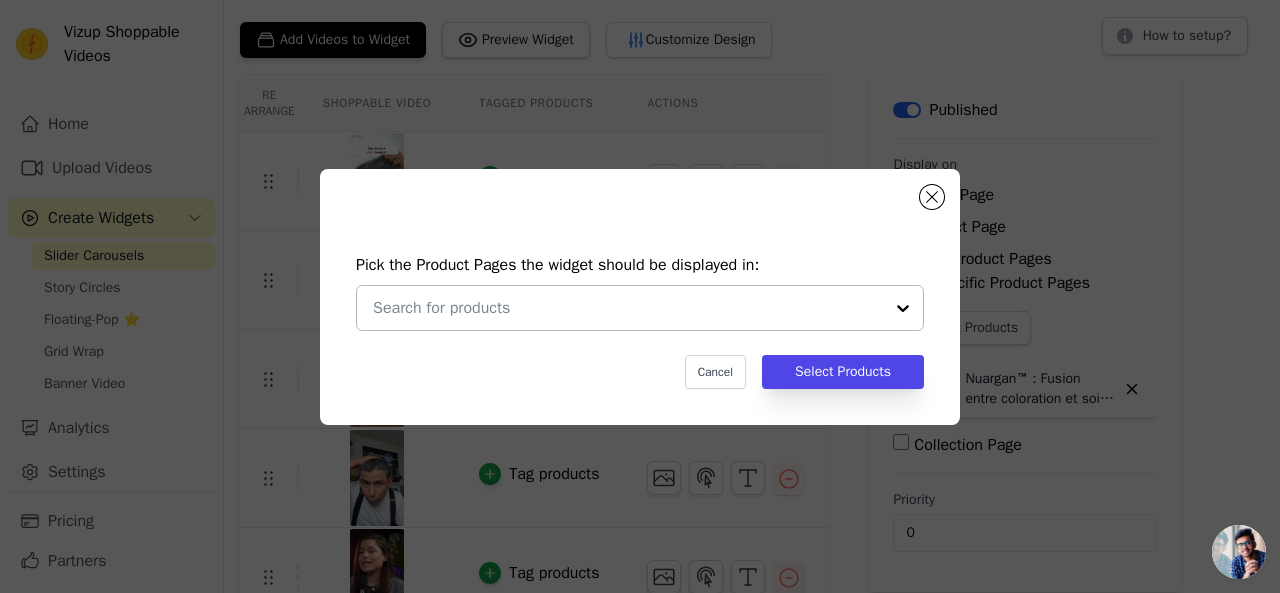 click at bounding box center (903, 308) 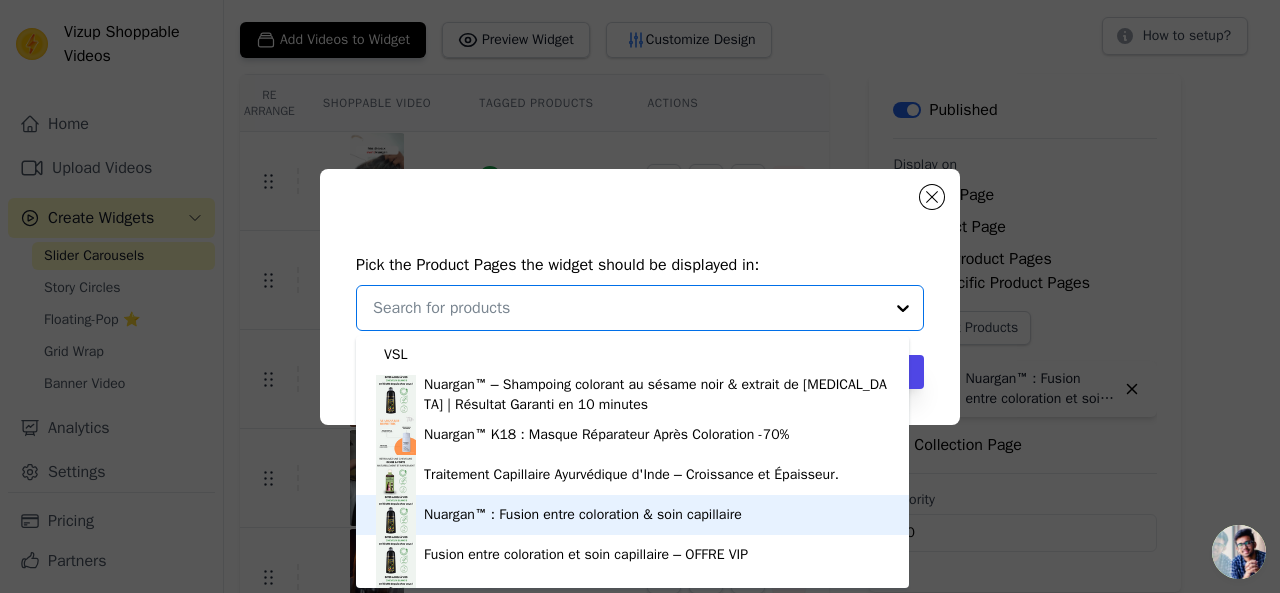 scroll, scrollTop: 0, scrollLeft: 0, axis: both 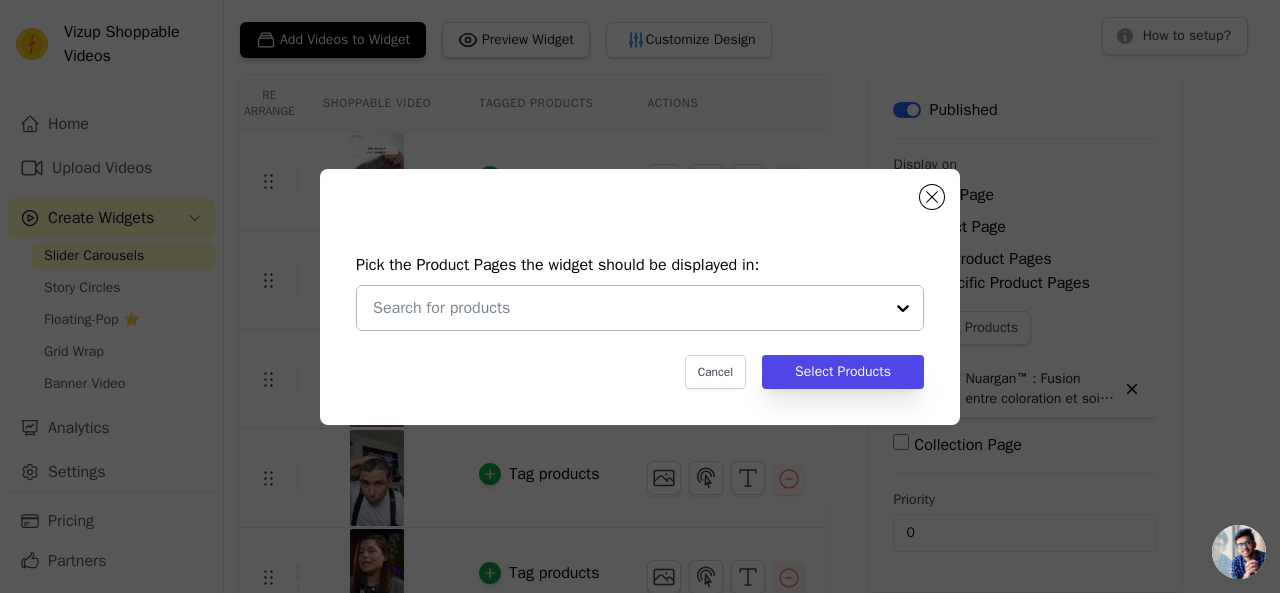 click at bounding box center [628, 308] 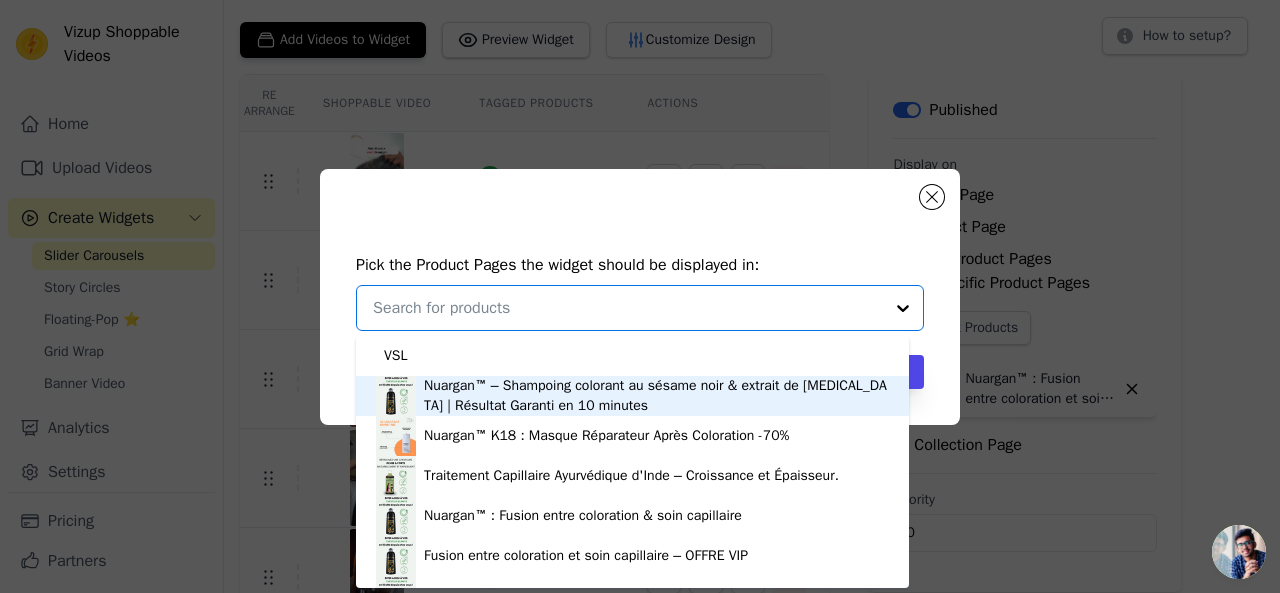 click on "Nuargan™ – Shampoing colorant au sésame noir & extrait de [MEDICAL_DATA] | Résultat Garanti en 10 minutes" at bounding box center (656, 396) 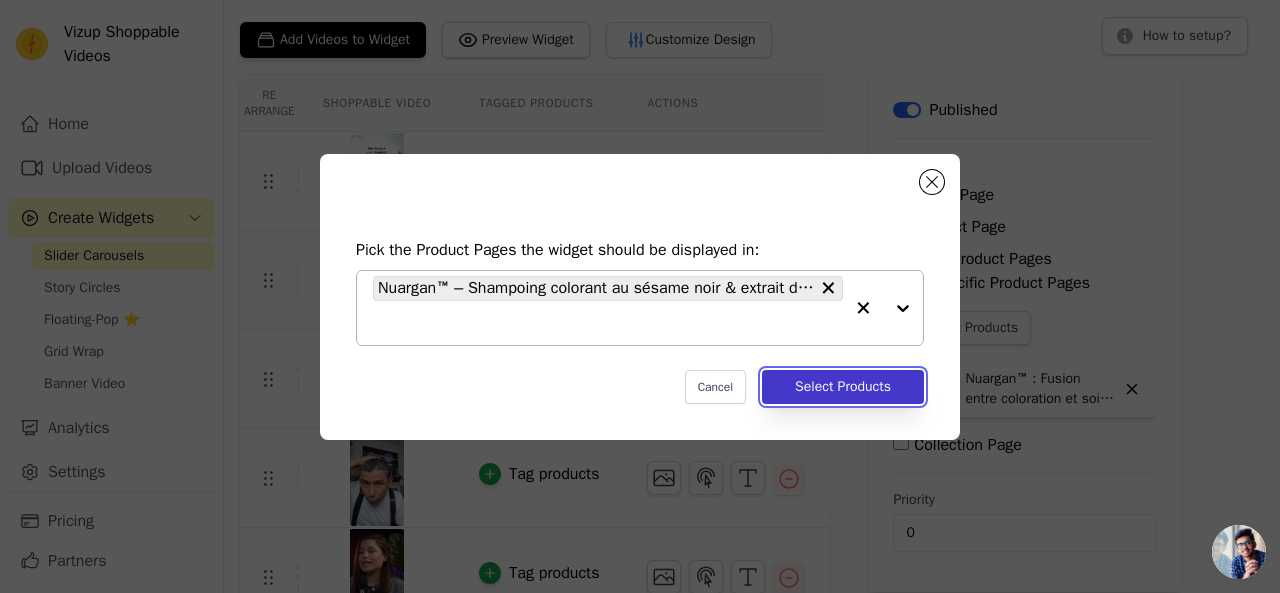click on "Select Products" at bounding box center (843, 387) 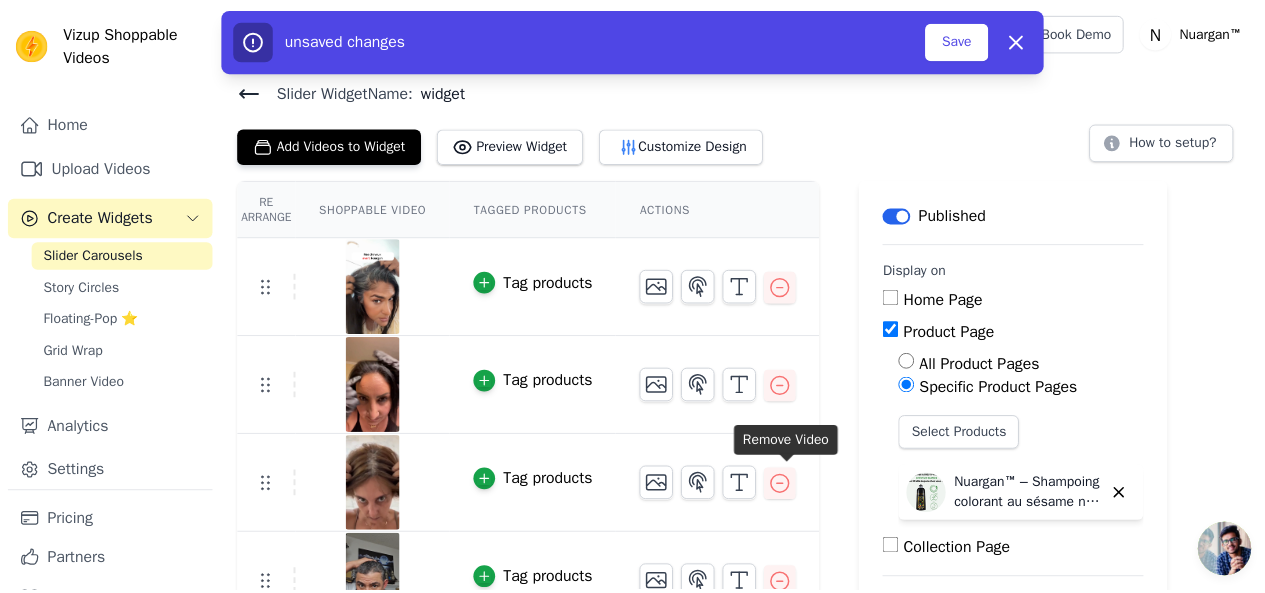 scroll, scrollTop: 106, scrollLeft: 0, axis: vertical 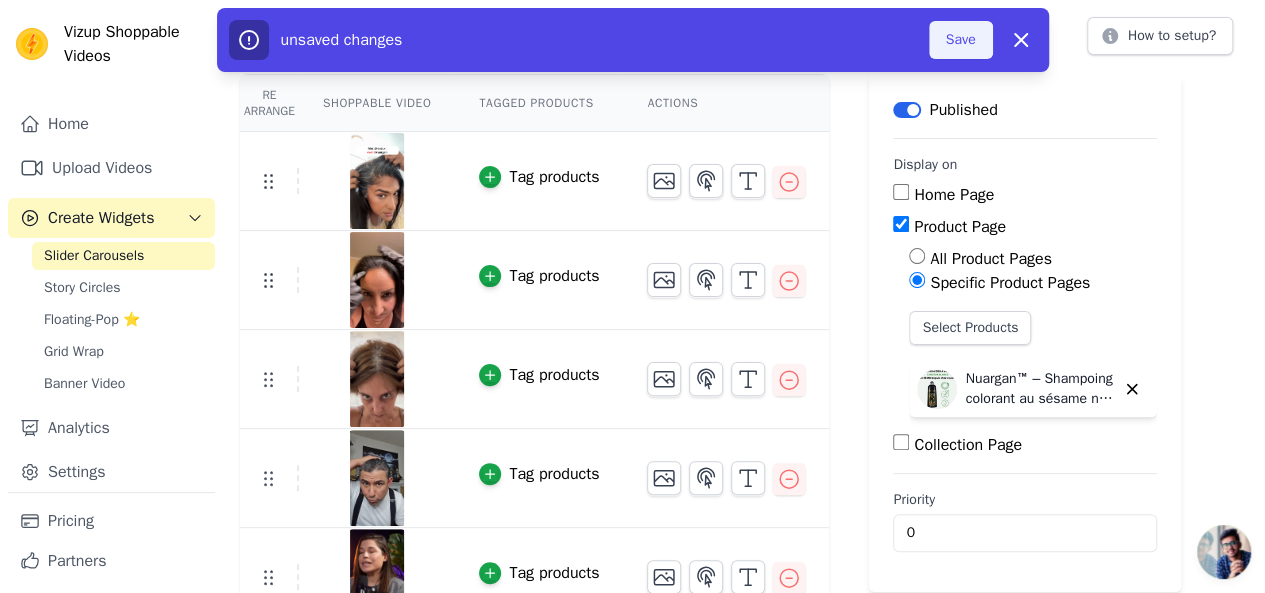 click on "Save" at bounding box center (961, 40) 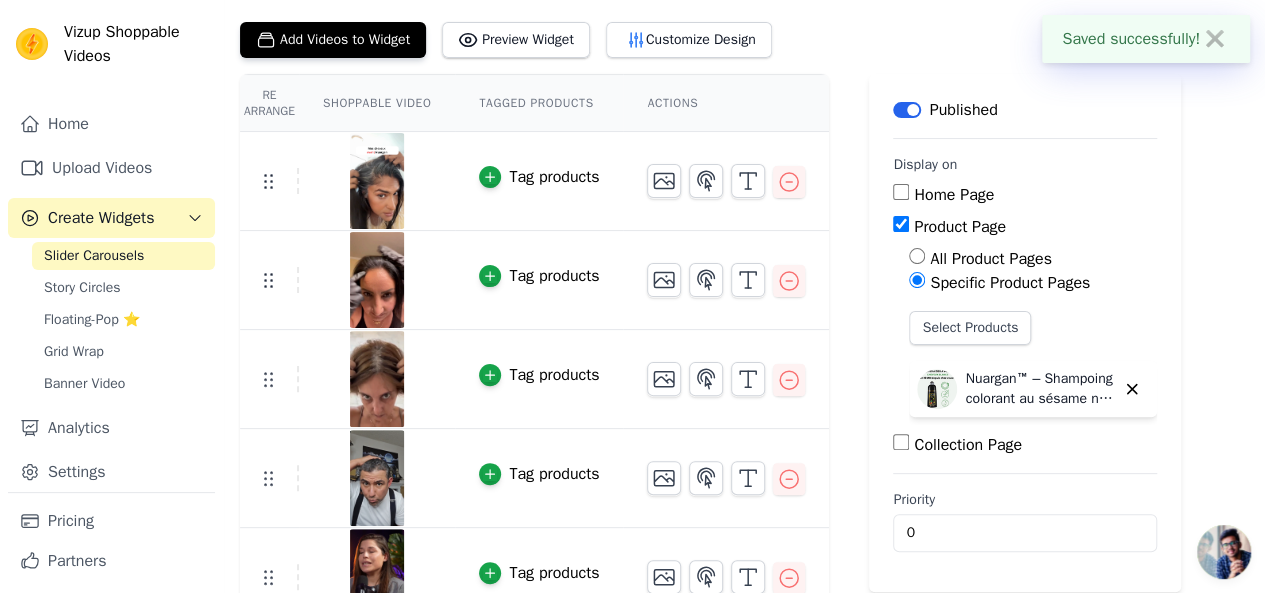 click on "Add Videos to Widget
Preview Widget       Customize Design
How to setup?" at bounding box center (744, 36) 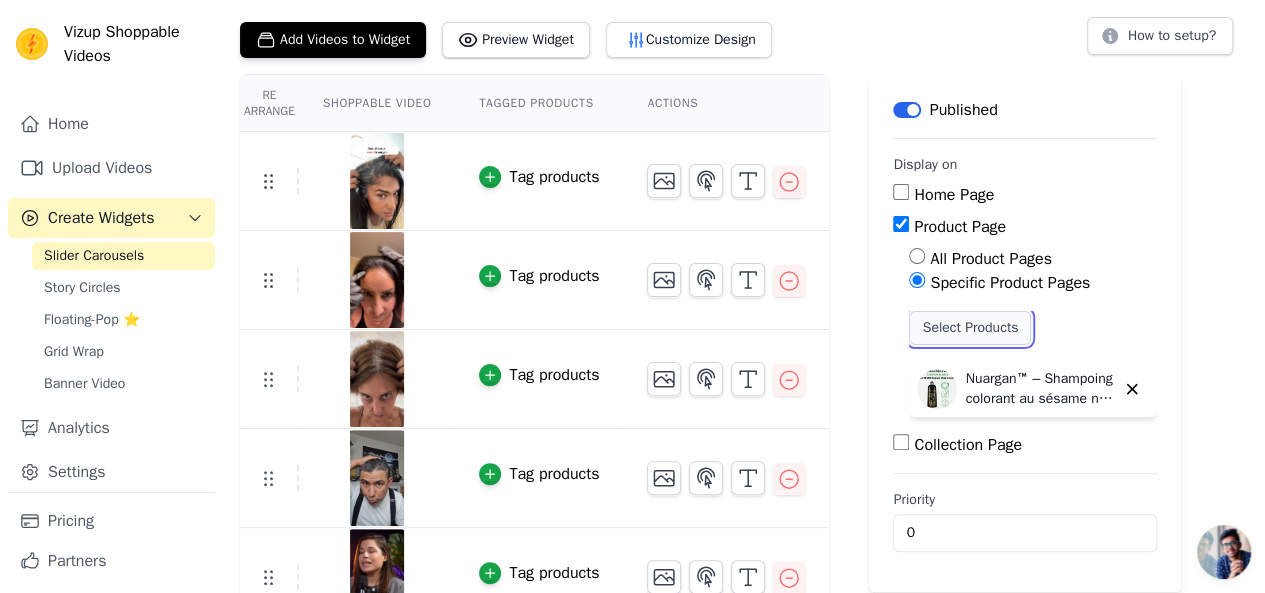 click on "Select Products" at bounding box center (970, 328) 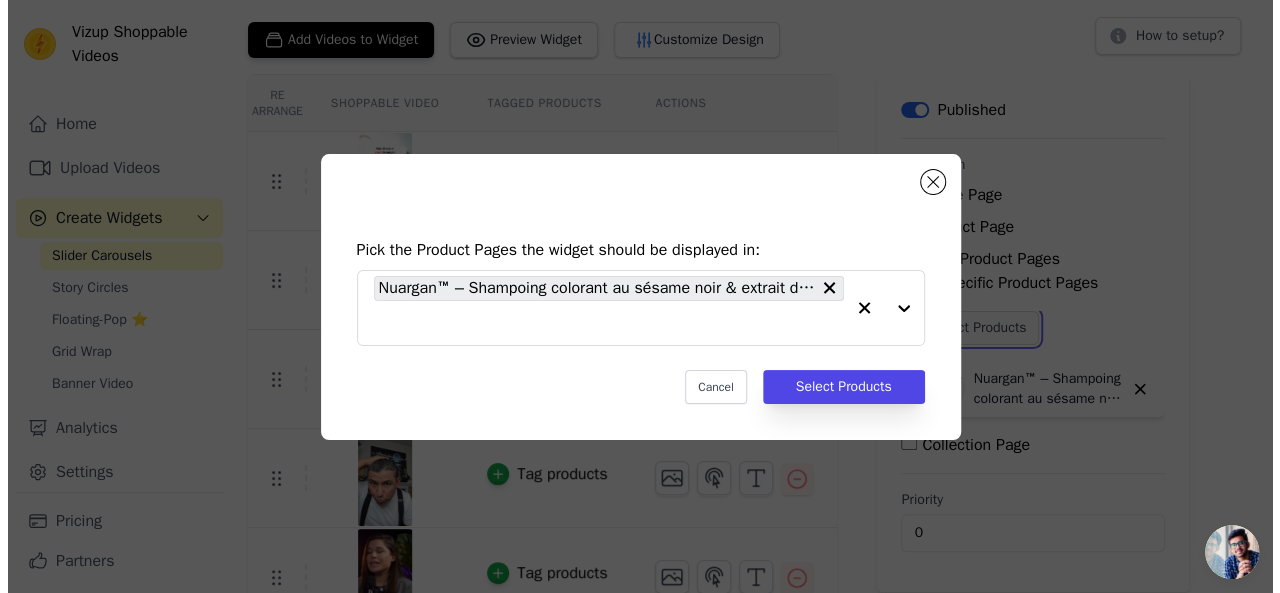 scroll, scrollTop: 0, scrollLeft: 0, axis: both 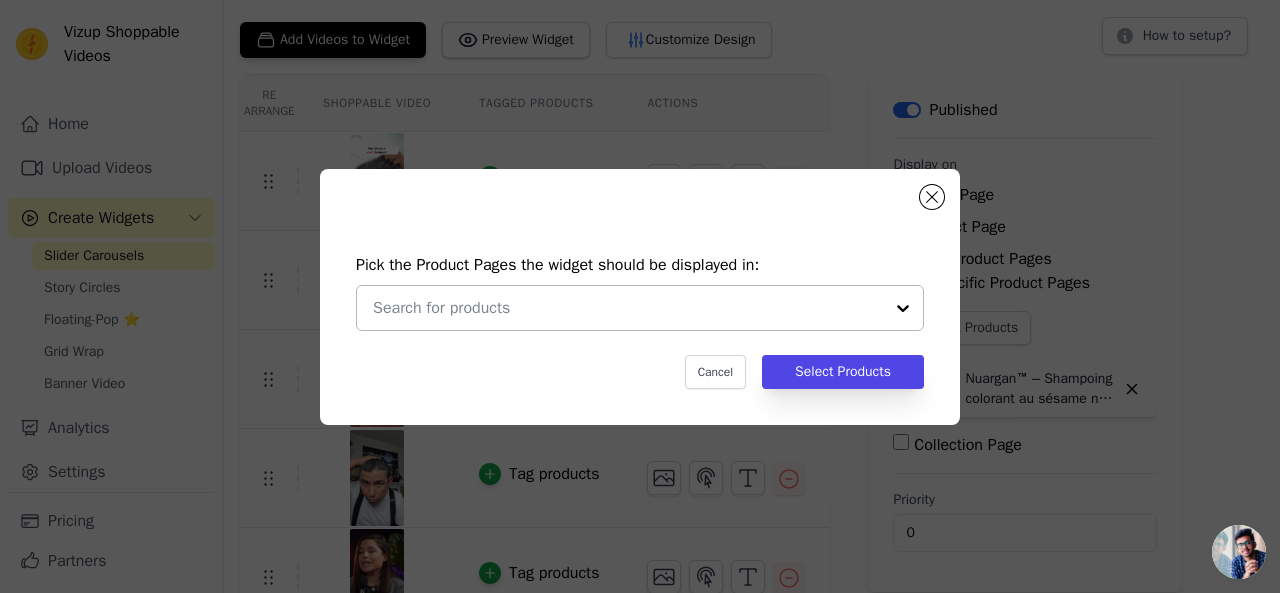 click at bounding box center (903, 308) 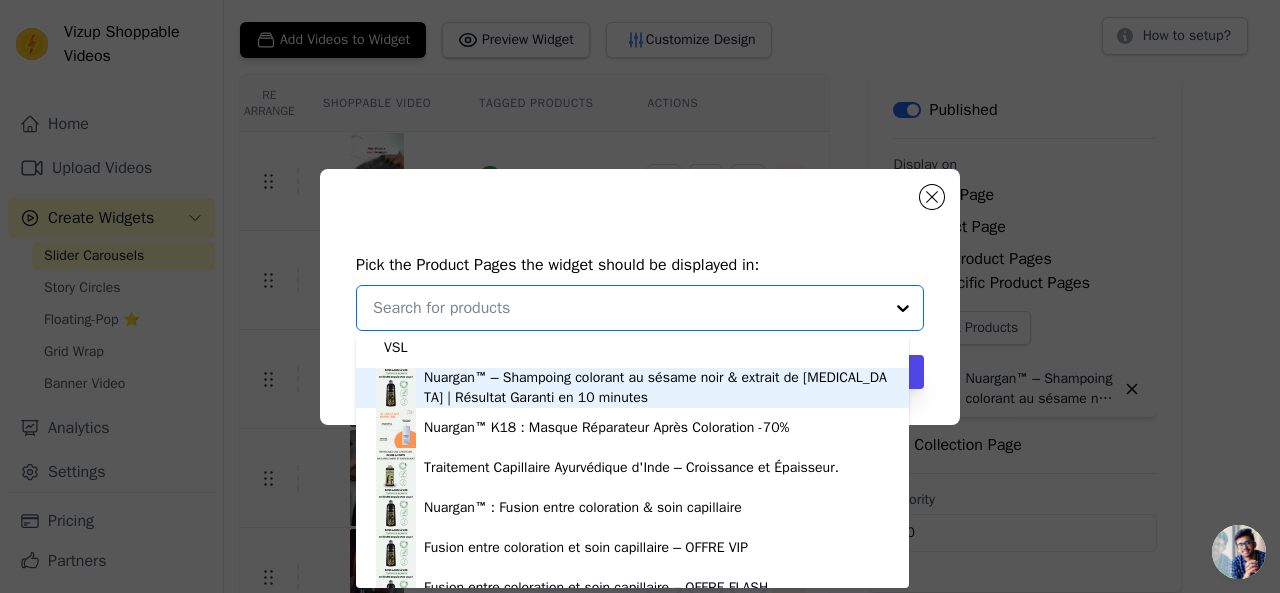 scroll, scrollTop: 15, scrollLeft: 0, axis: vertical 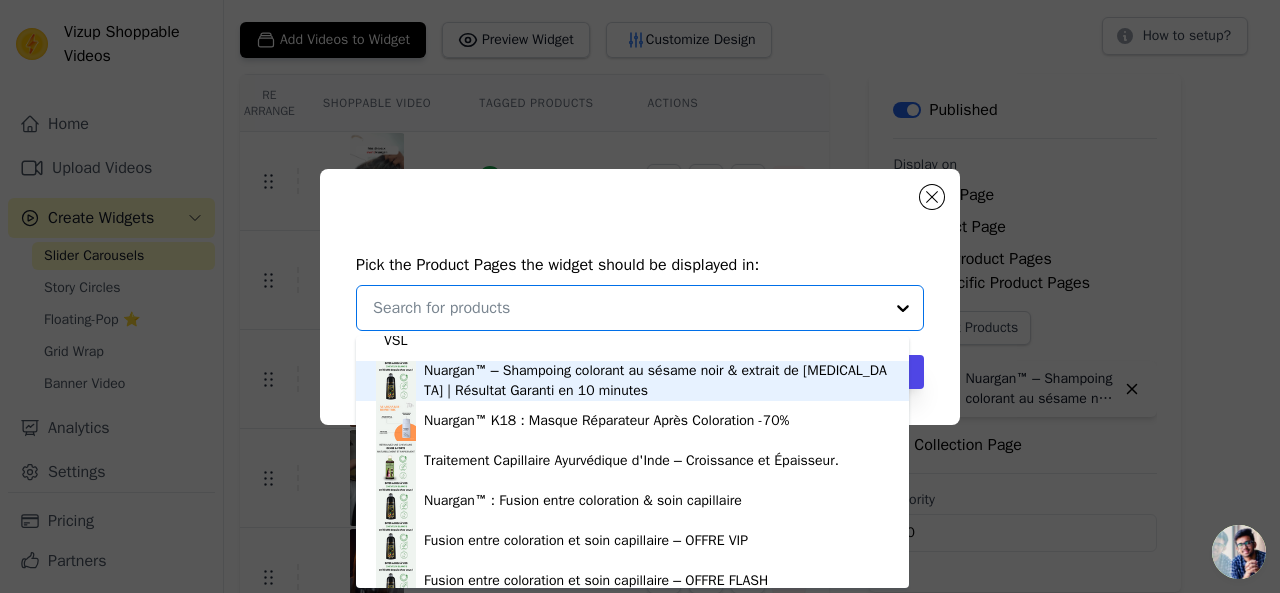 click on "Nuargan™ K18 : Masque Réparateur Après Coloration -70%" at bounding box center [632, 421] 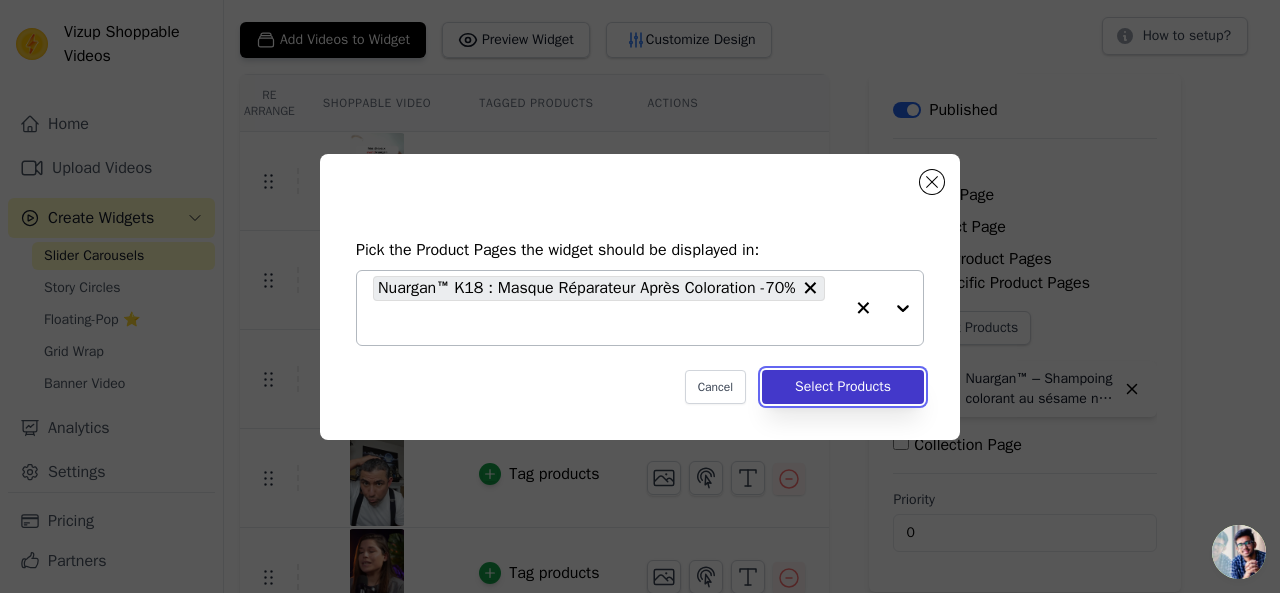 click on "Select Products" at bounding box center [843, 387] 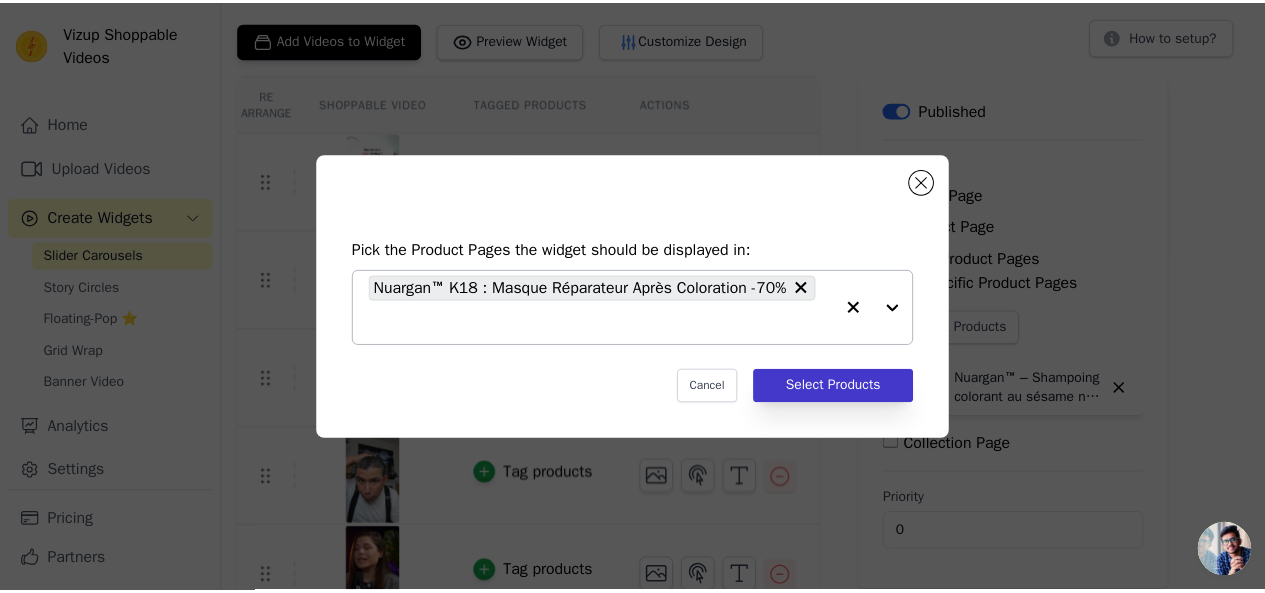 scroll, scrollTop: 106, scrollLeft: 0, axis: vertical 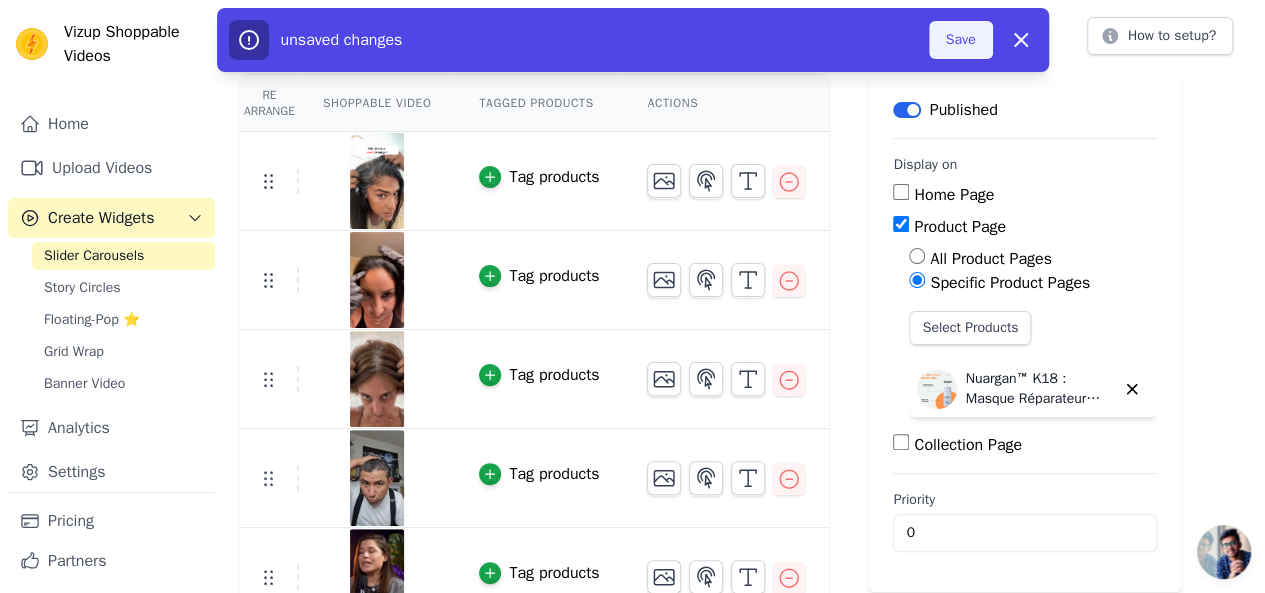 click on "Save" at bounding box center (961, 40) 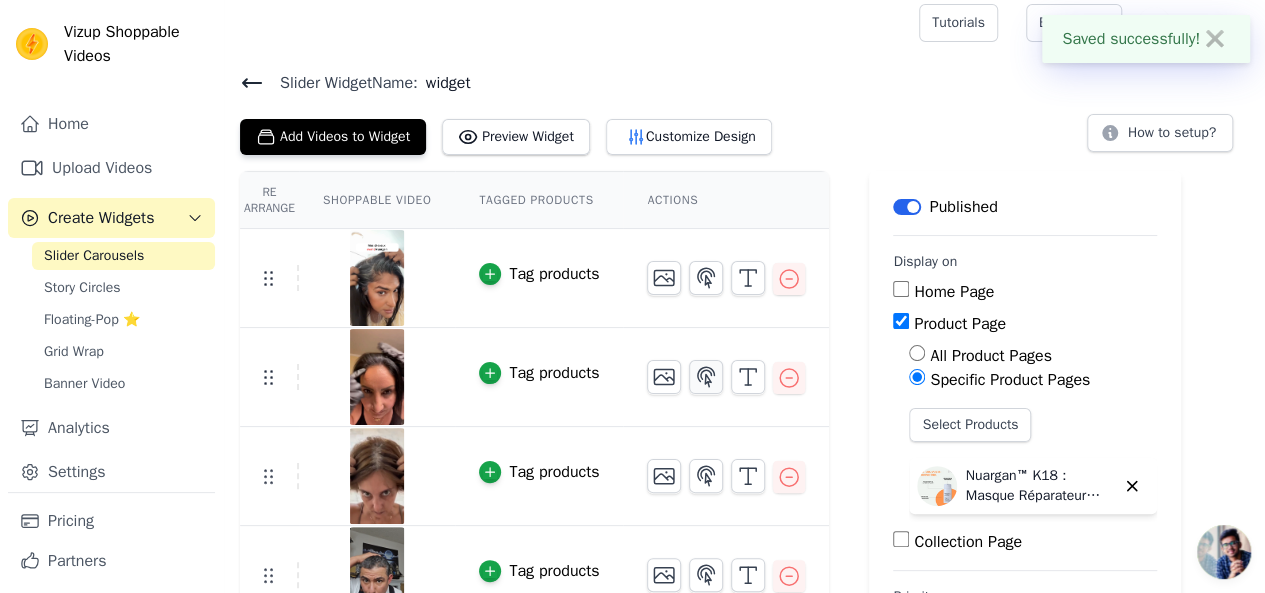scroll, scrollTop: 0, scrollLeft: 0, axis: both 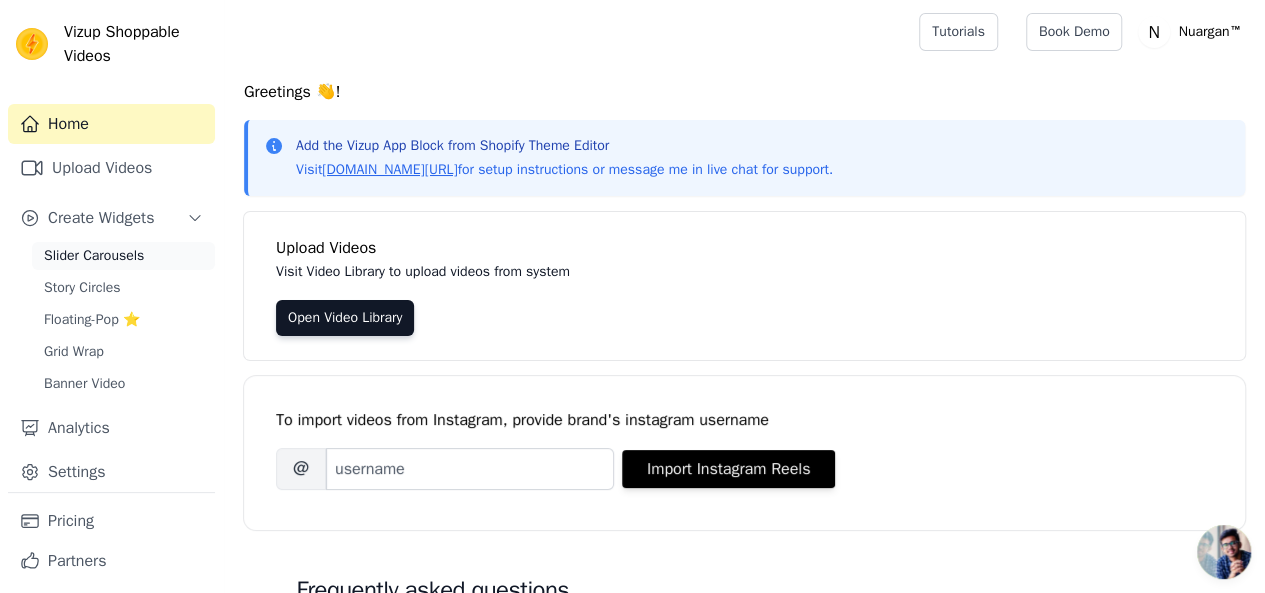 click on "Slider Carousels" at bounding box center (94, 256) 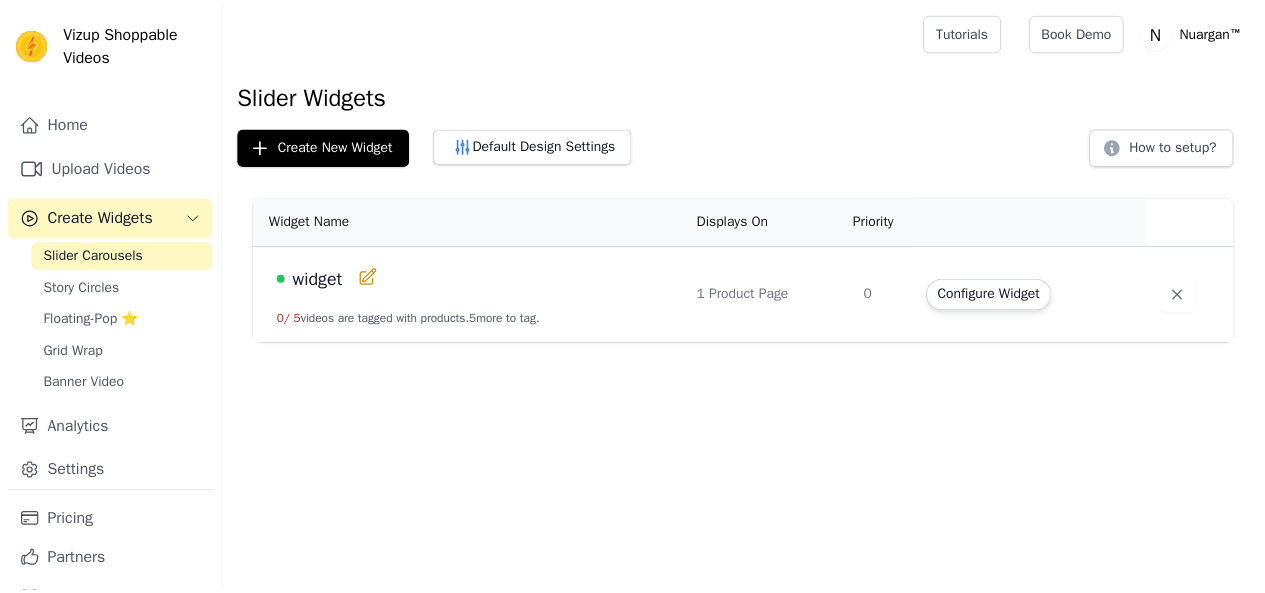 scroll, scrollTop: 0, scrollLeft: 0, axis: both 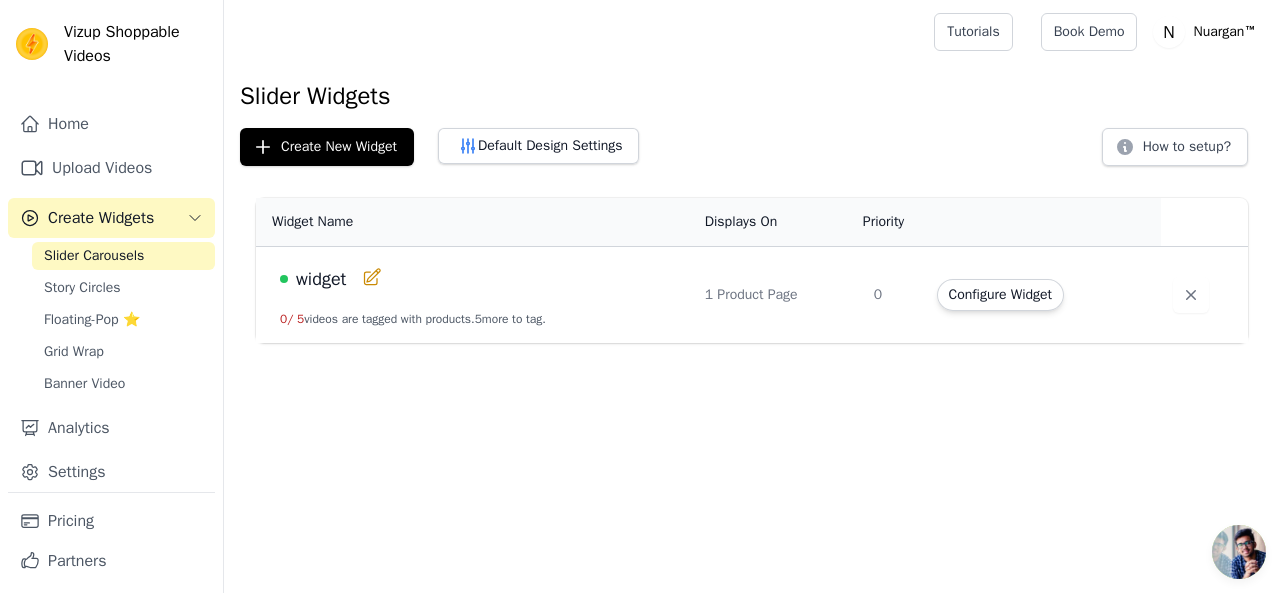 click on "0  /   5  videos are tagged with products.
5  more to tag." at bounding box center [413, 319] 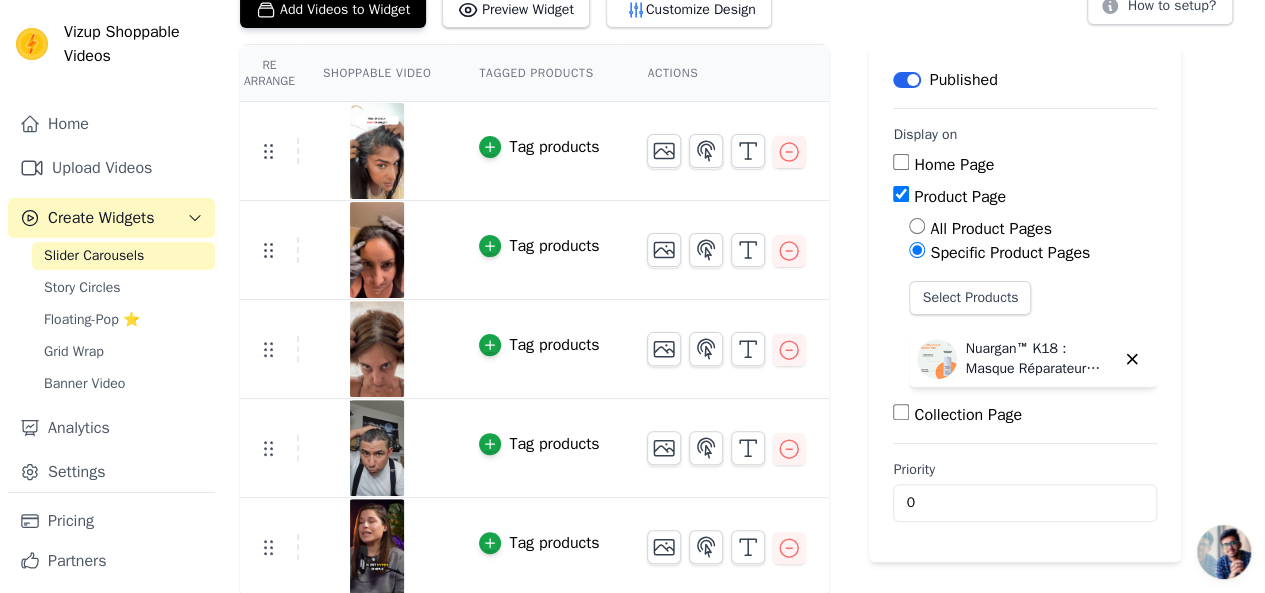 scroll, scrollTop: 137, scrollLeft: 0, axis: vertical 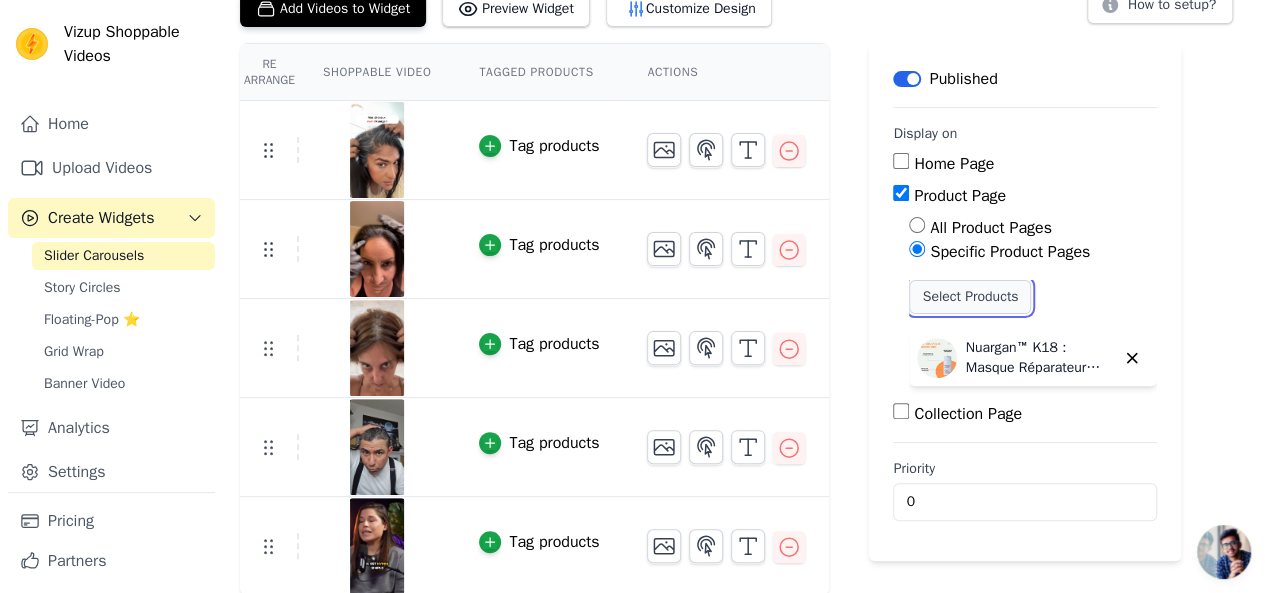 click on "Select Products" at bounding box center [970, 297] 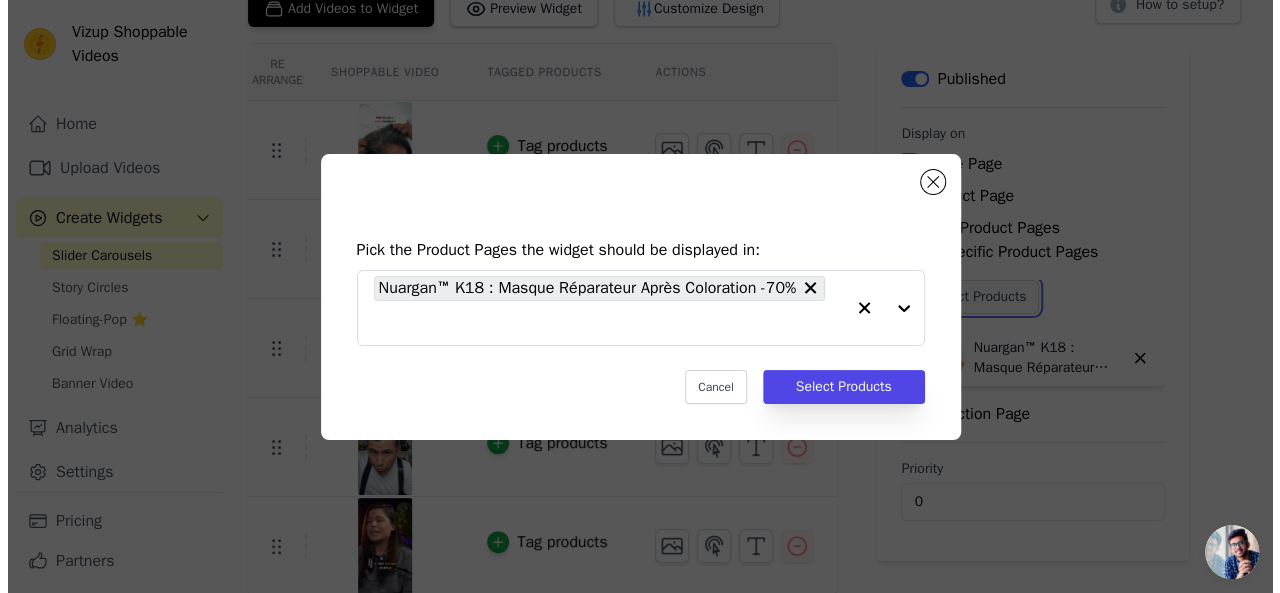 scroll, scrollTop: 0, scrollLeft: 0, axis: both 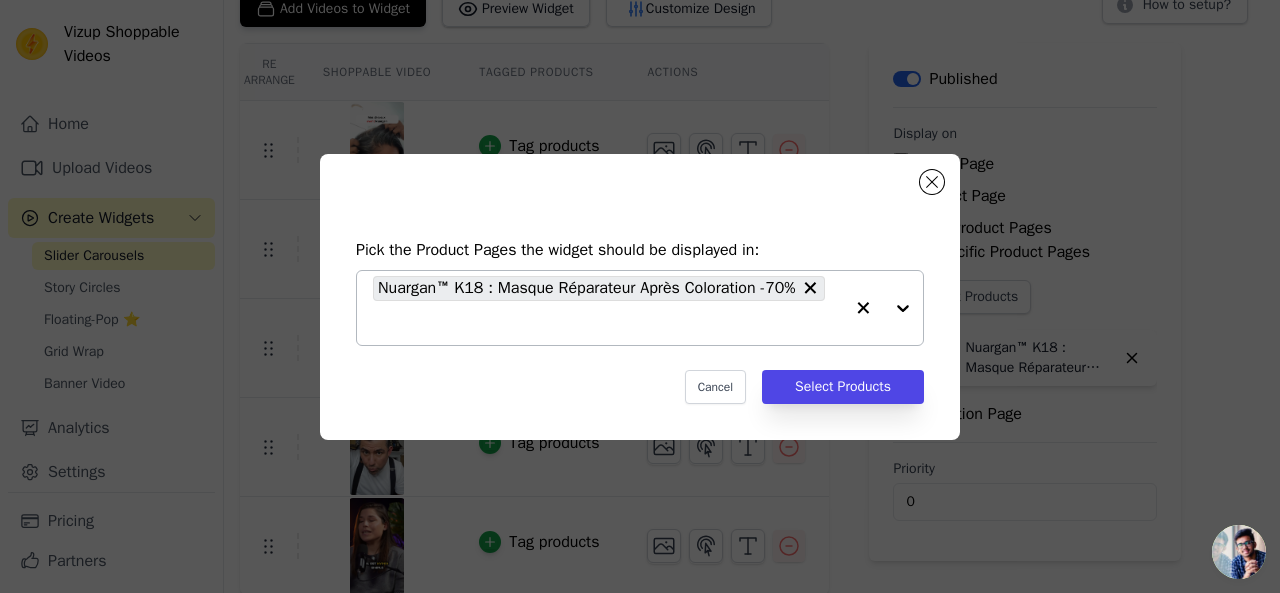 click at bounding box center (883, 308) 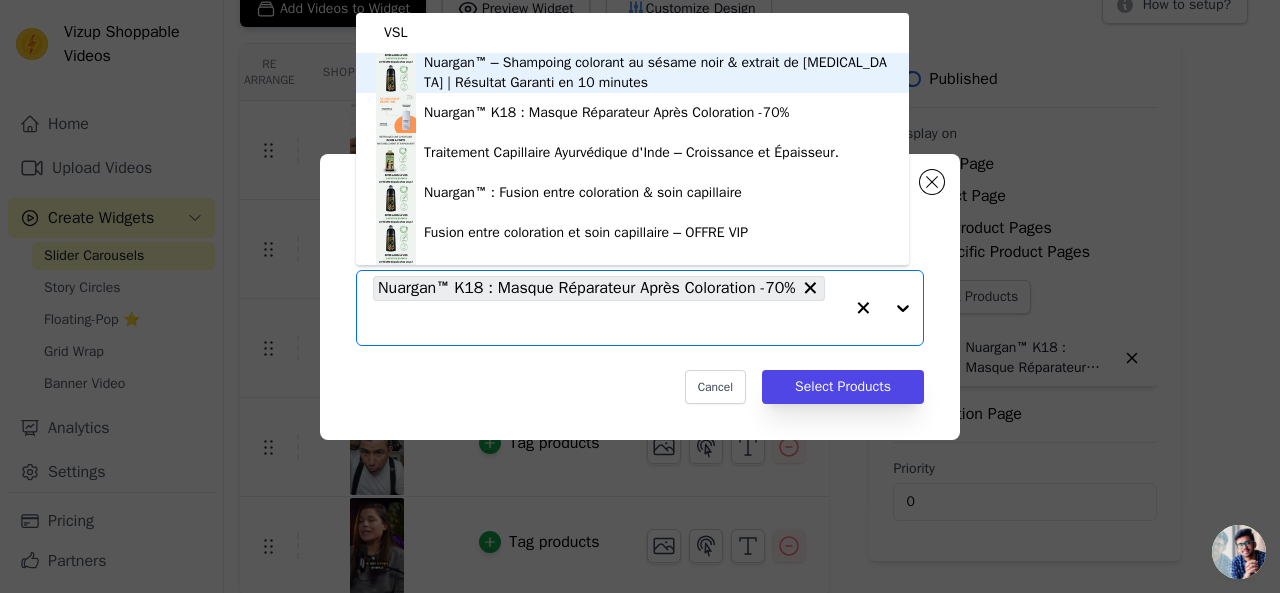 click on "Nuargan™ – Shampoing colorant au sésame noir & extrait de ginseng | Résultat Garanti en 10 minutes" at bounding box center (656, 73) 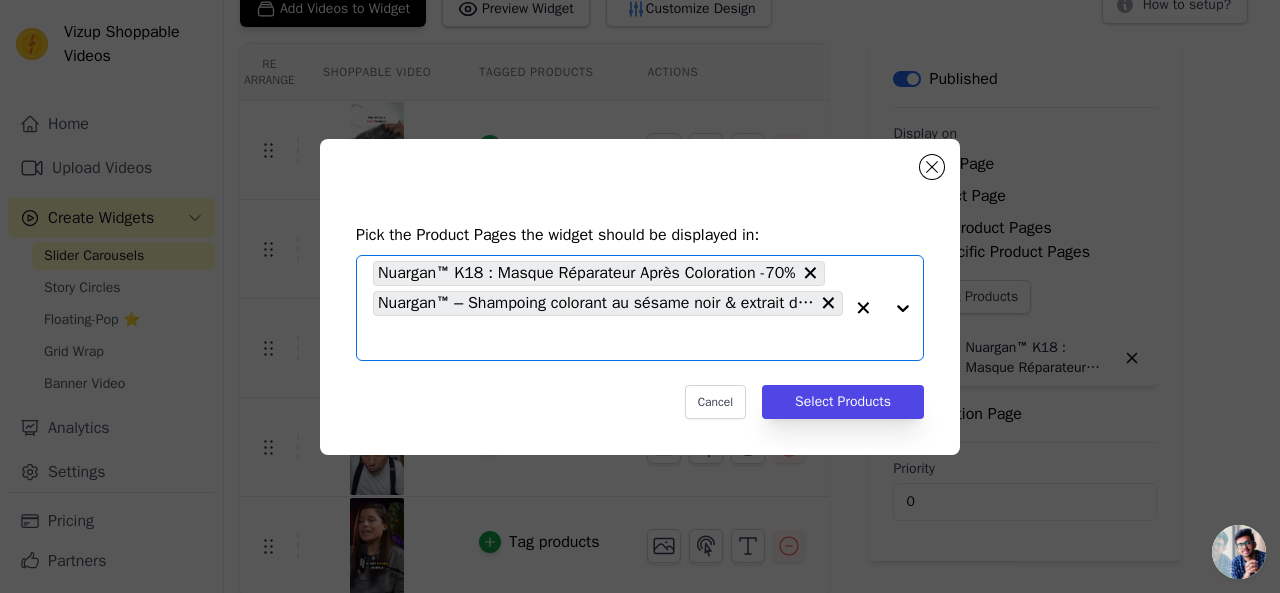 click 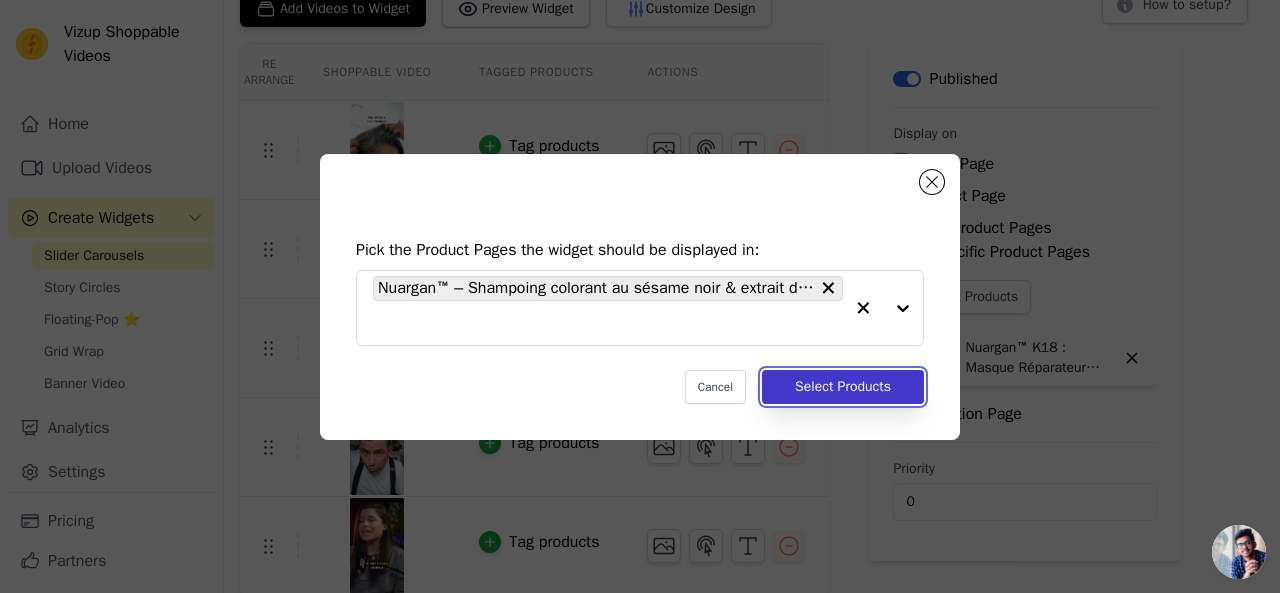 click on "Select Products" at bounding box center (843, 387) 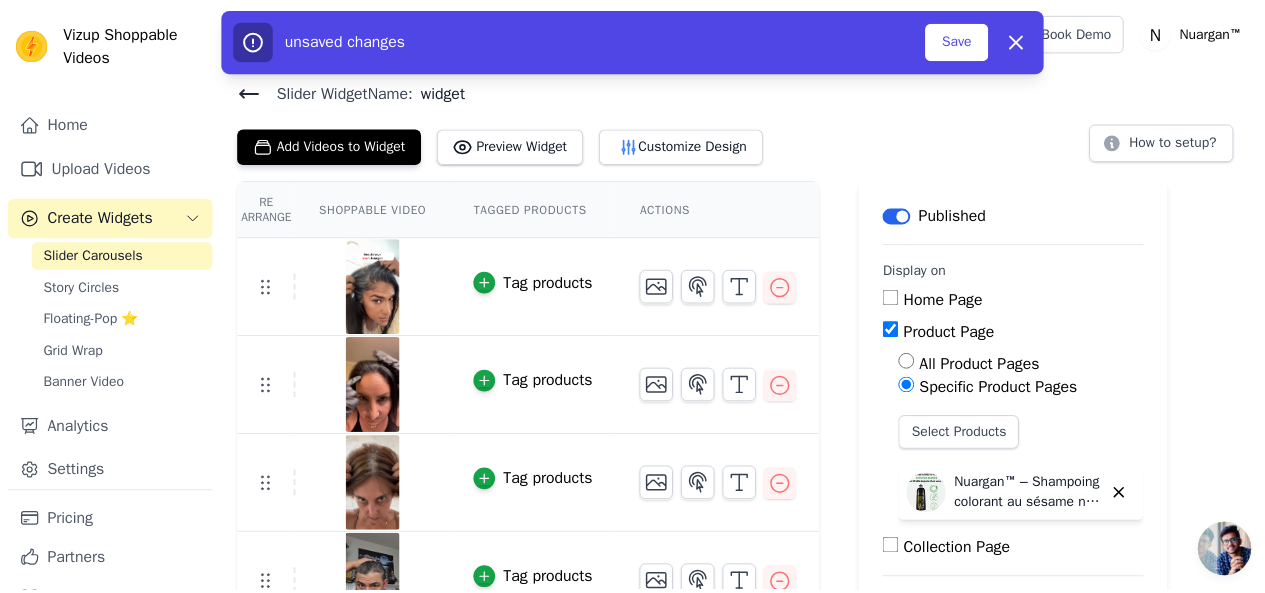 scroll, scrollTop: 137, scrollLeft: 0, axis: vertical 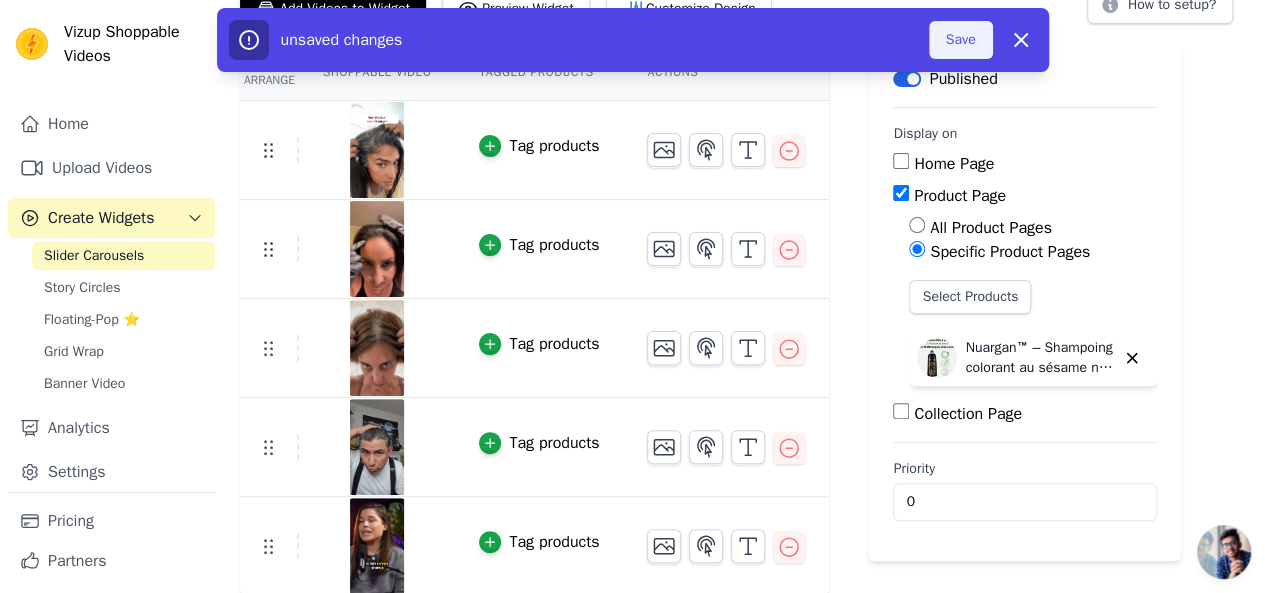 click on "Save" at bounding box center (961, 40) 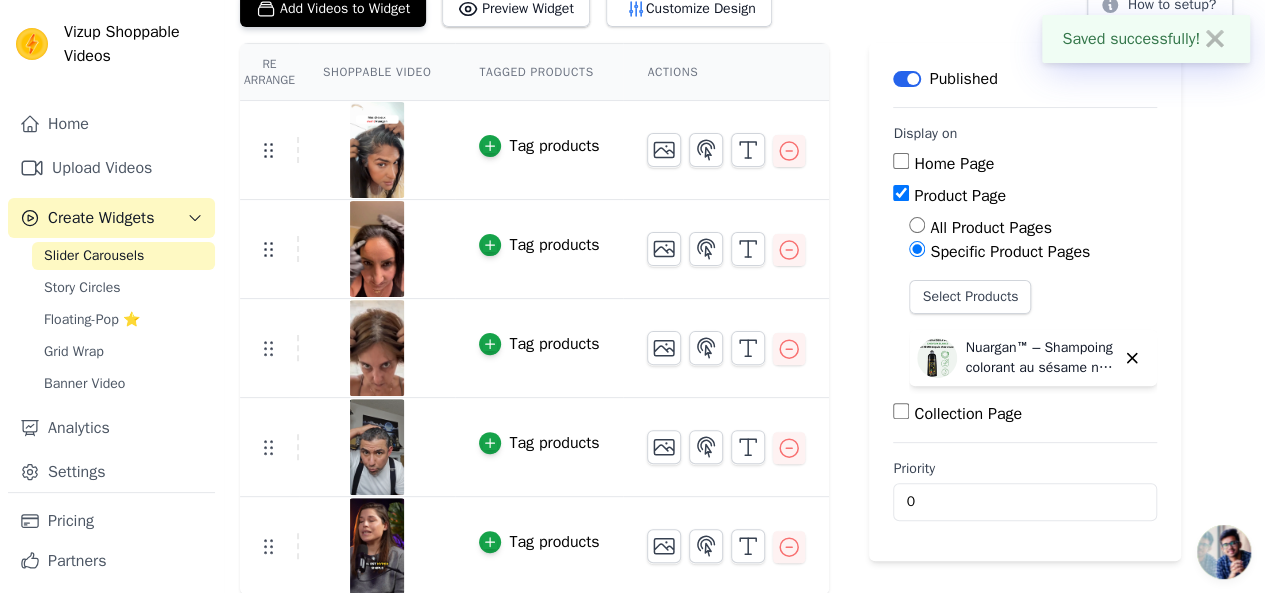 click on "Slider Widget  Name:   widget
Add Videos to Widget
Preview Widget       Customize Design
How to setup?         Re Arrange   Shoppable Video   Tagged Products   Actions             Tag products                             Tag products                             Tag products                             Tag products                             Tag products                       Save Videos In This New Order   Save   Dismiss     Label     Published     Display on     Home Page     Product Page     All Product Pages     Specific Product Pages     Select Products       Nuargan™ – Shampoing colorant au sésame noir & extrait de ginseng | Résultat Garanti en 10 minutes         Collection Page       Priority   0" at bounding box center (744, 269) 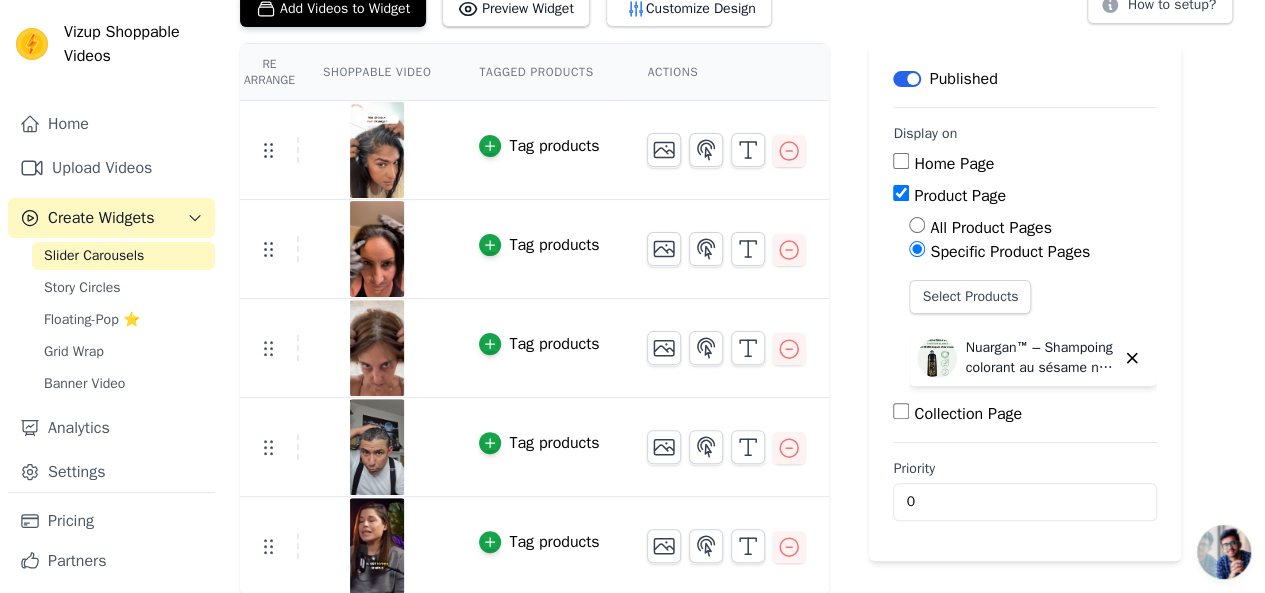 click on "Specific Product Pages" at bounding box center (1010, 252) 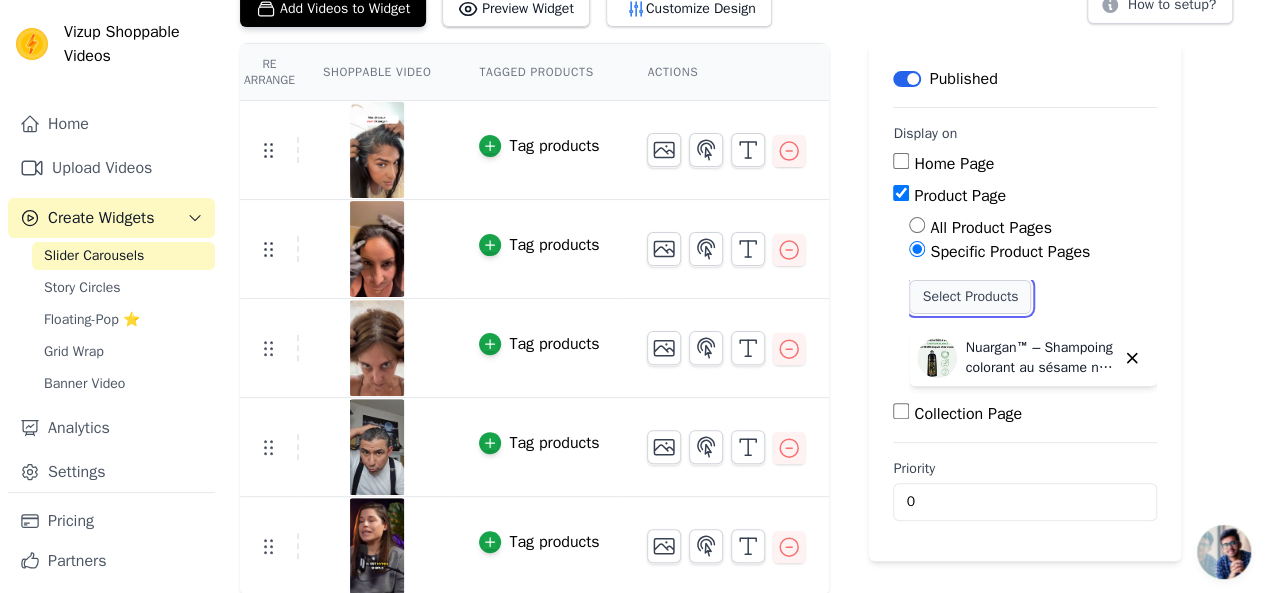 click on "Select Products" at bounding box center (970, 297) 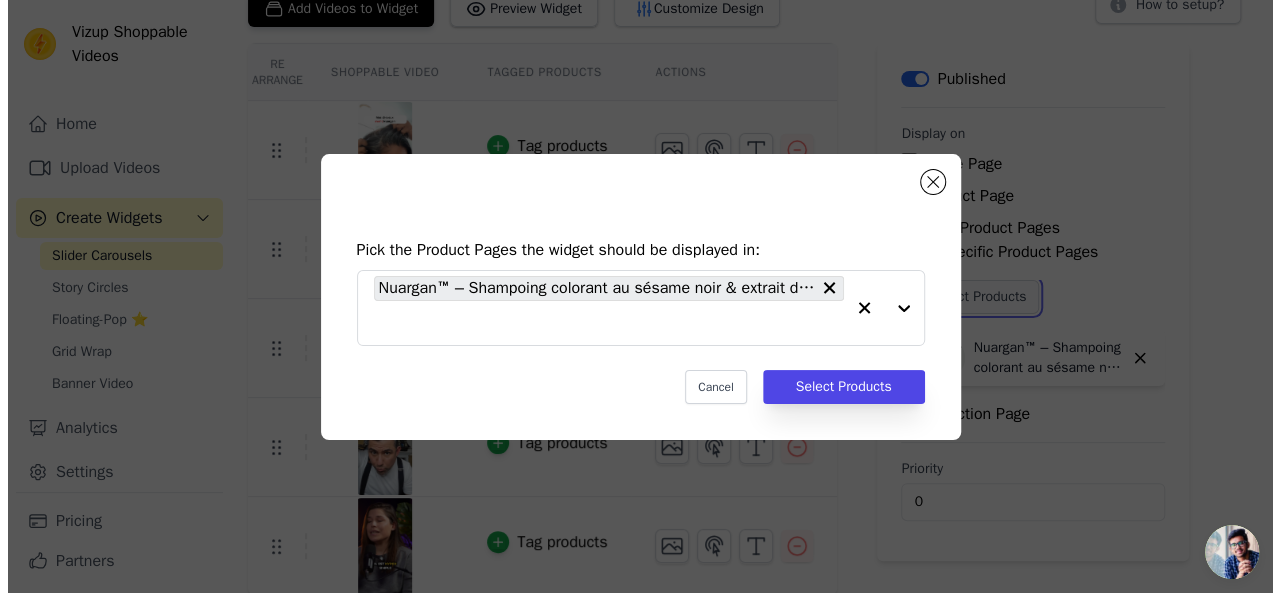 scroll, scrollTop: 0, scrollLeft: 0, axis: both 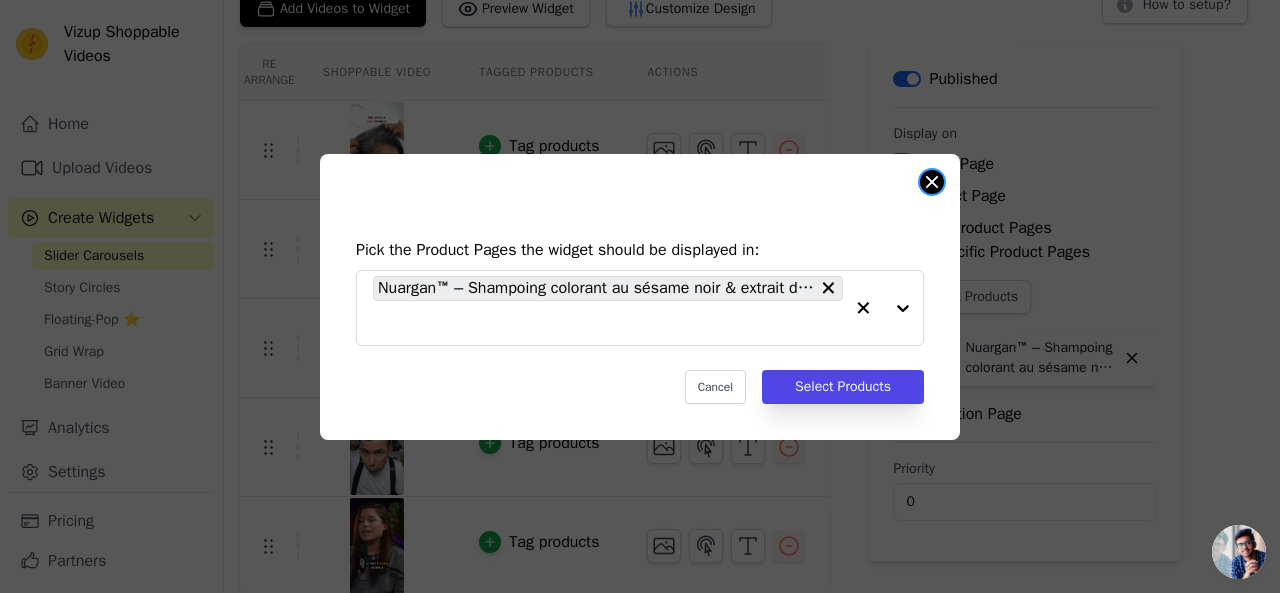 click at bounding box center (932, 182) 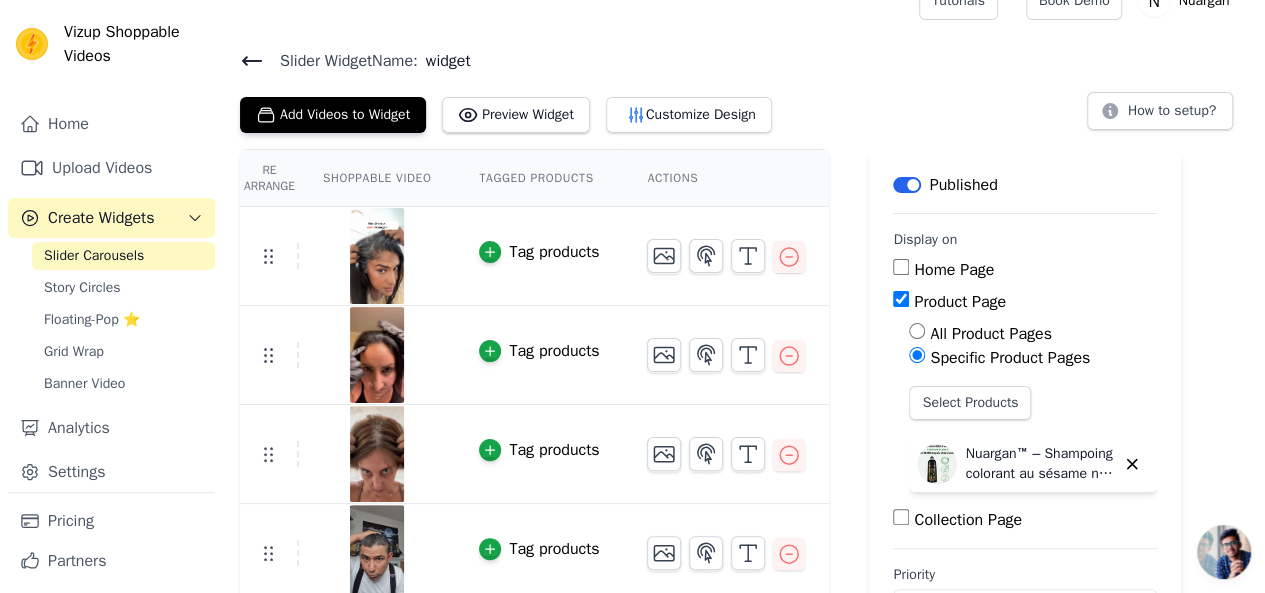 scroll, scrollTop: 0, scrollLeft: 0, axis: both 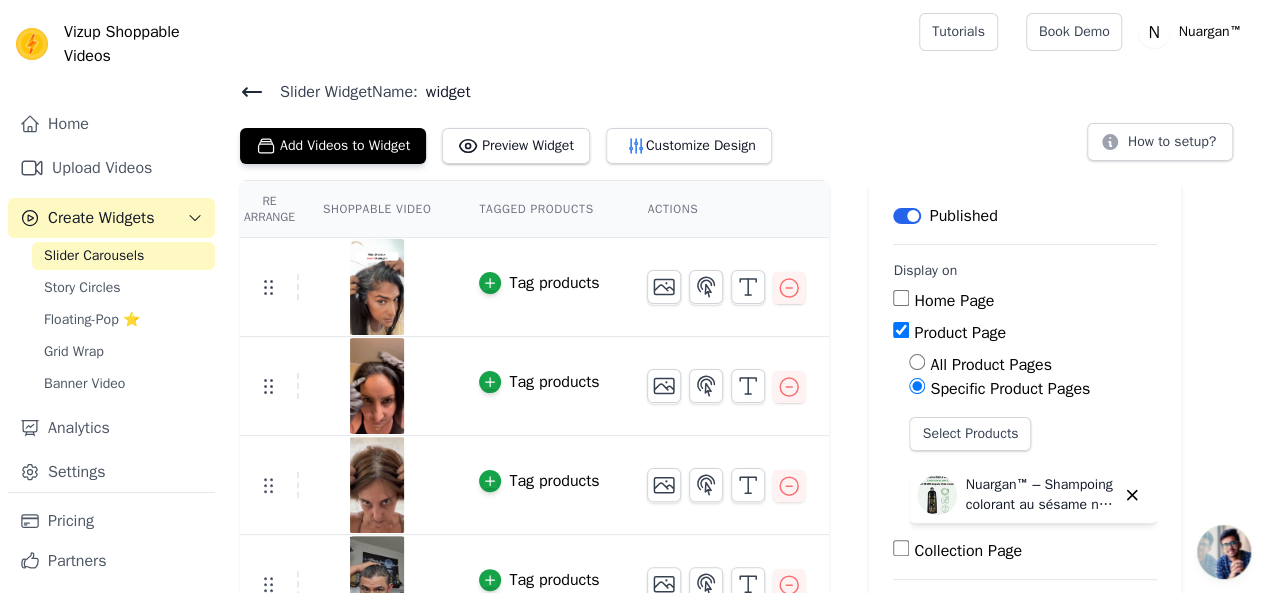 click on "Label" at bounding box center (907, 216) 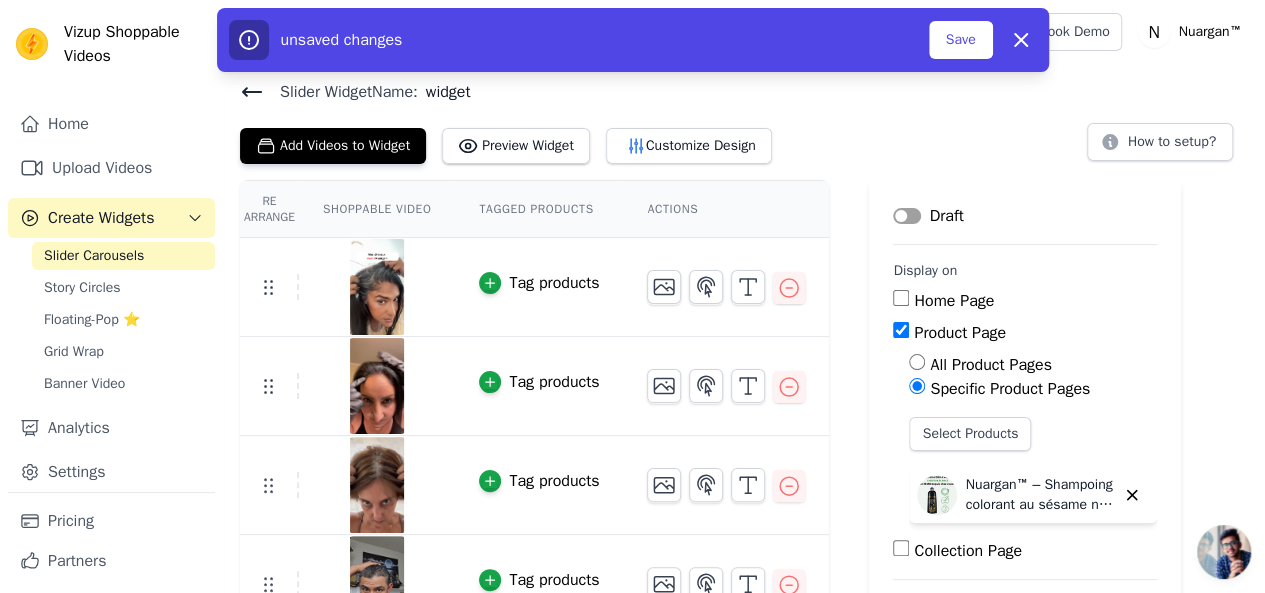 click on "Label" at bounding box center (907, 216) 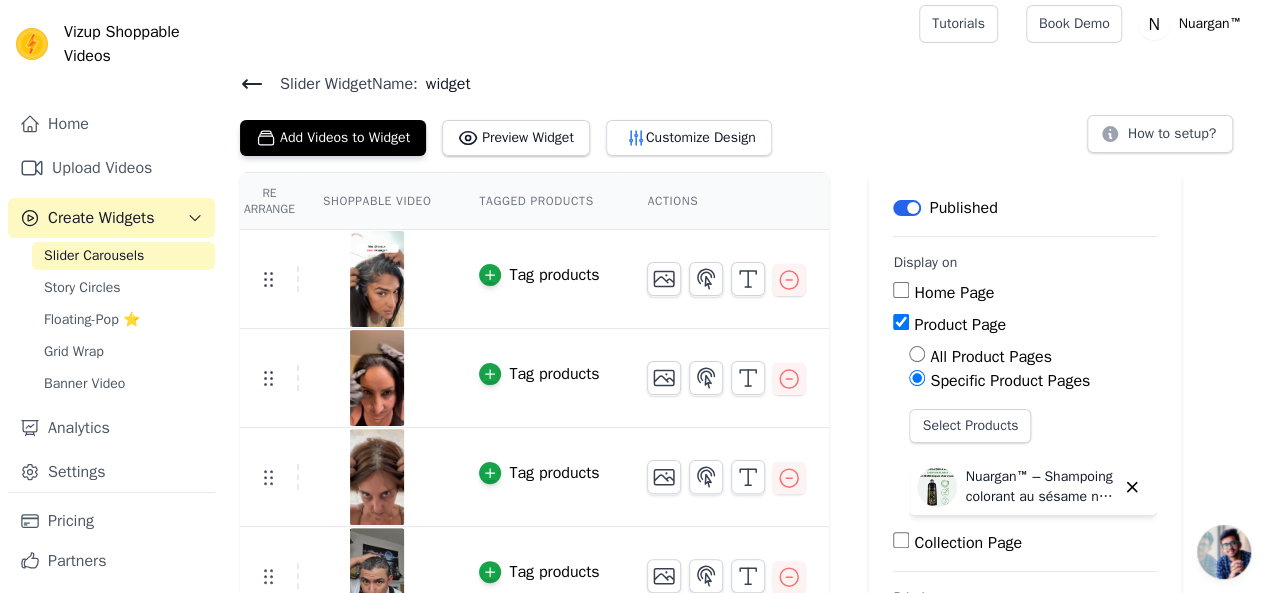 scroll, scrollTop: 0, scrollLeft: 0, axis: both 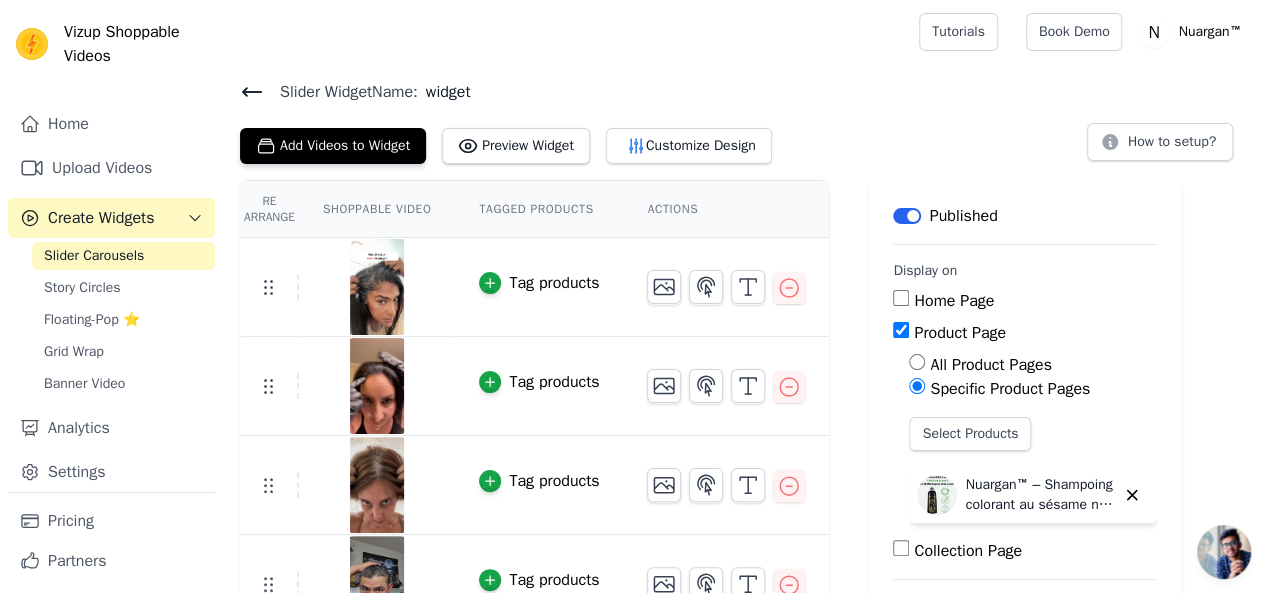 click 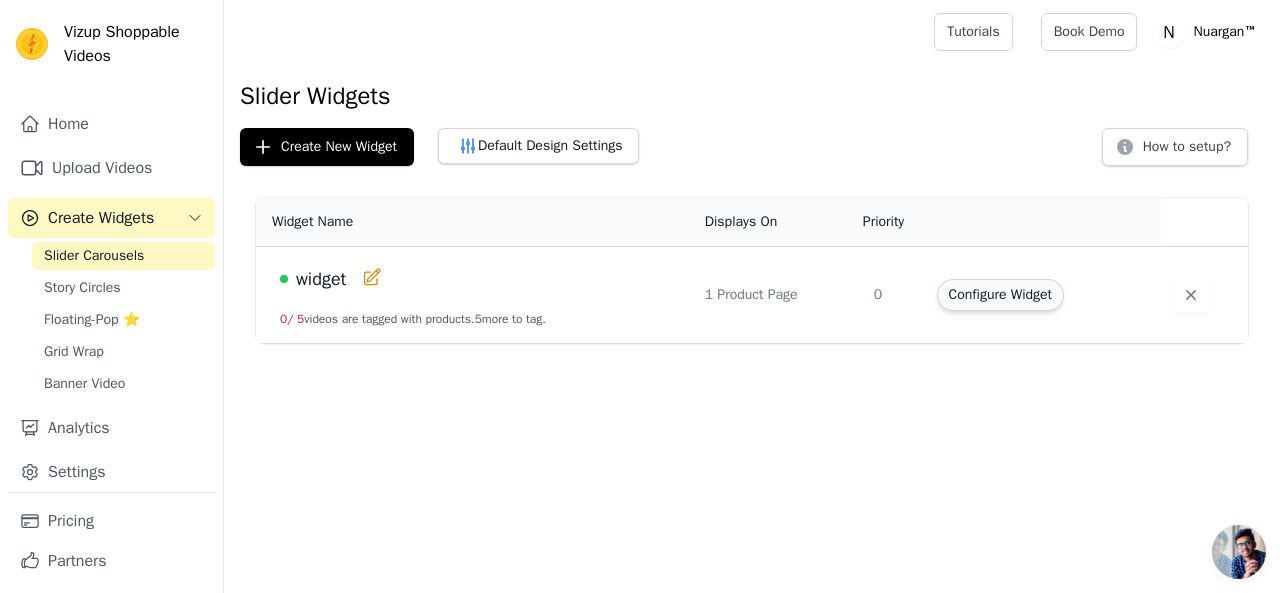 click on "Configure Widget" at bounding box center (1000, 295) 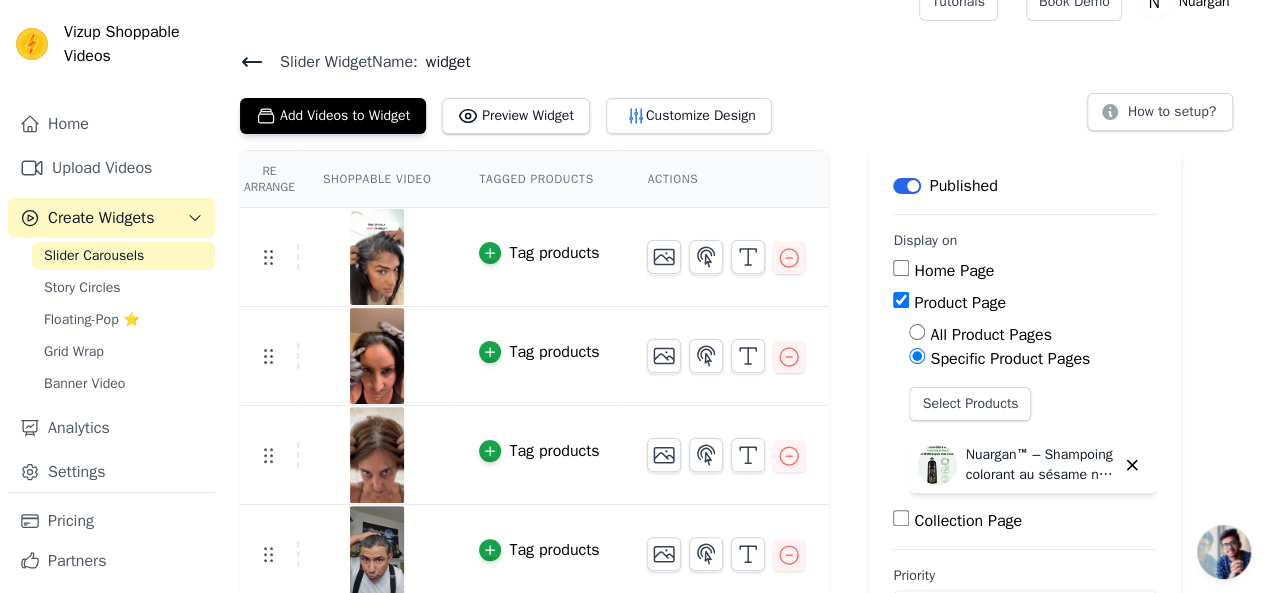scroll, scrollTop: 0, scrollLeft: 0, axis: both 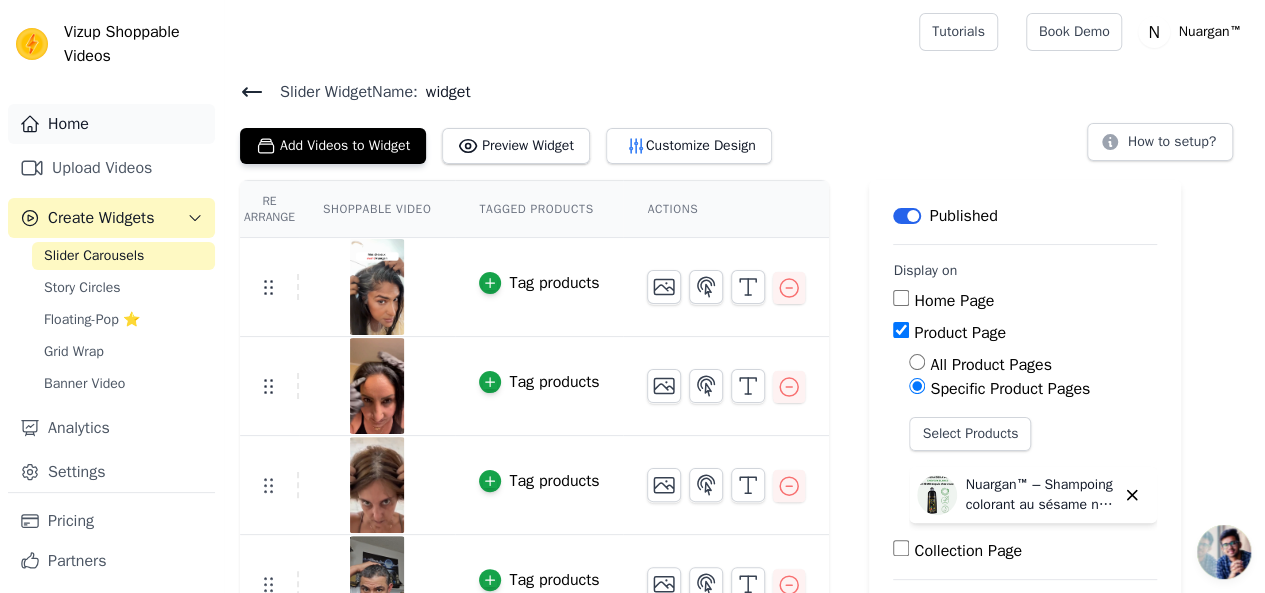 click on "Home" at bounding box center [111, 124] 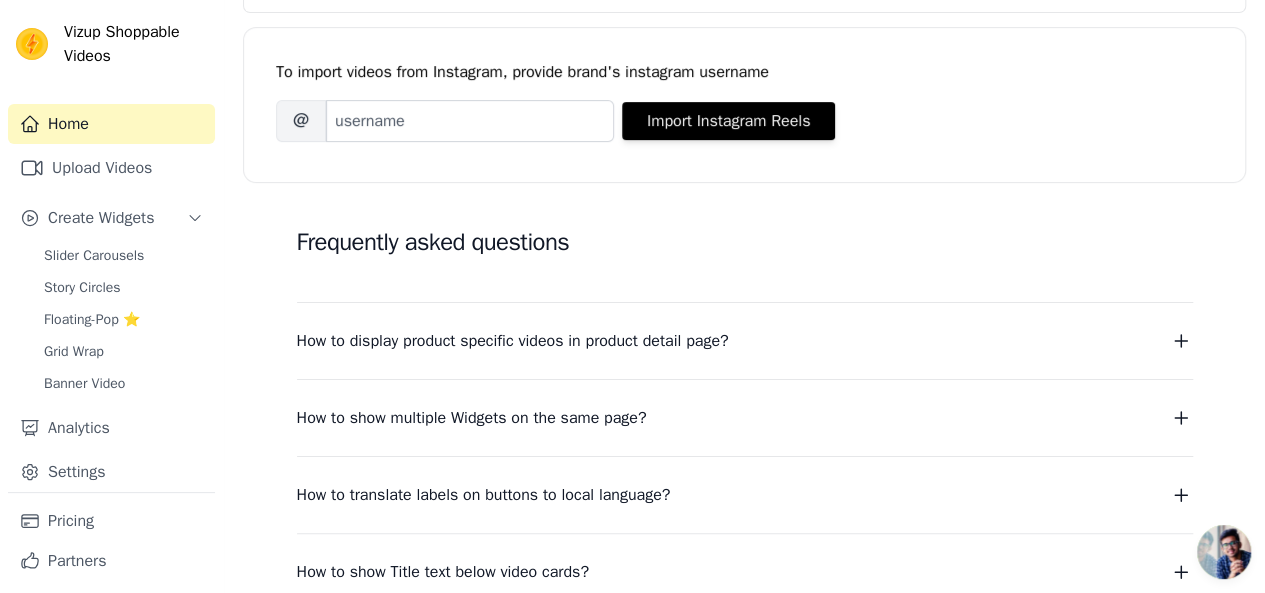 scroll, scrollTop: 350, scrollLeft: 0, axis: vertical 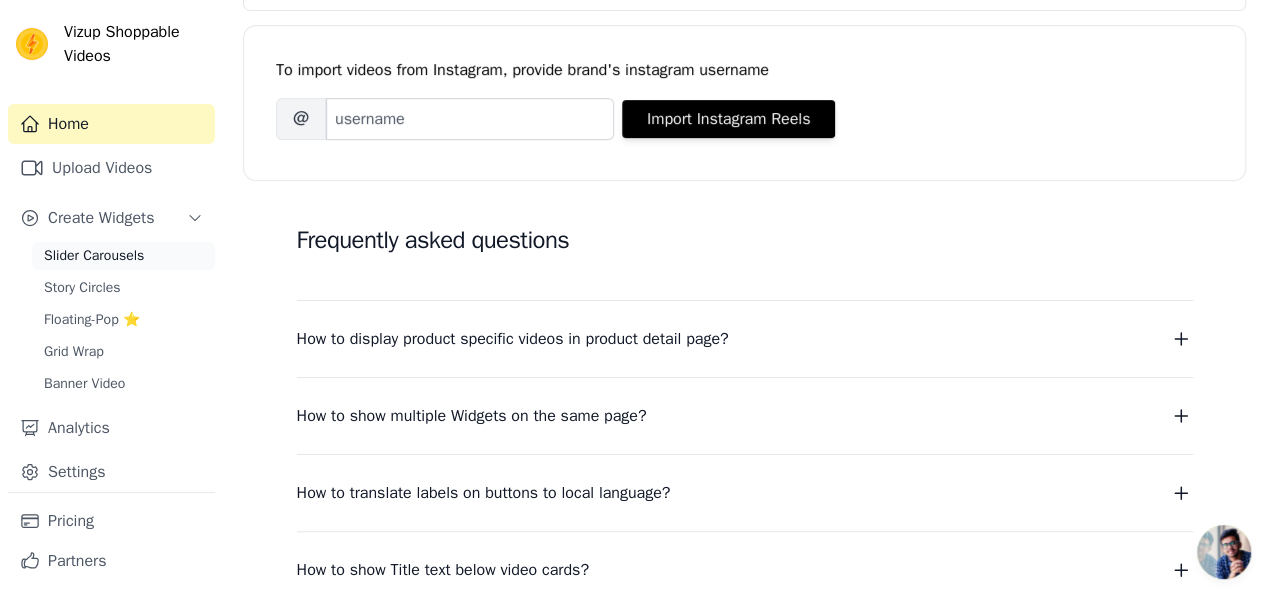 click on "Slider Carousels" at bounding box center (94, 256) 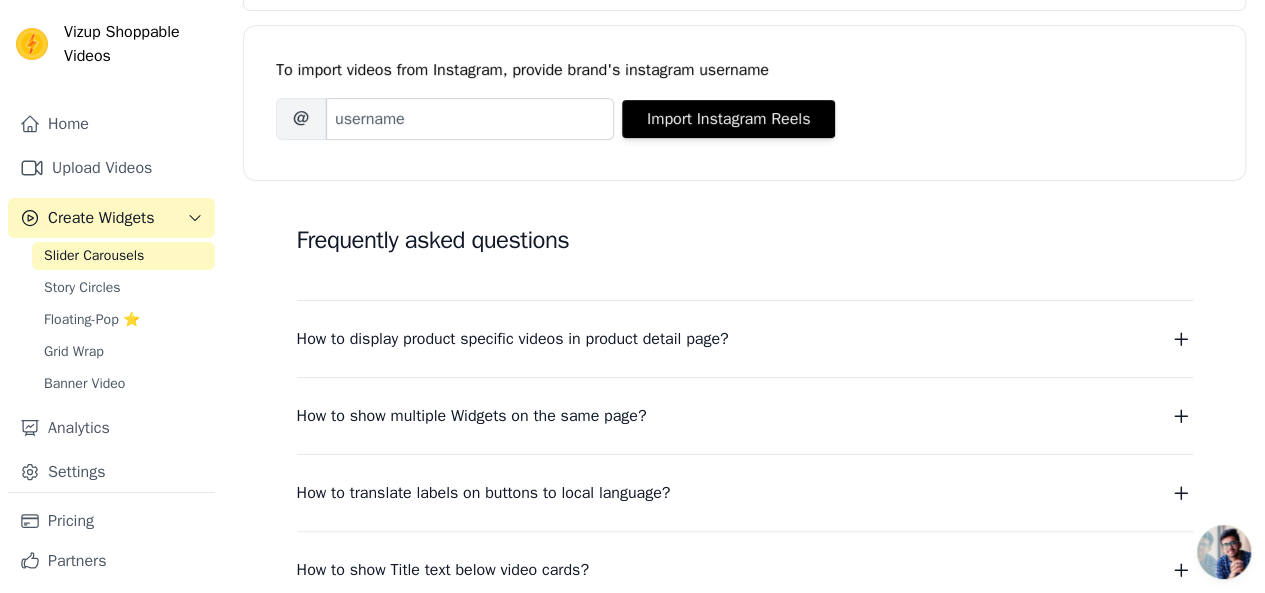scroll, scrollTop: 0, scrollLeft: 0, axis: both 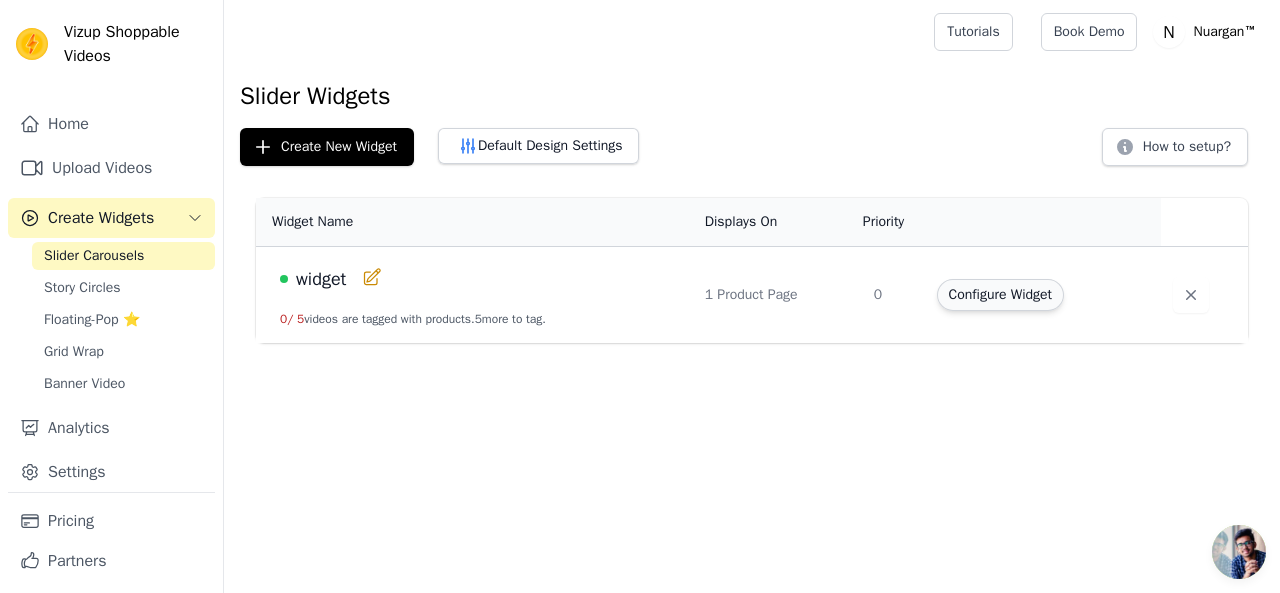 click on "Configure Widget" at bounding box center [1000, 295] 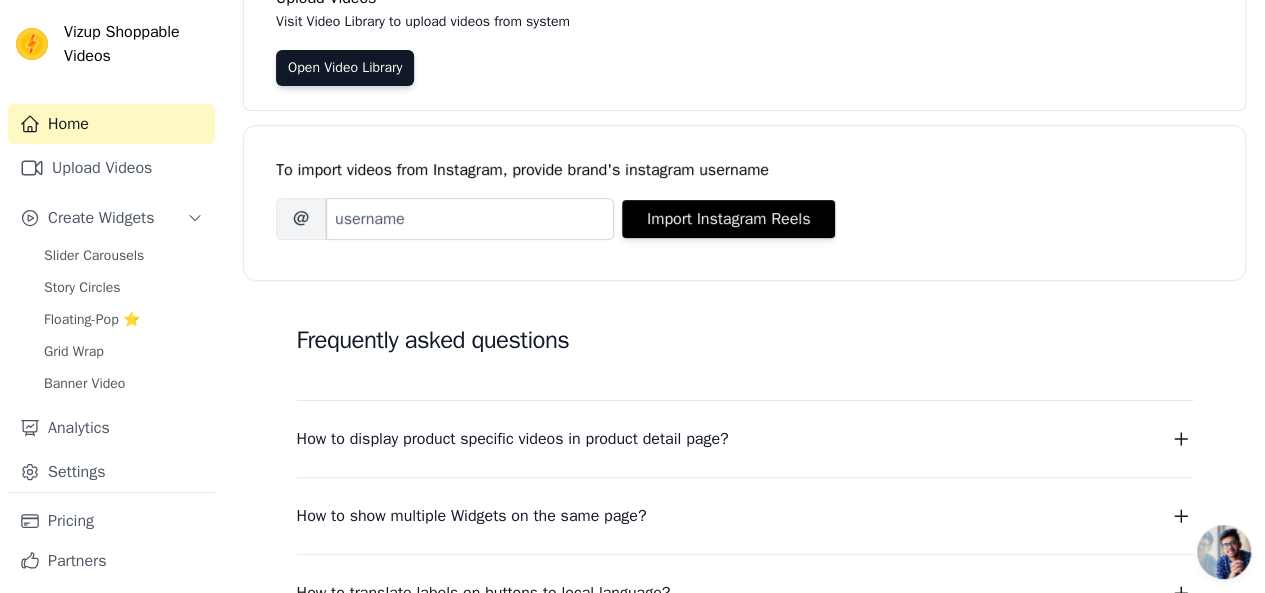 scroll, scrollTop: 0, scrollLeft: 0, axis: both 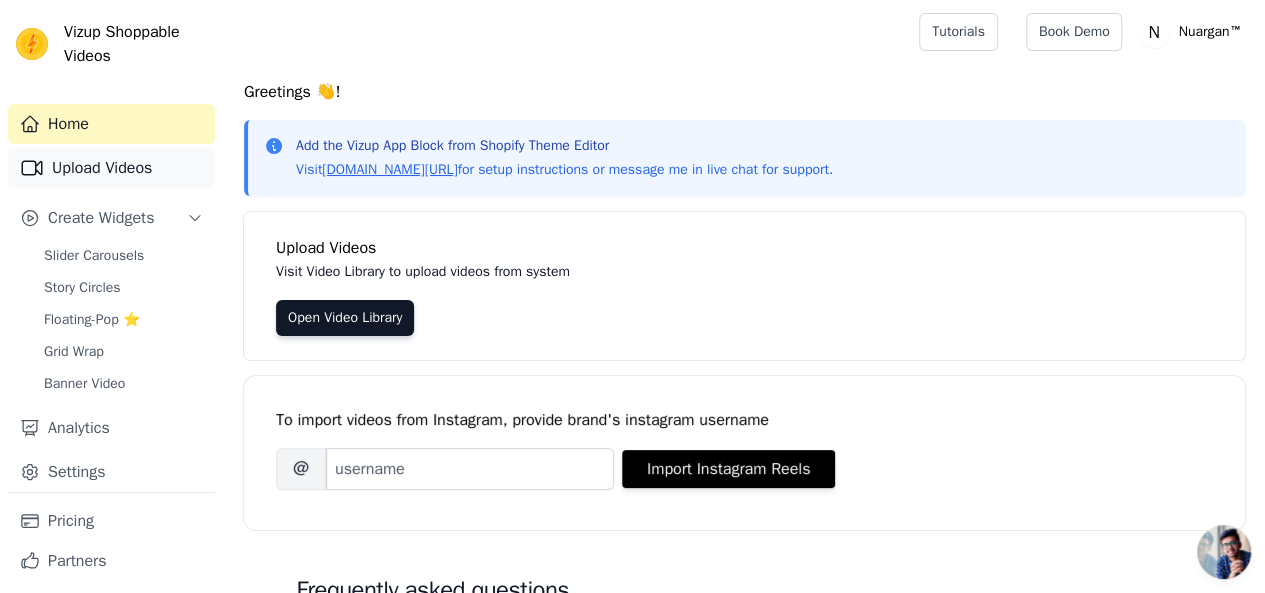 click on "Upload Videos" at bounding box center [111, 168] 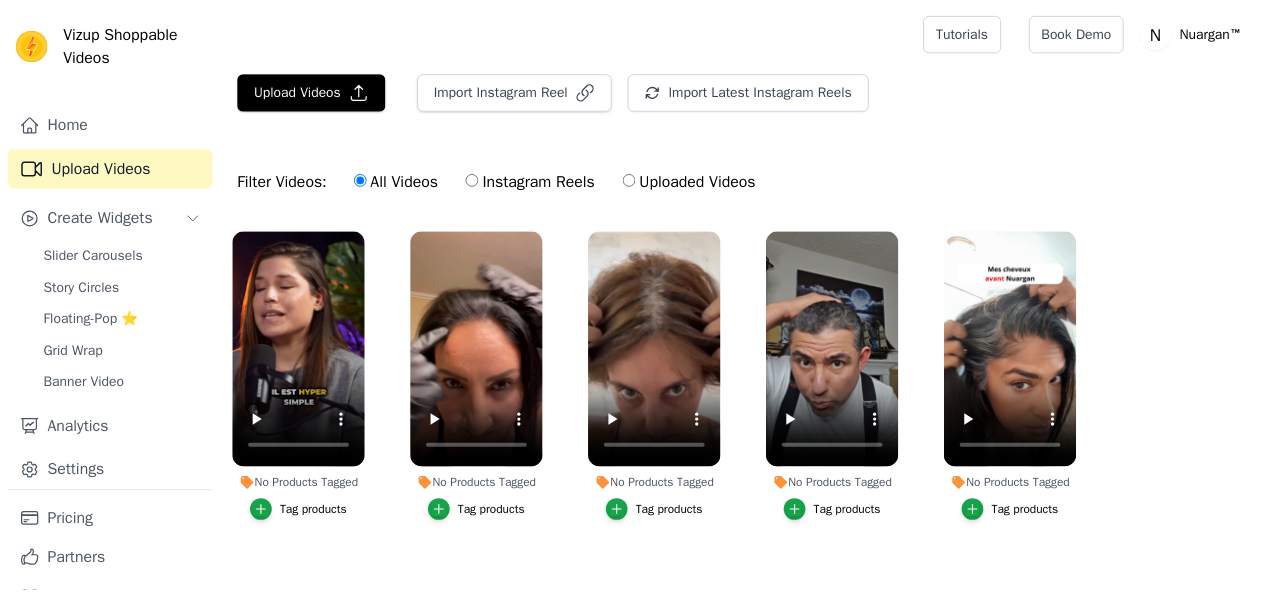 scroll, scrollTop: 0, scrollLeft: 0, axis: both 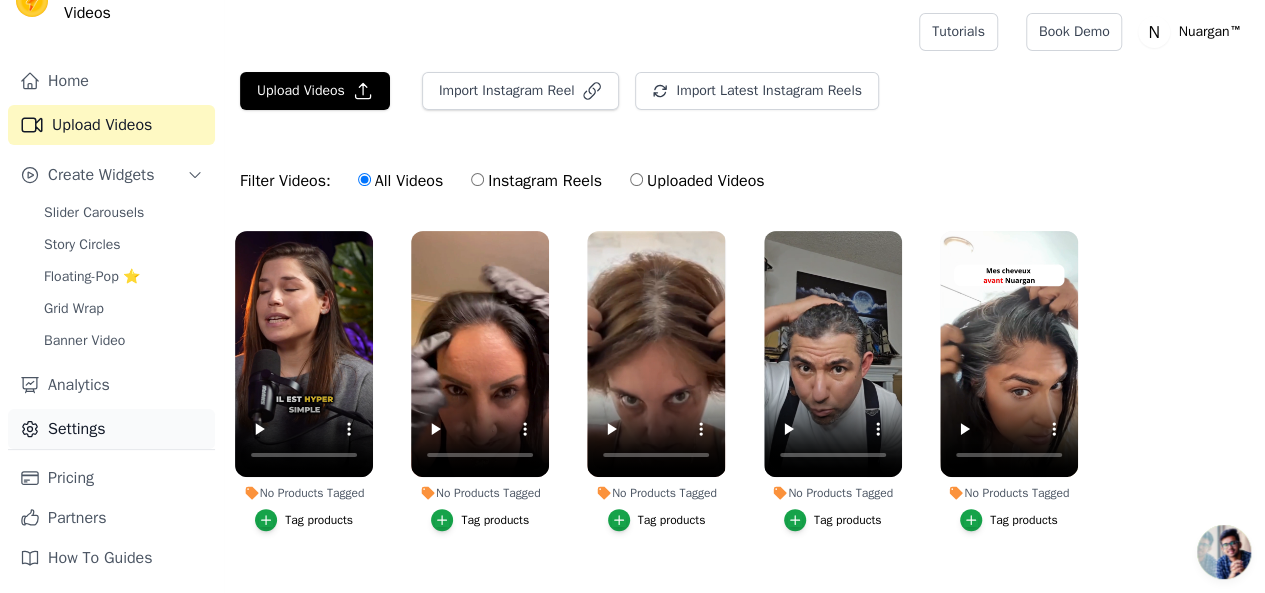 click on "Settings" at bounding box center (111, 429) 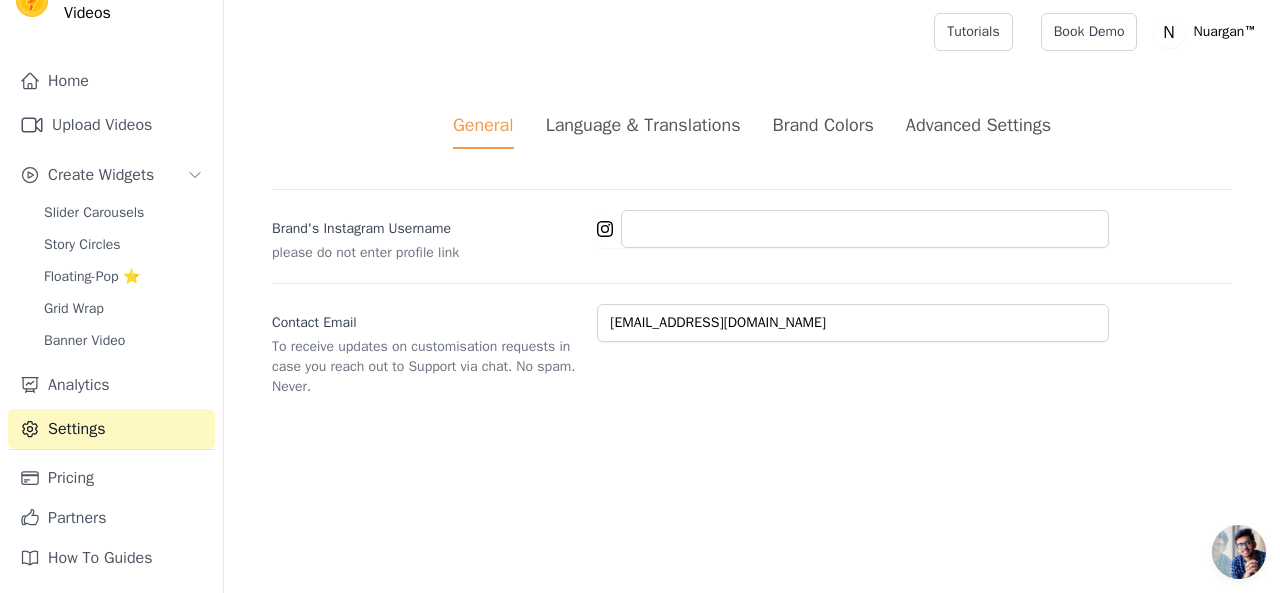 click on "Advanced Settings" at bounding box center [978, 125] 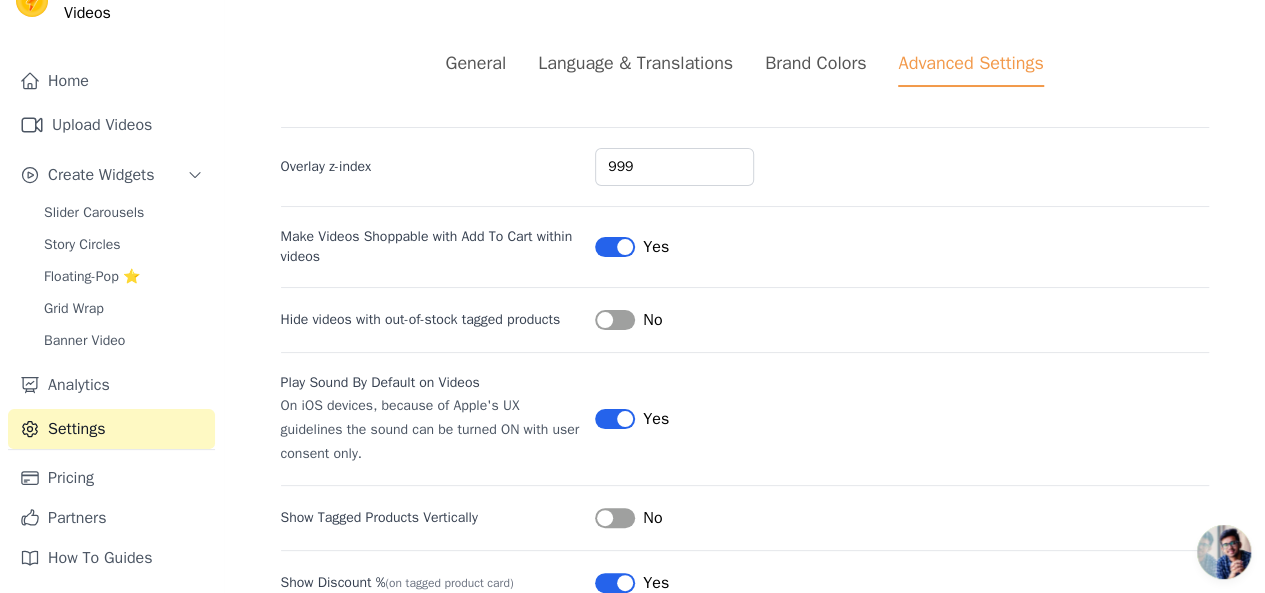 scroll, scrollTop: 109, scrollLeft: 0, axis: vertical 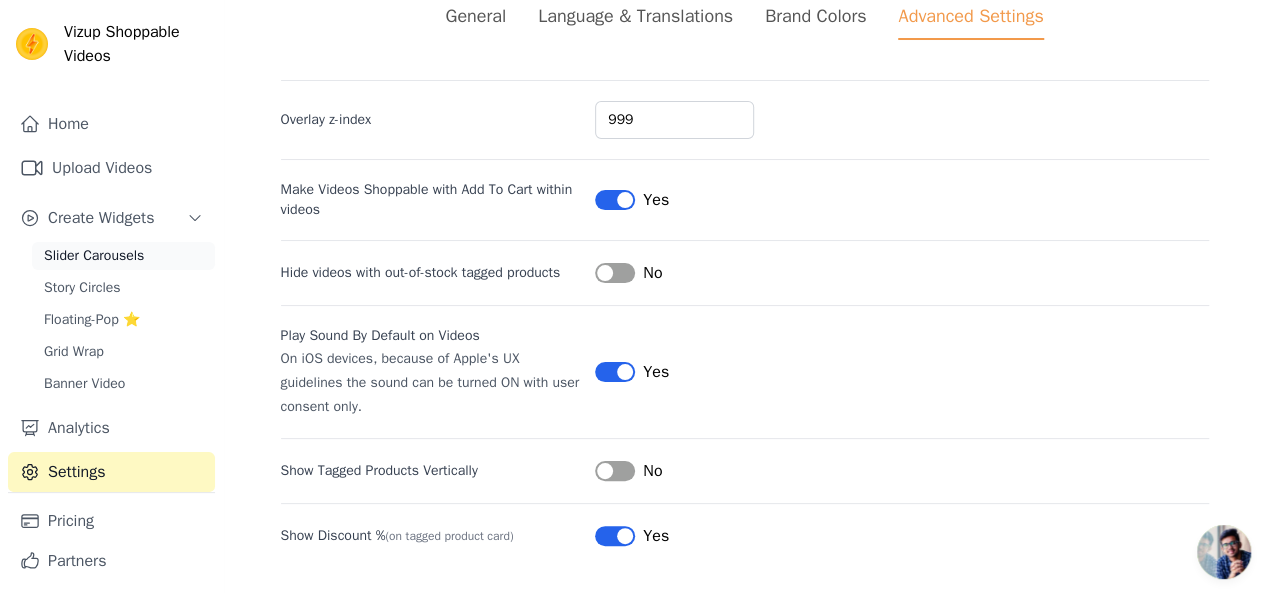 click on "Slider Carousels" at bounding box center [94, 256] 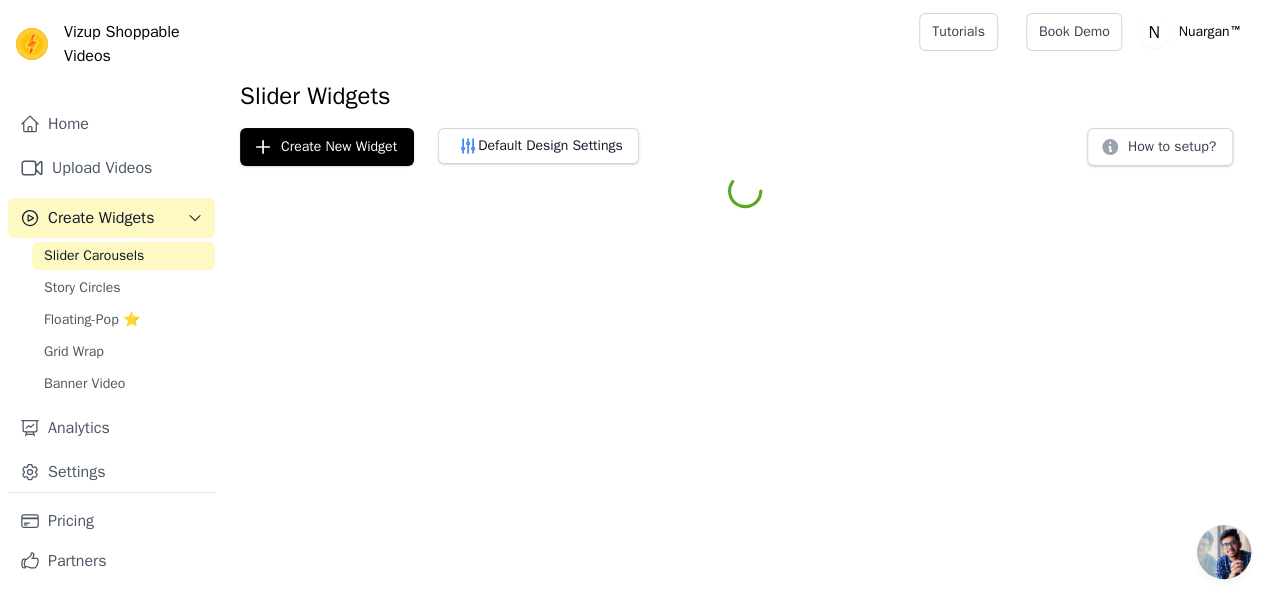 scroll, scrollTop: 0, scrollLeft: 0, axis: both 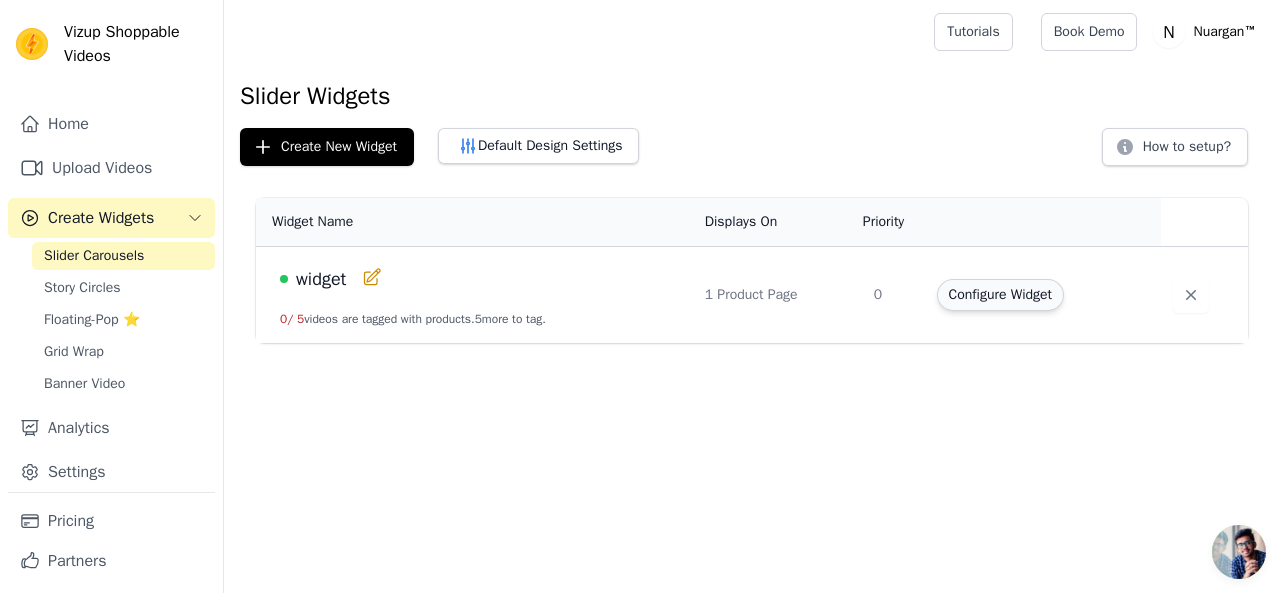 click on "Configure Widget" at bounding box center [1000, 295] 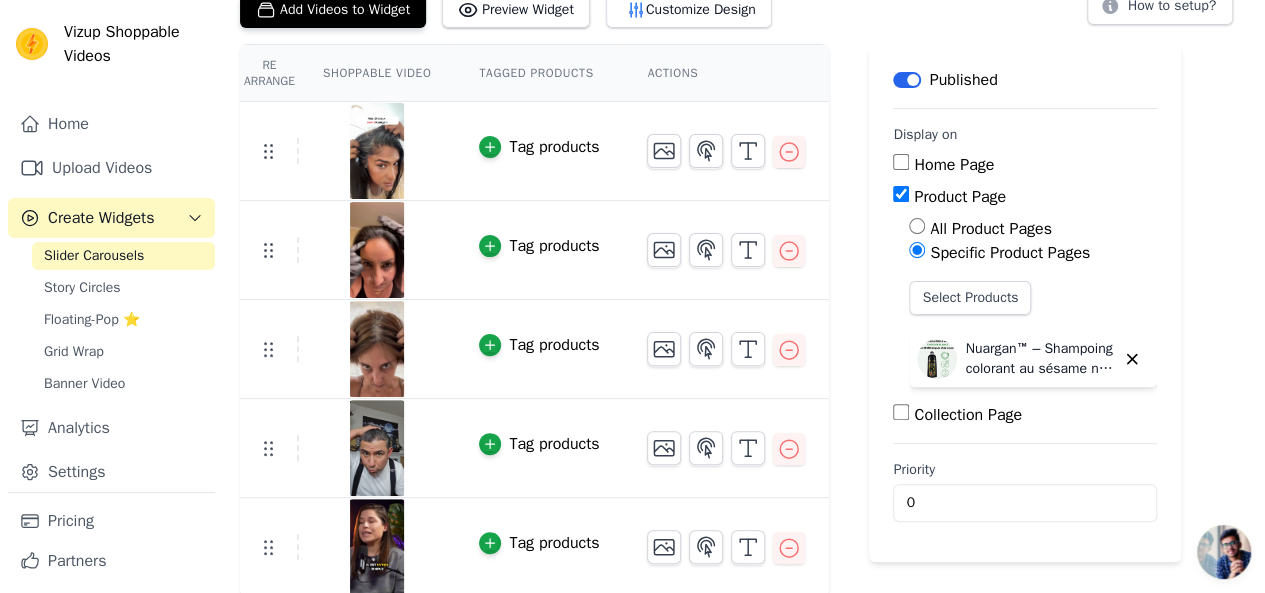 scroll, scrollTop: 137, scrollLeft: 0, axis: vertical 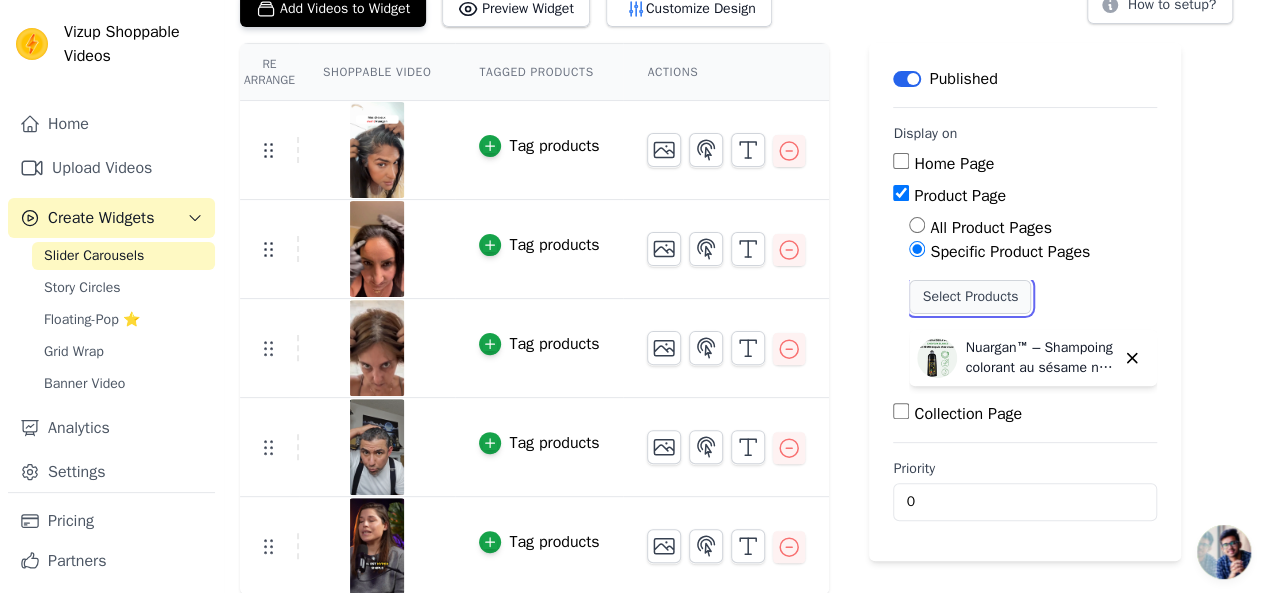 click on "Select Products" at bounding box center (970, 297) 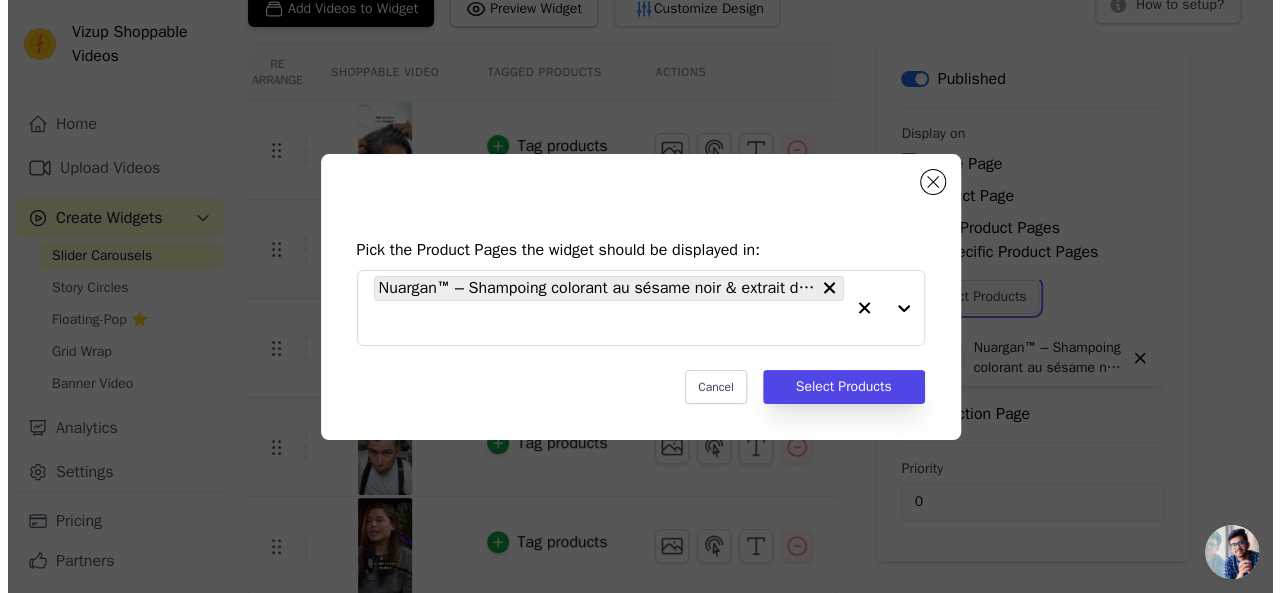 scroll, scrollTop: 0, scrollLeft: 0, axis: both 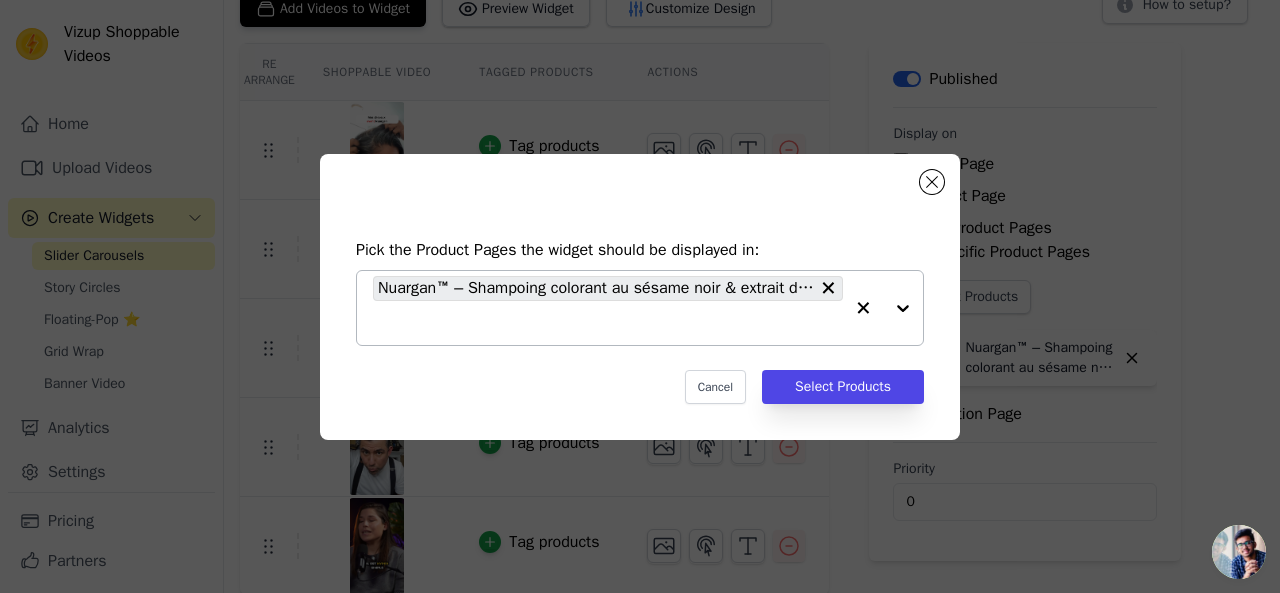 click at bounding box center [883, 308] 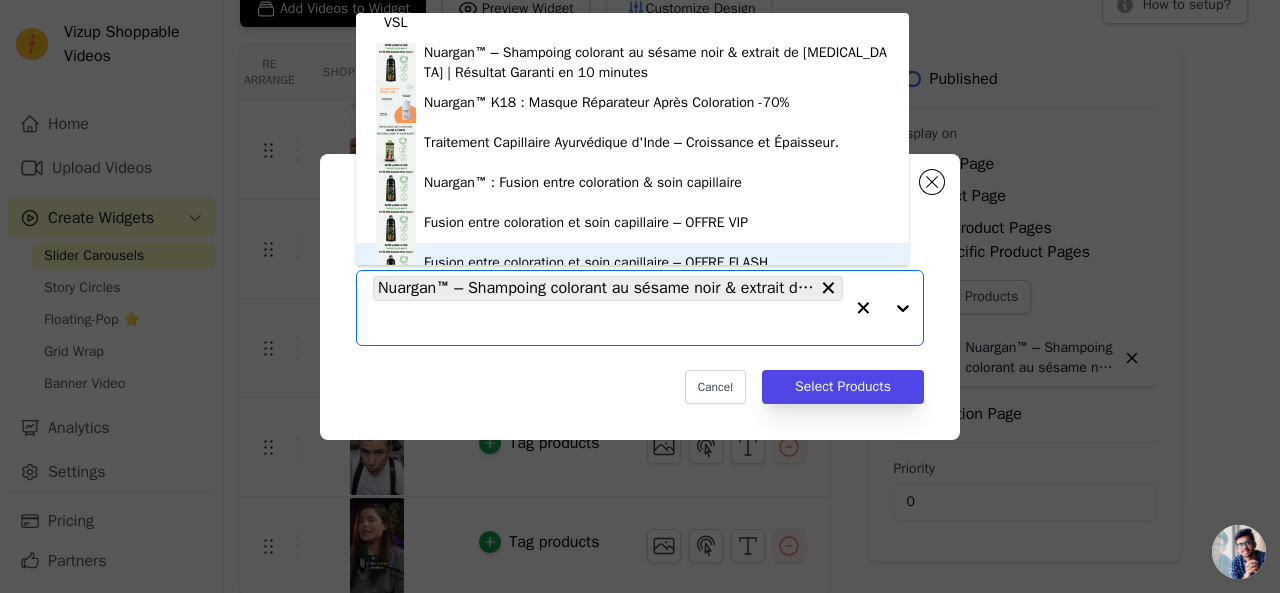 scroll, scrollTop: 0, scrollLeft: 0, axis: both 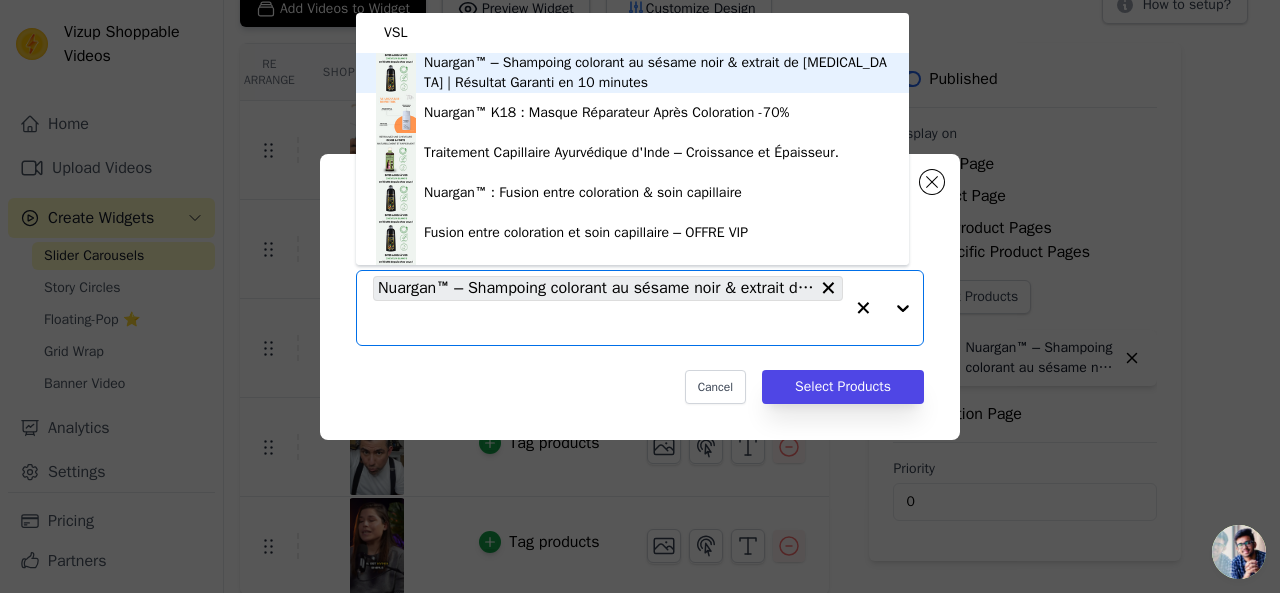 click on "Nuargan™ – Shampoing colorant au sésame noir & extrait de [MEDICAL_DATA] | Résultat Garanti en 10 minutes" at bounding box center [656, 73] 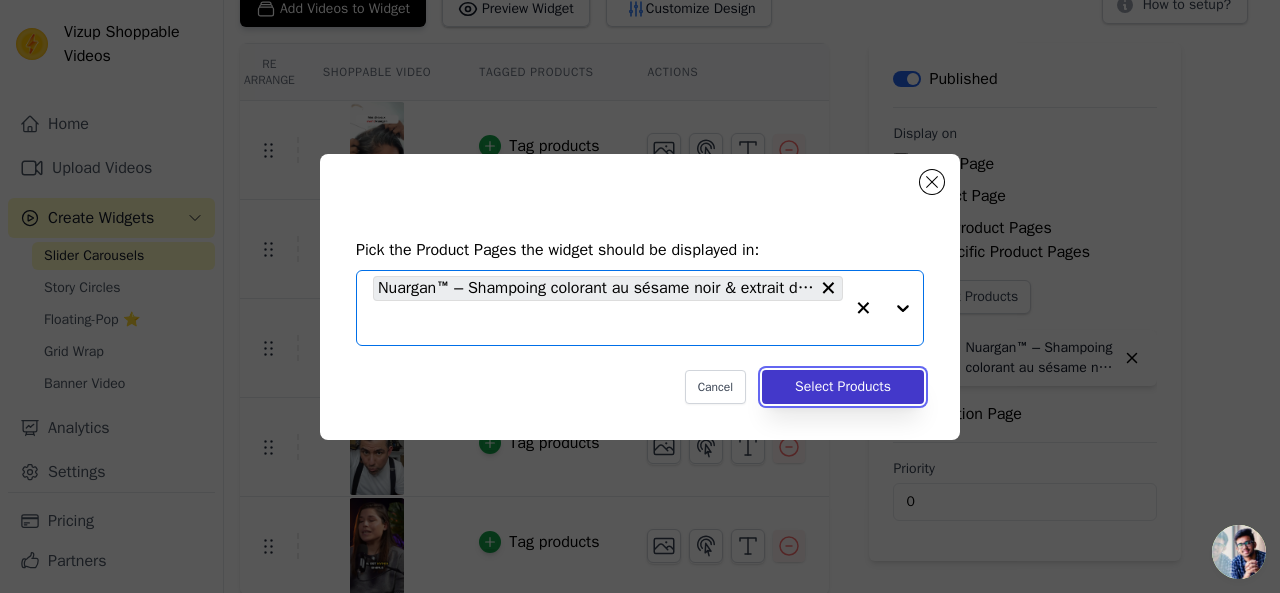 click on "Select Products" at bounding box center (843, 387) 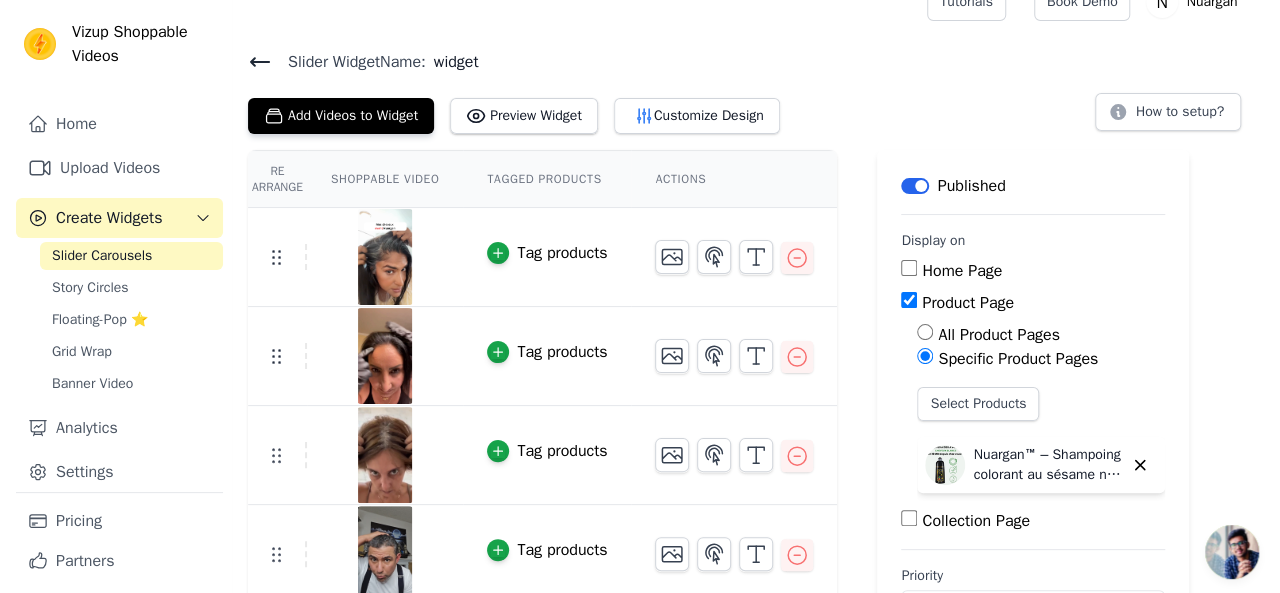 scroll, scrollTop: 0, scrollLeft: 0, axis: both 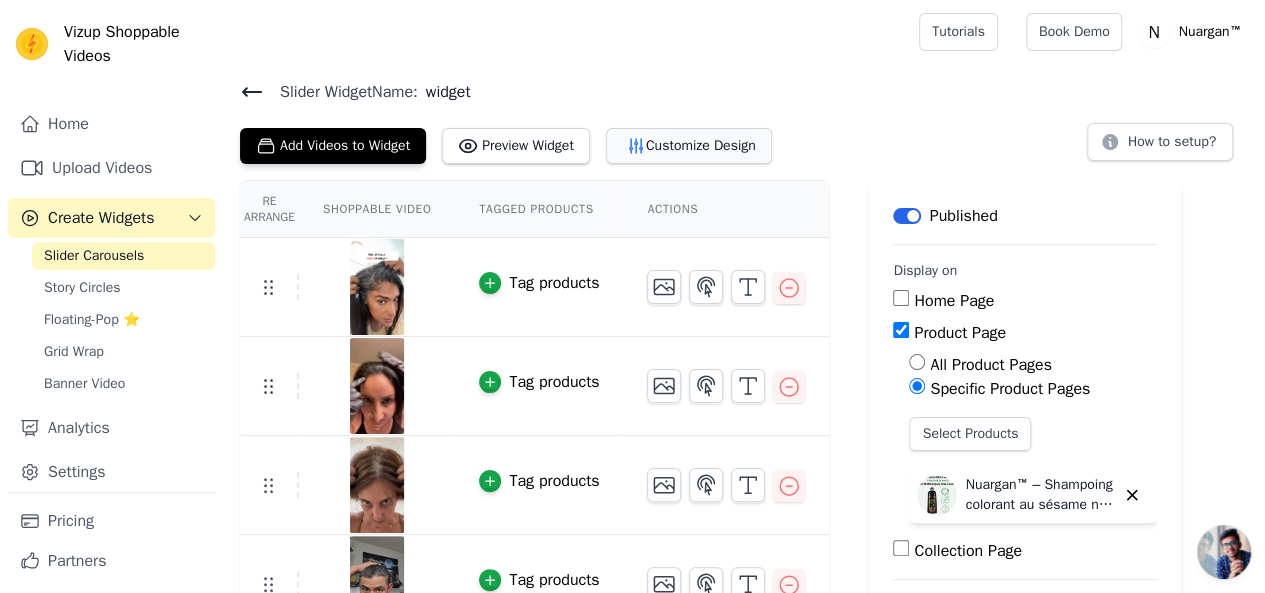 click on "Customize Design" at bounding box center [689, 146] 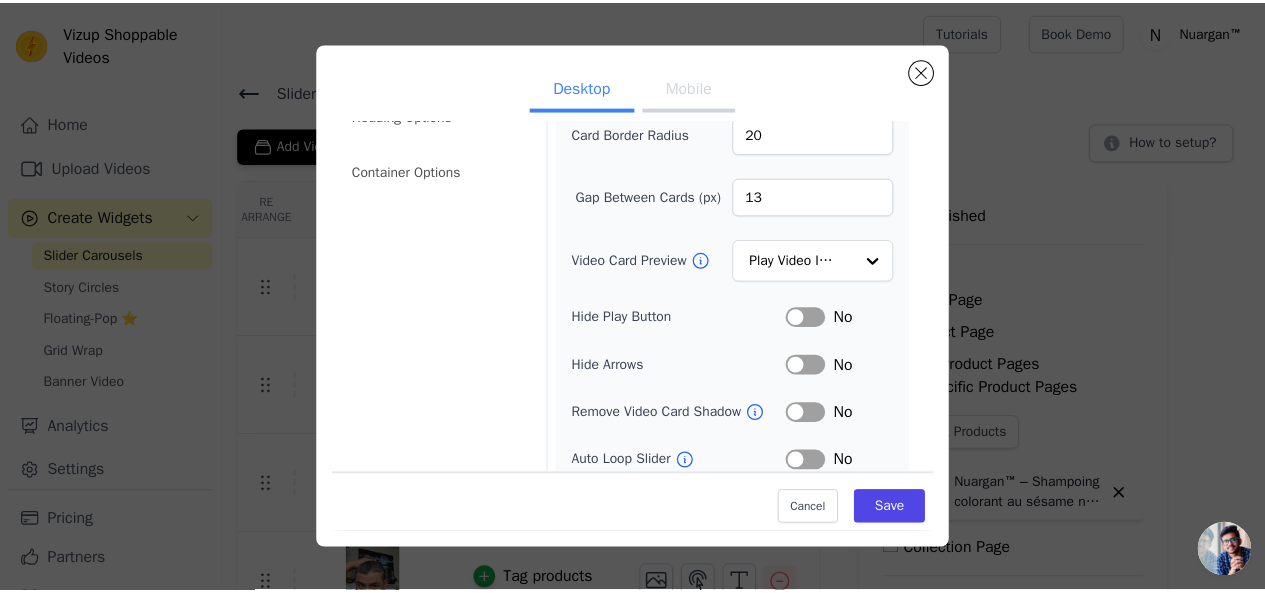 scroll, scrollTop: 0, scrollLeft: 0, axis: both 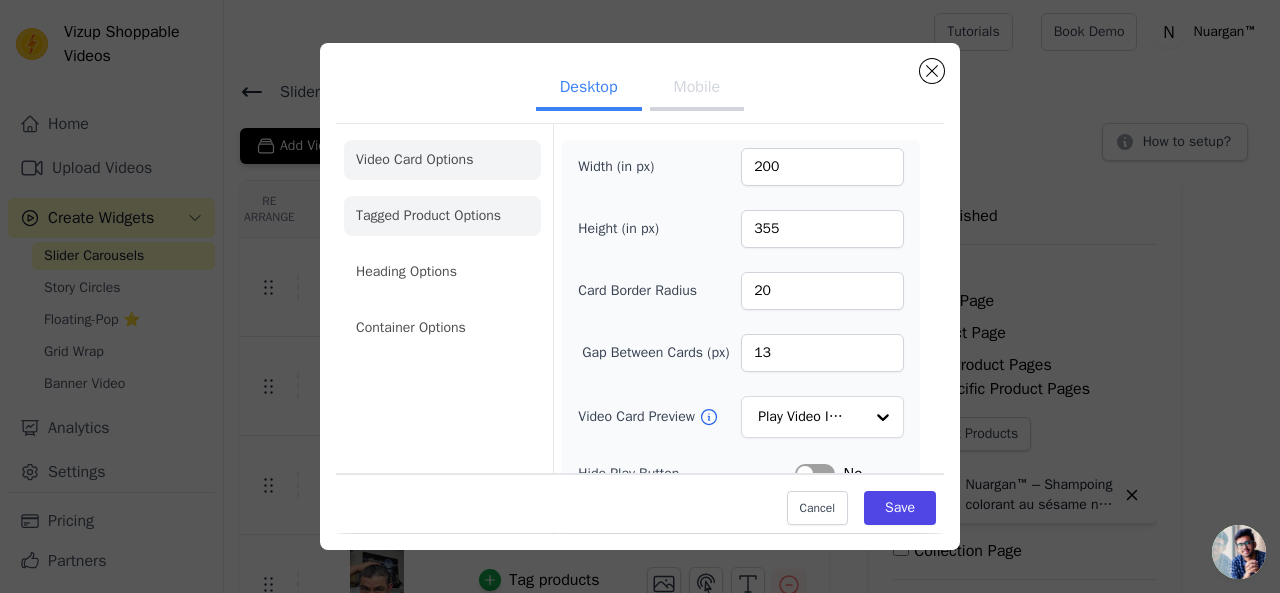 click on "Tagged Product Options" 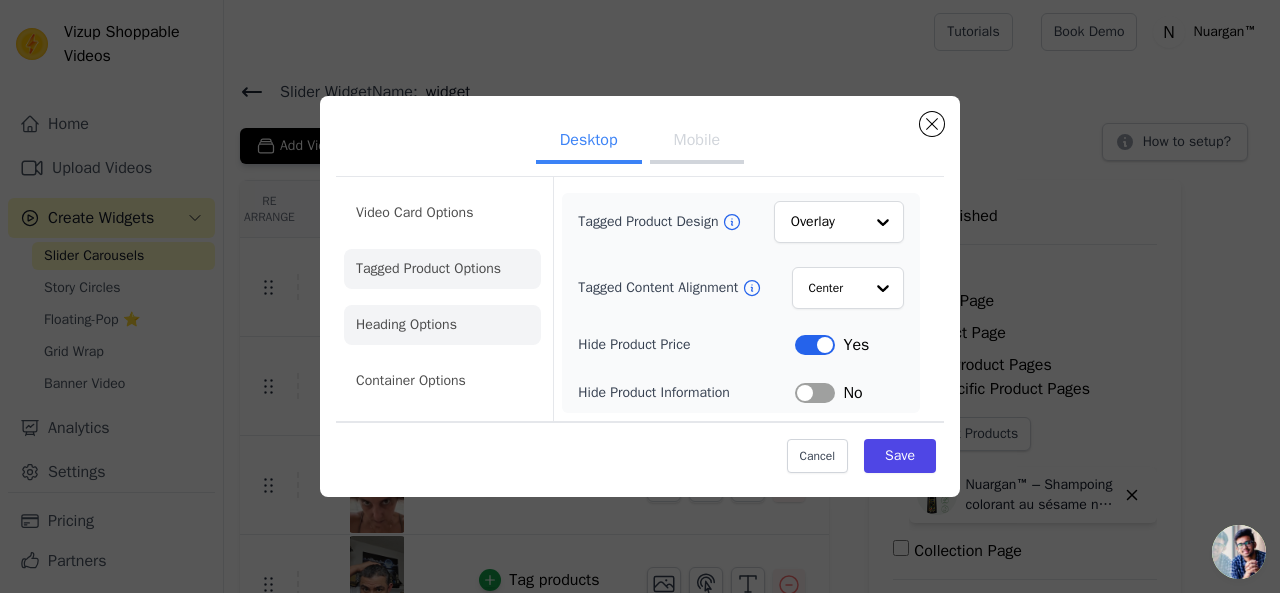 click on "Heading Options" 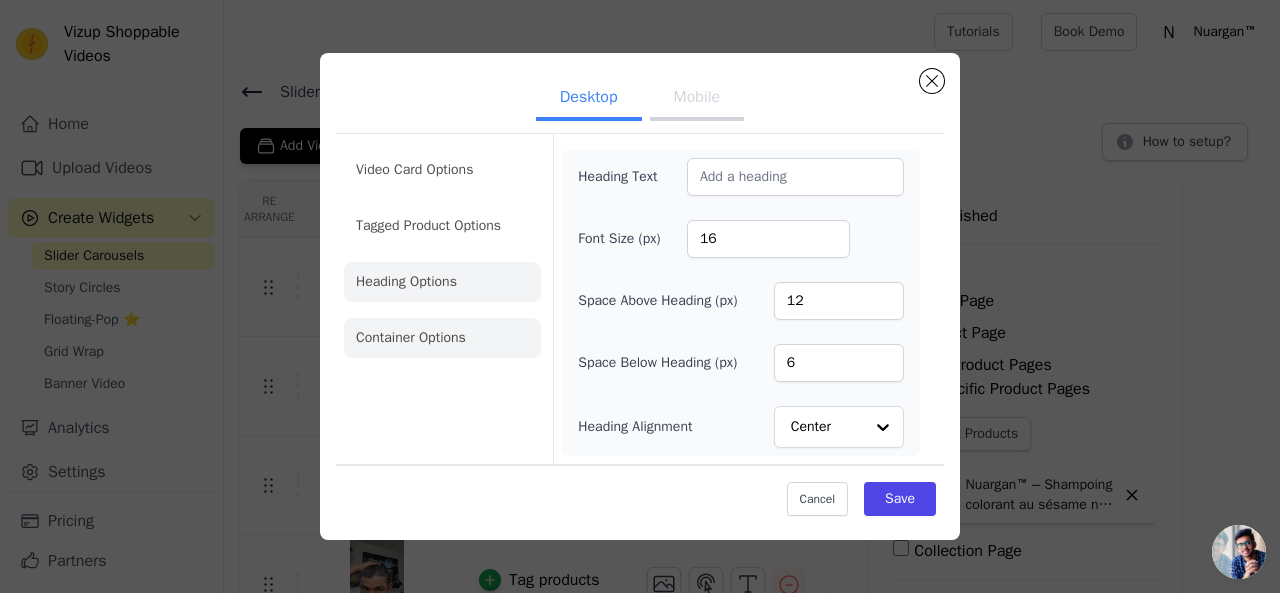 click on "Container Options" 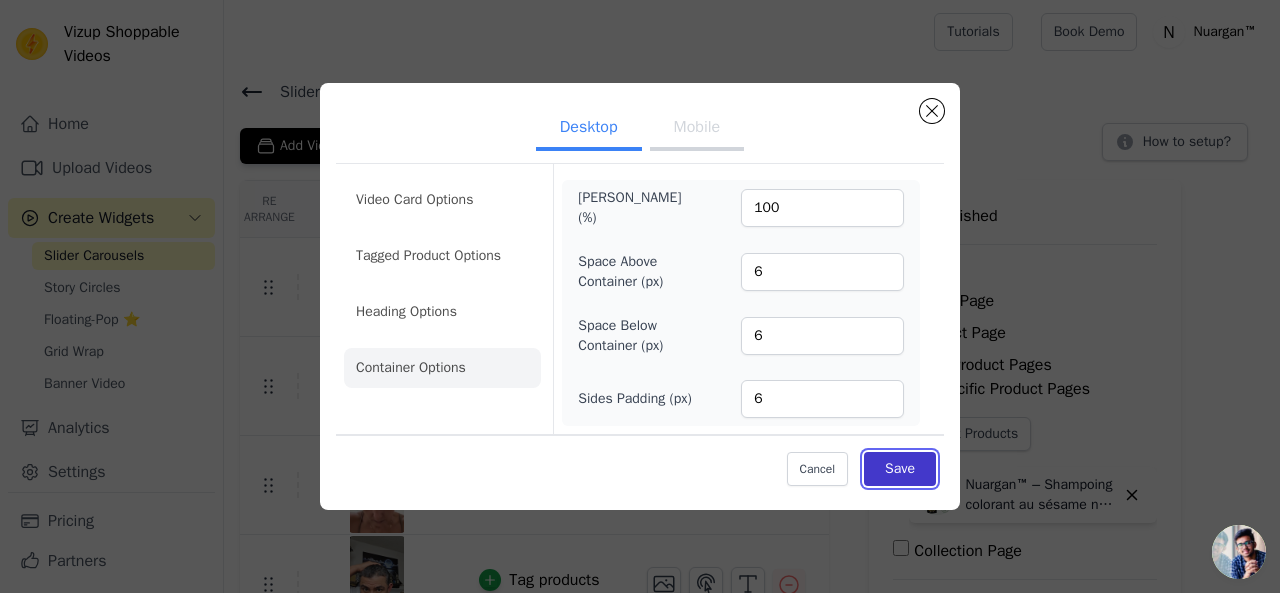 click on "Save" at bounding box center (900, 469) 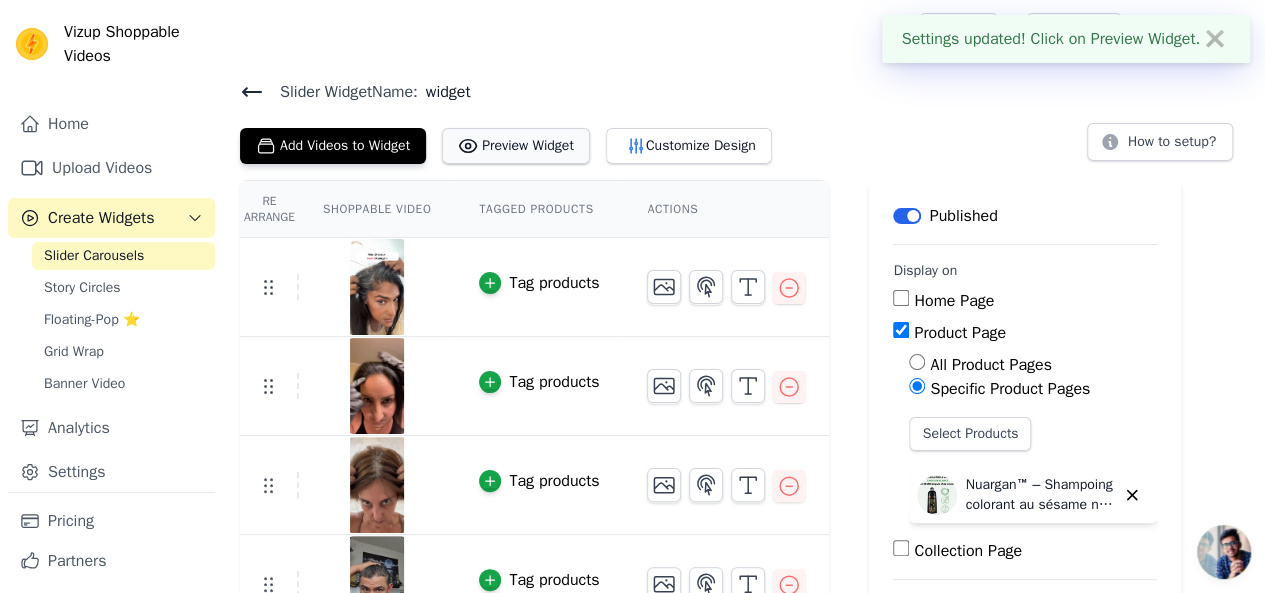 click on "Preview Widget" at bounding box center (516, 146) 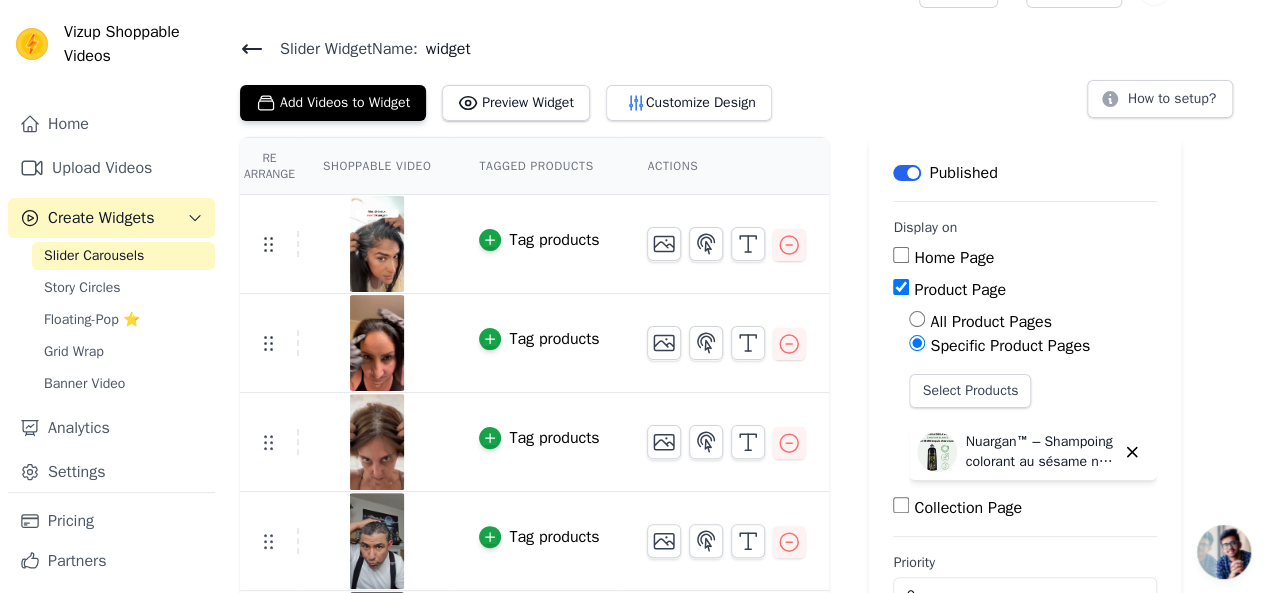 scroll, scrollTop: 0, scrollLeft: 0, axis: both 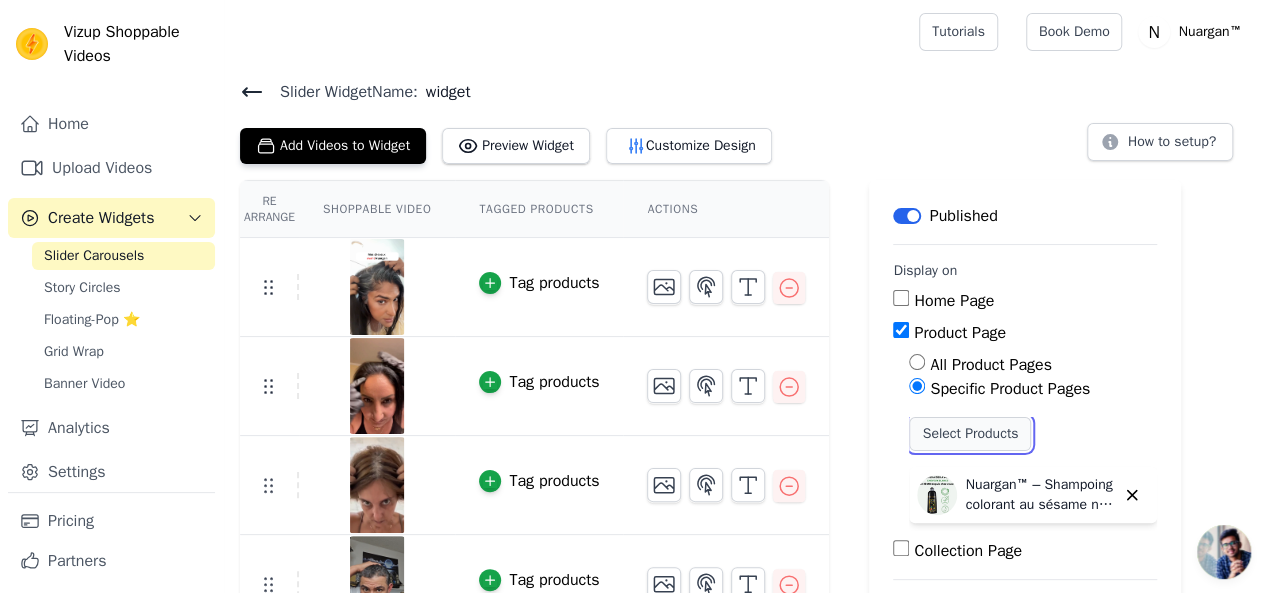 click on "Select Products" at bounding box center (970, 434) 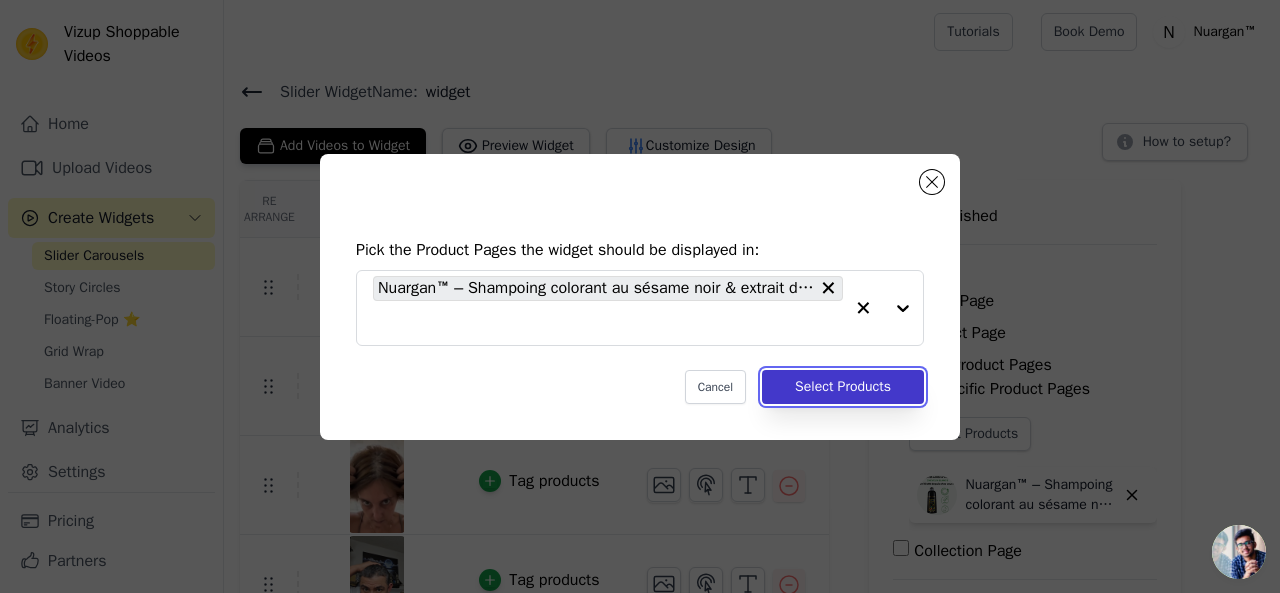 click on "Select Products" at bounding box center (843, 387) 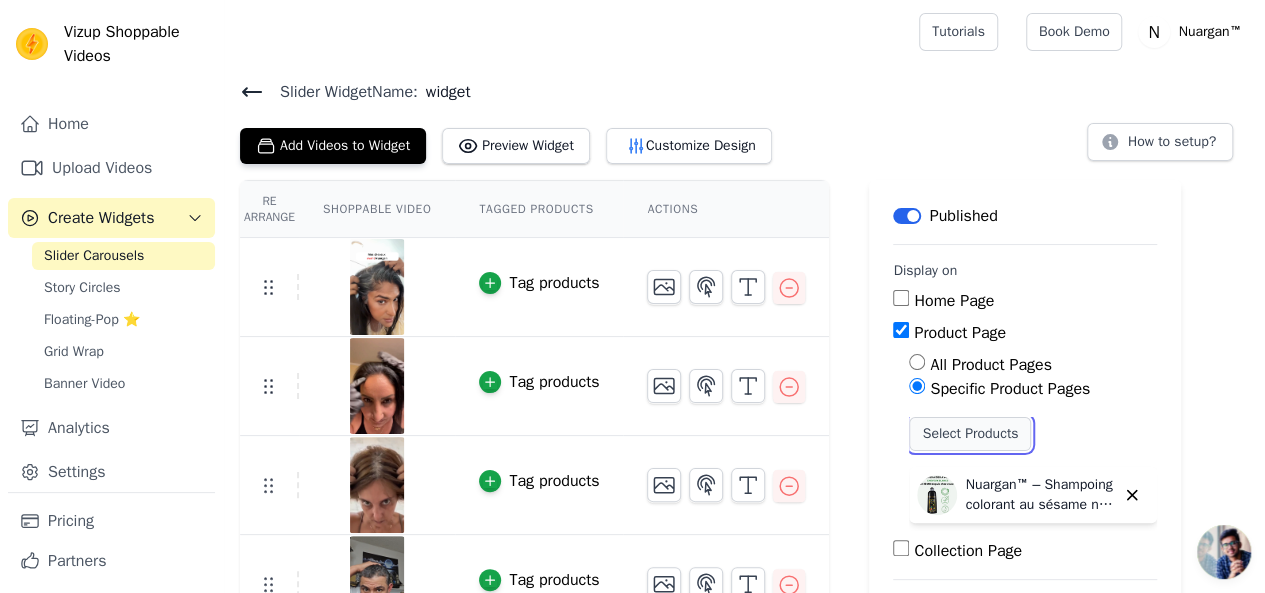 click on "Select Products" at bounding box center [970, 434] 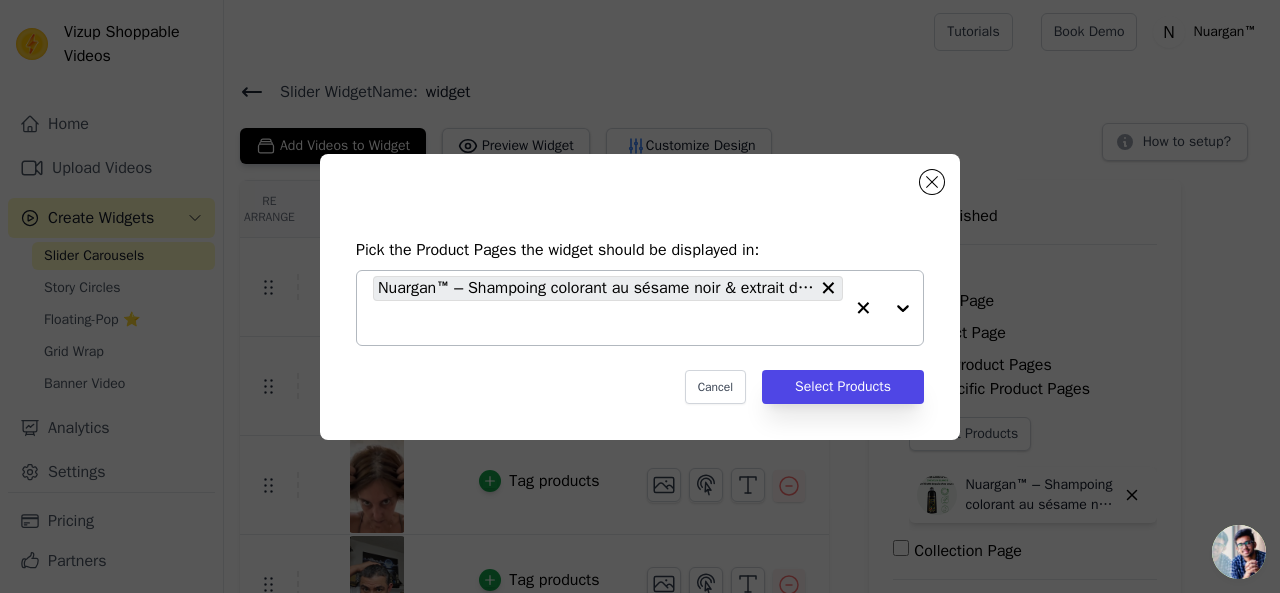 click at bounding box center (883, 308) 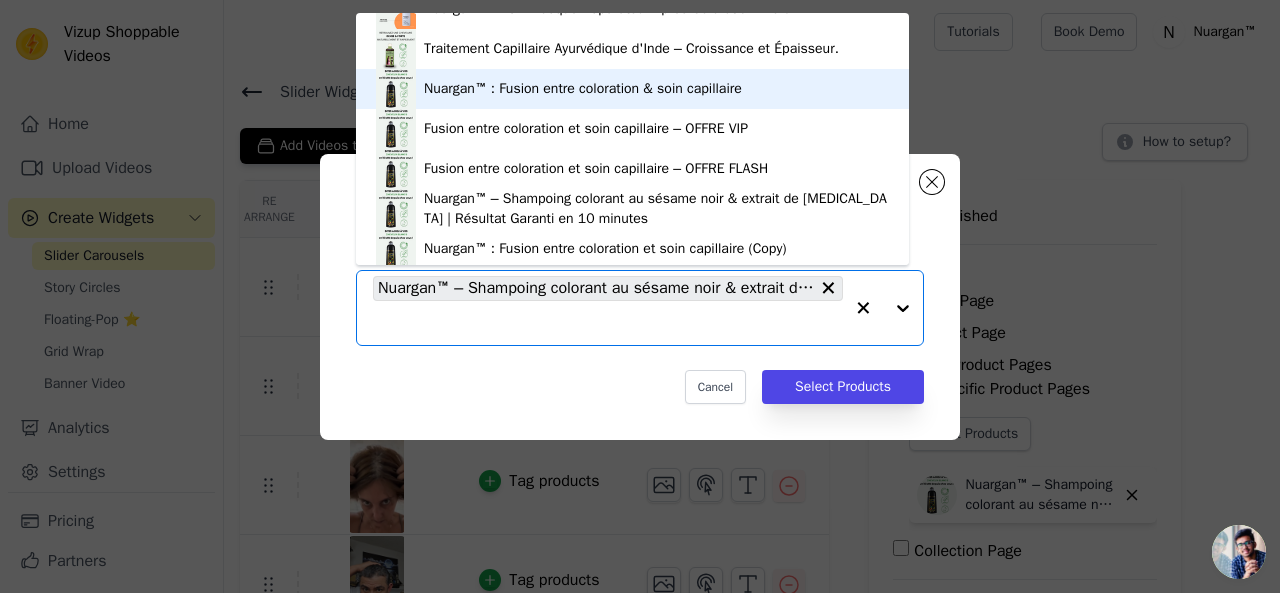 scroll, scrollTop: 108, scrollLeft: 0, axis: vertical 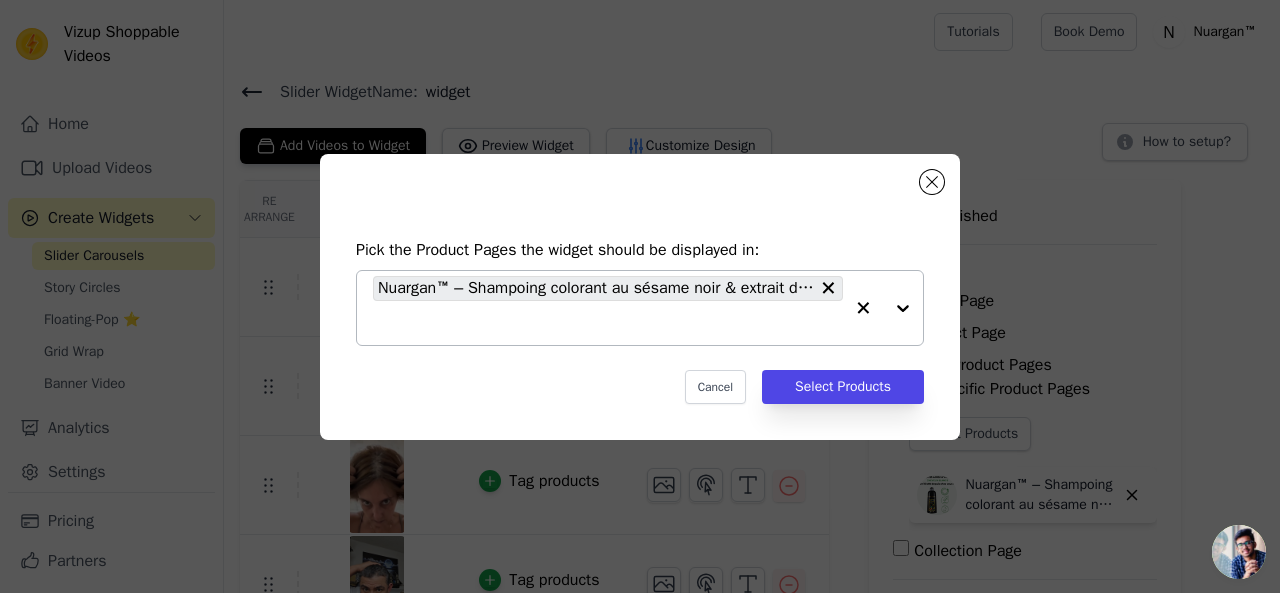 click at bounding box center (883, 308) 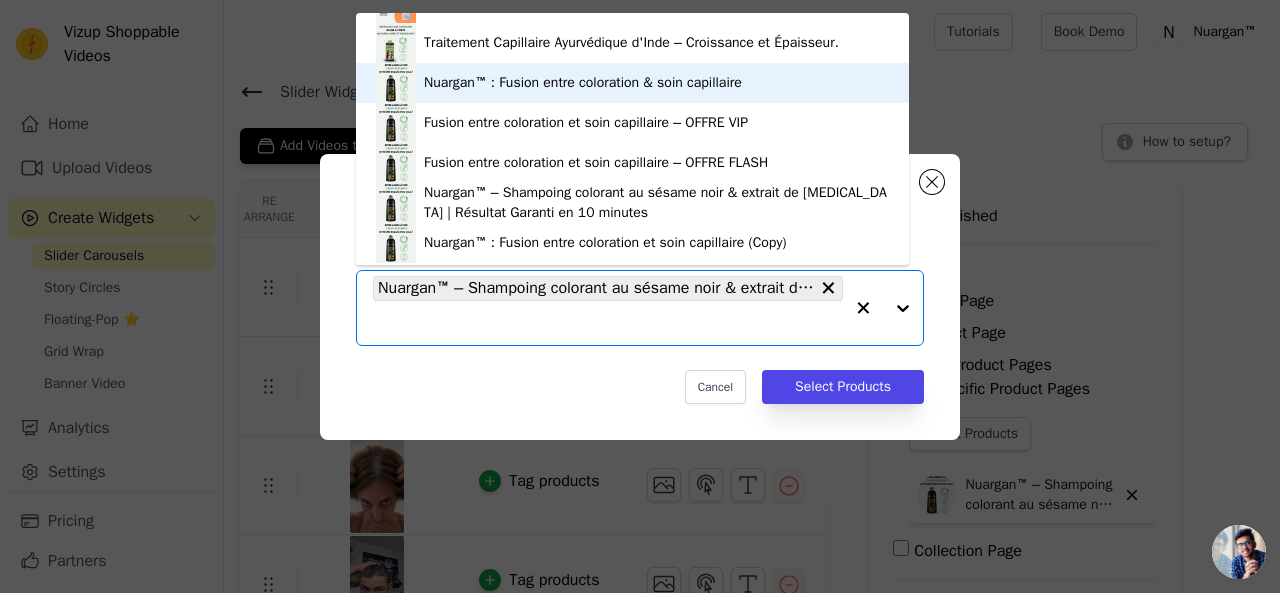 scroll, scrollTop: 113, scrollLeft: 0, axis: vertical 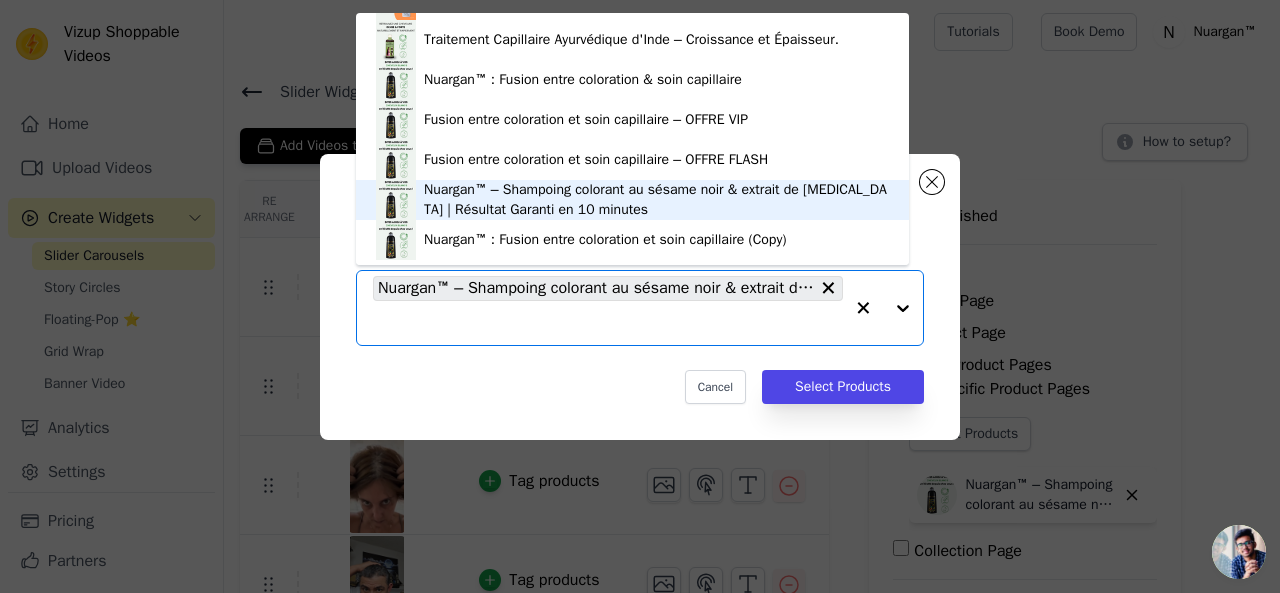 click on "Nuargan™ – Shampoing colorant au sésame noir & extrait de [MEDICAL_DATA] | Résultat Garanti en 10 minutes" at bounding box center (656, 200) 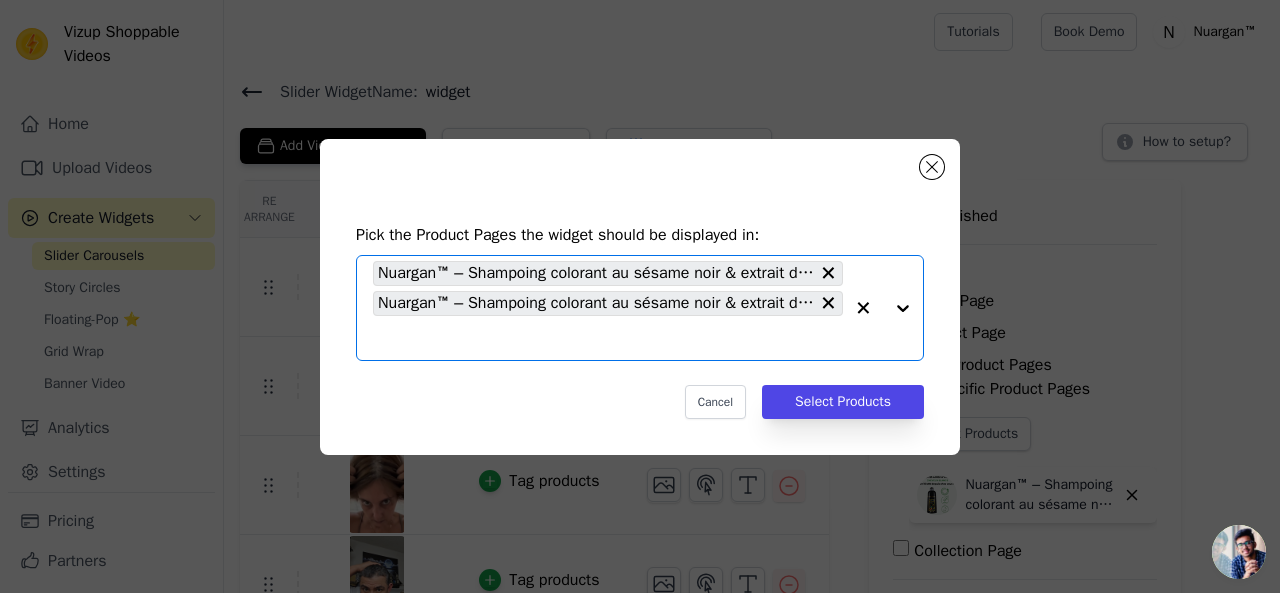 click at bounding box center (883, 308) 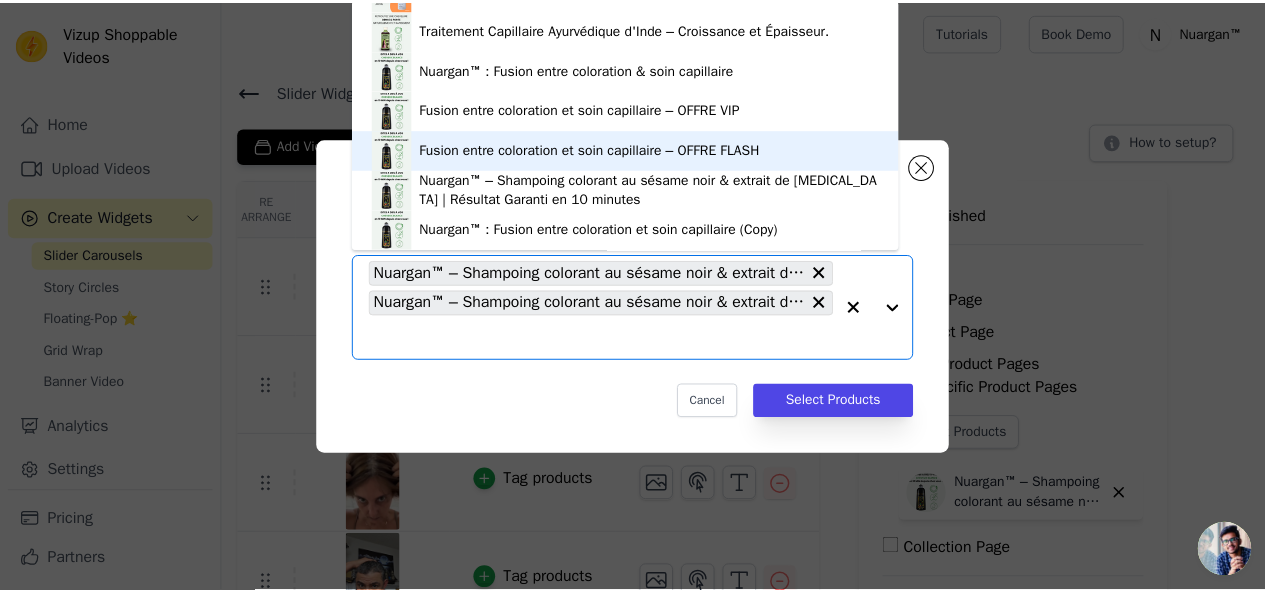 scroll, scrollTop: 113, scrollLeft: 0, axis: vertical 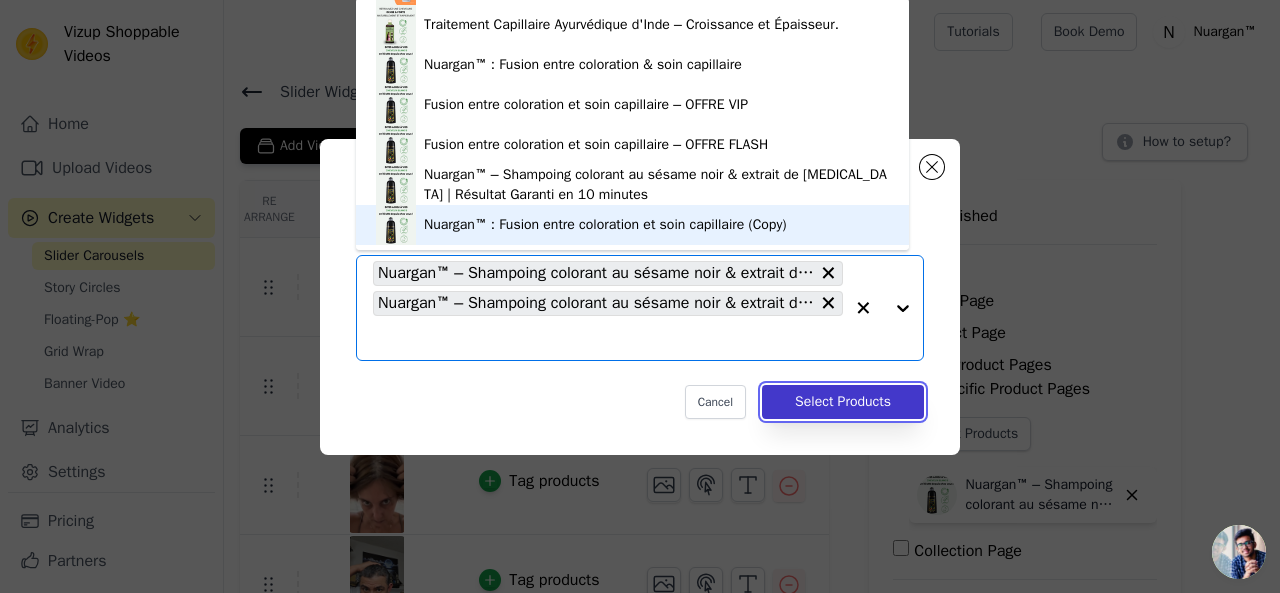 click on "Select Products" at bounding box center [843, 402] 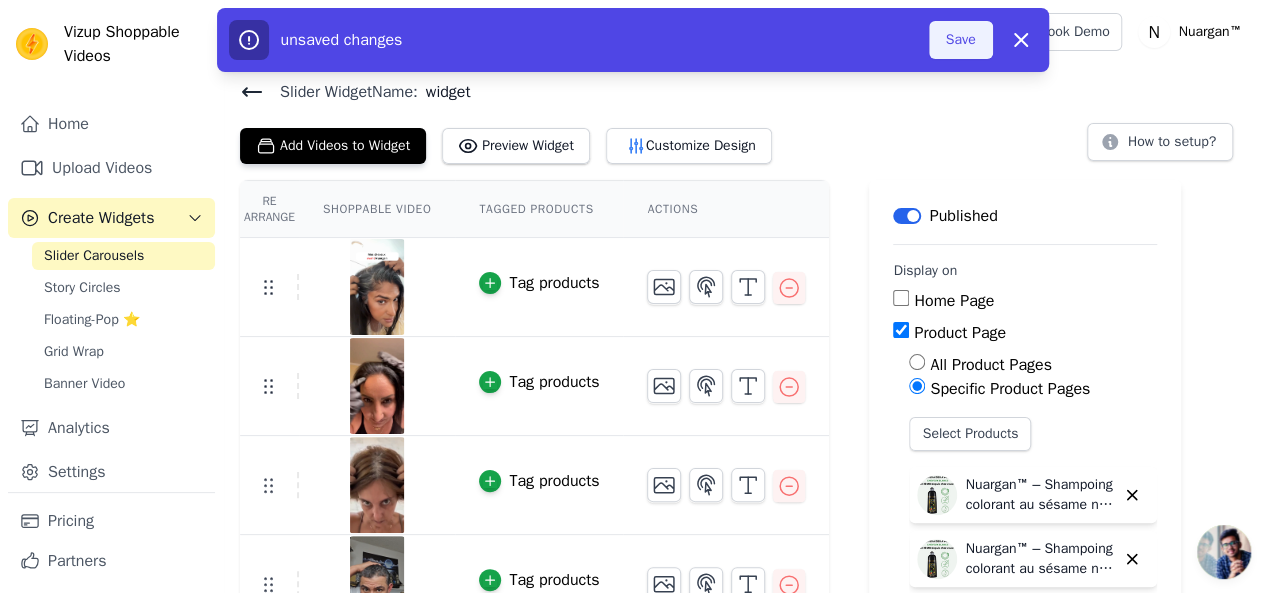 click on "Save" at bounding box center [961, 40] 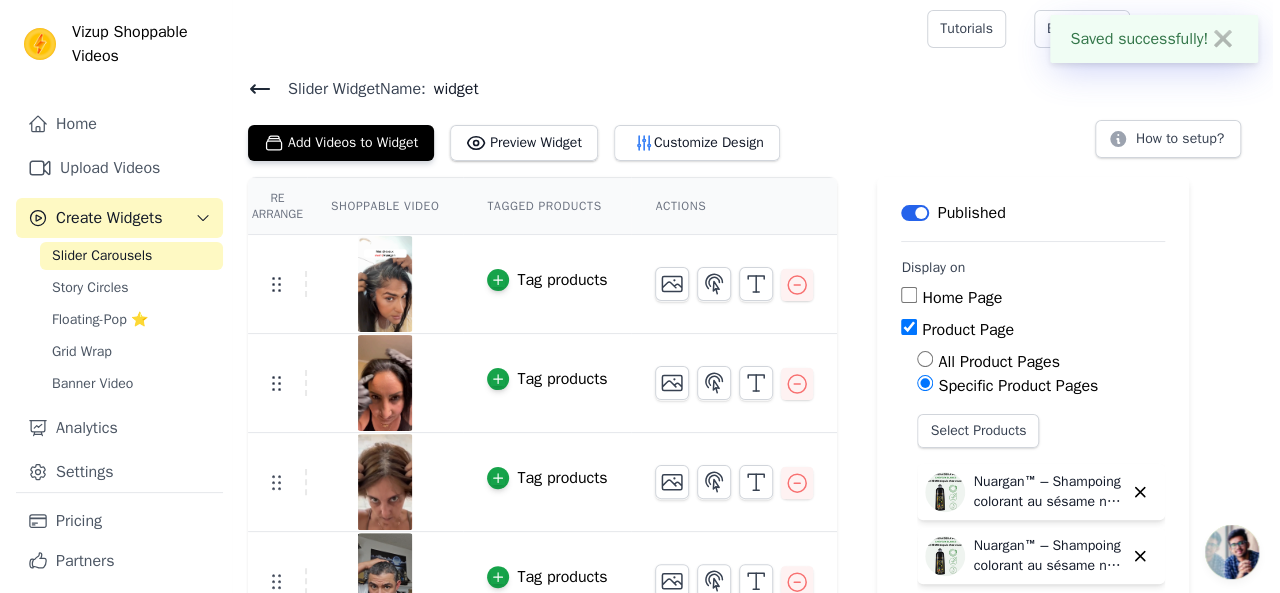scroll, scrollTop: 0, scrollLeft: 0, axis: both 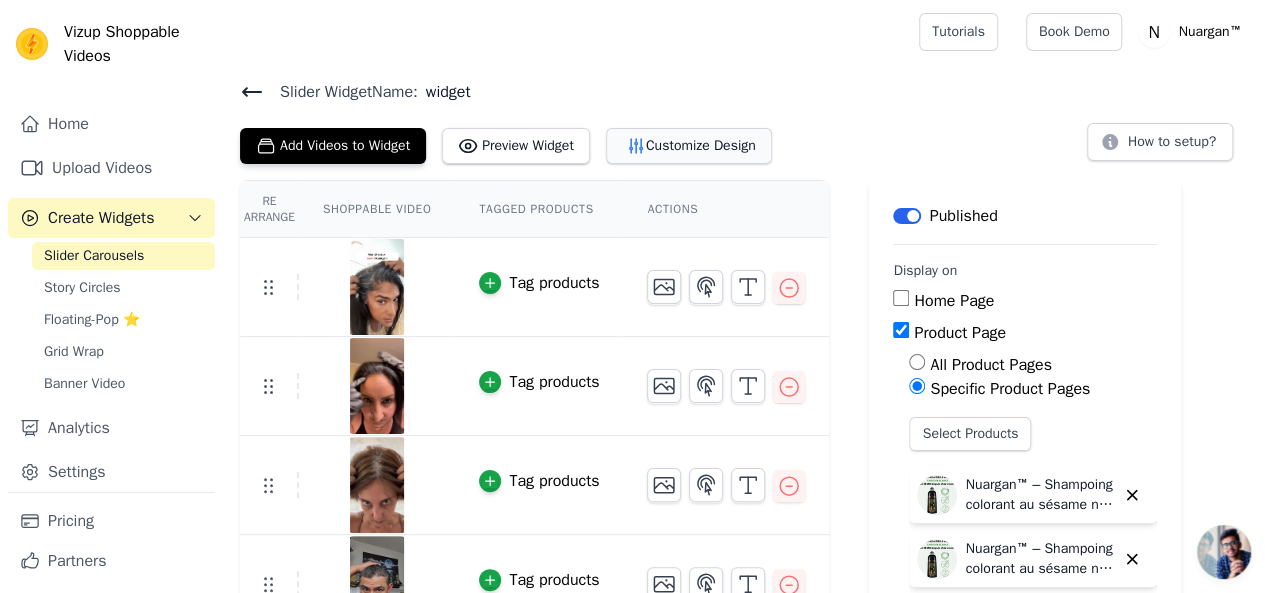 click on "Customize Design" at bounding box center [689, 146] 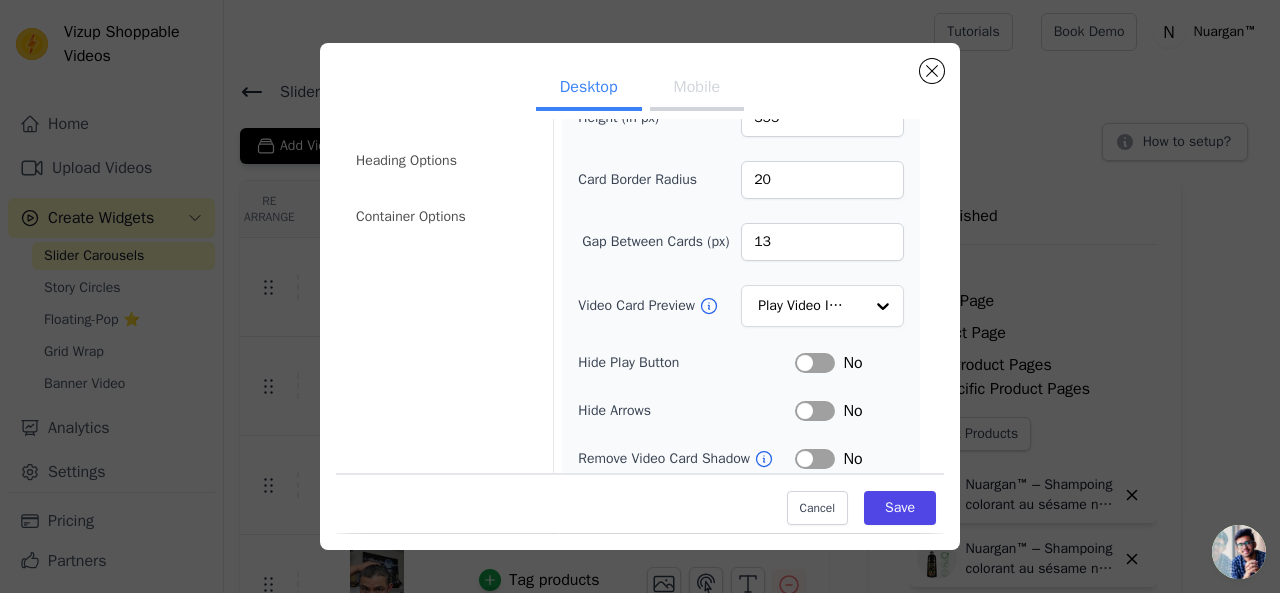scroll, scrollTop: 0, scrollLeft: 0, axis: both 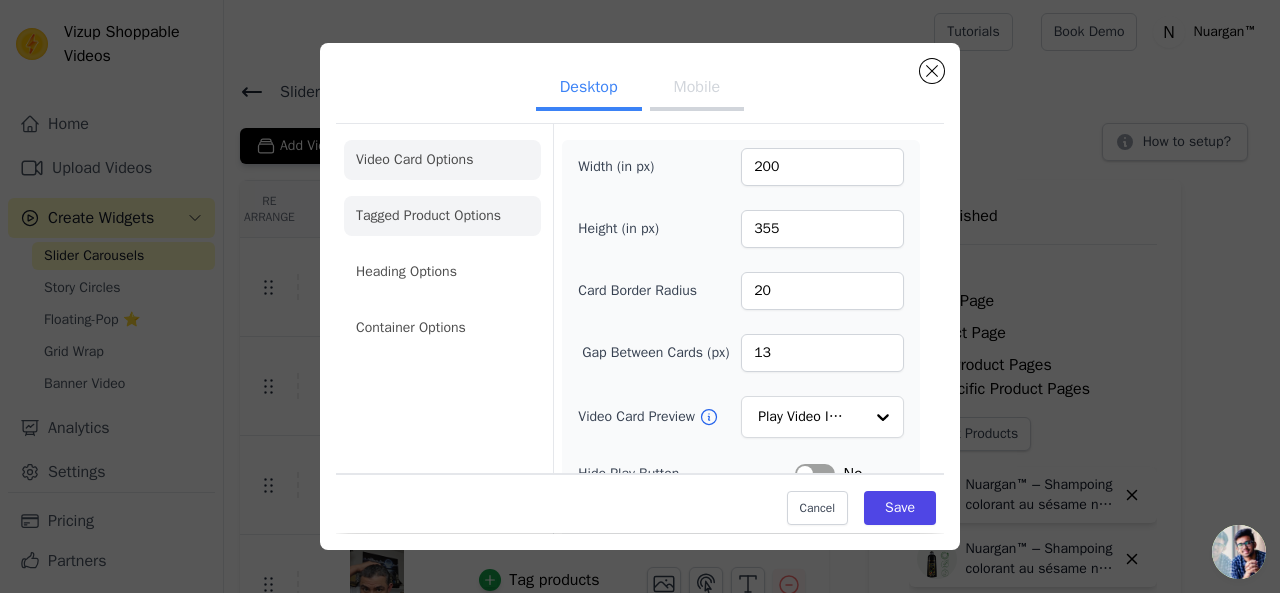 click on "Tagged Product Options" 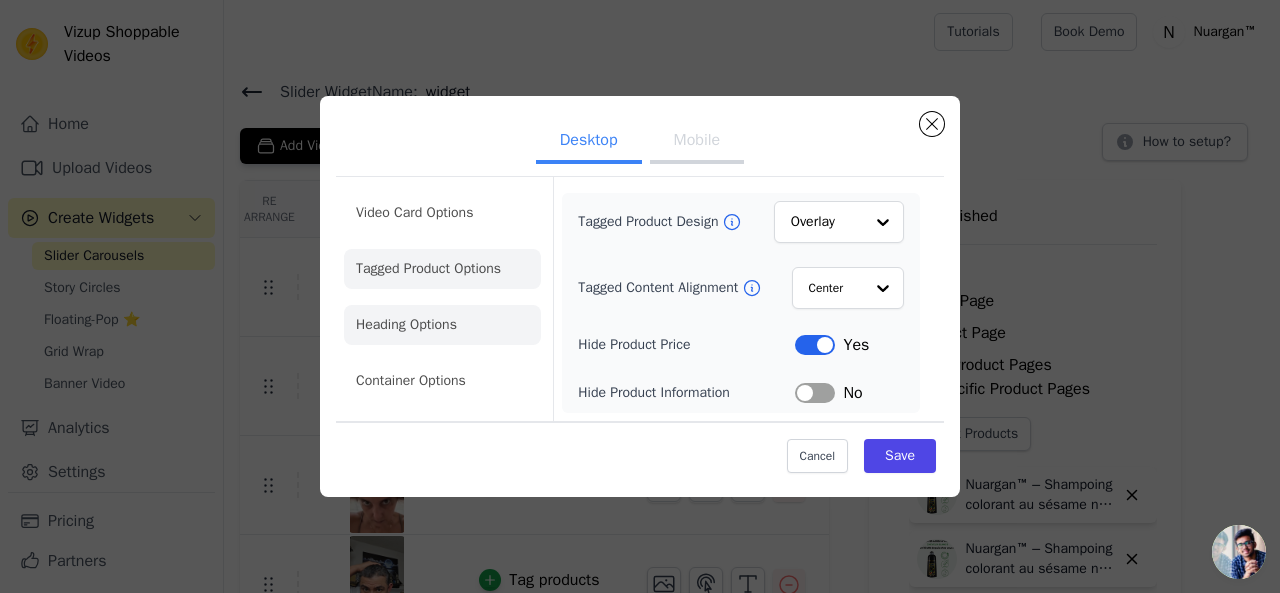 click on "Heading Options" 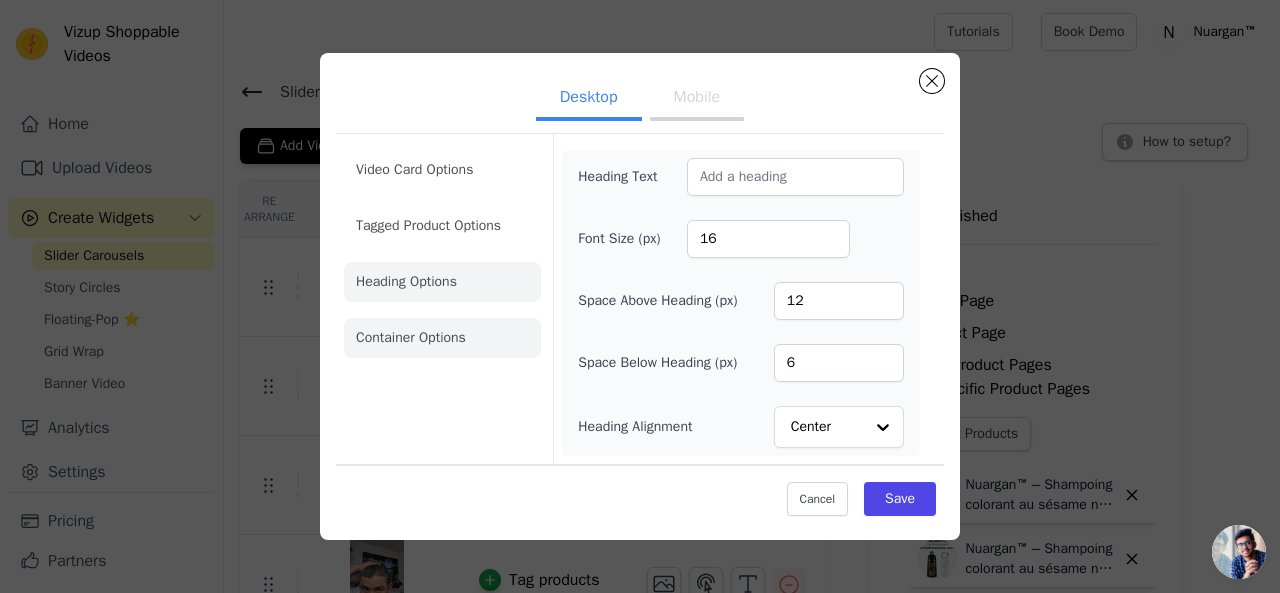 click on "Container Options" 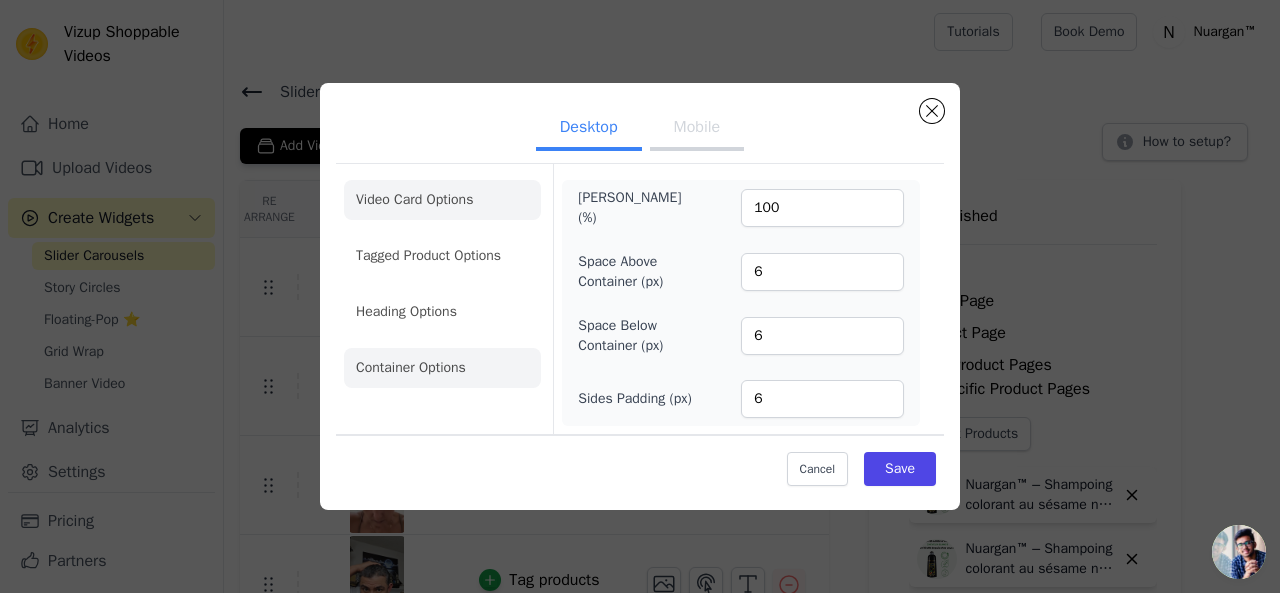 click on "Video Card Options" 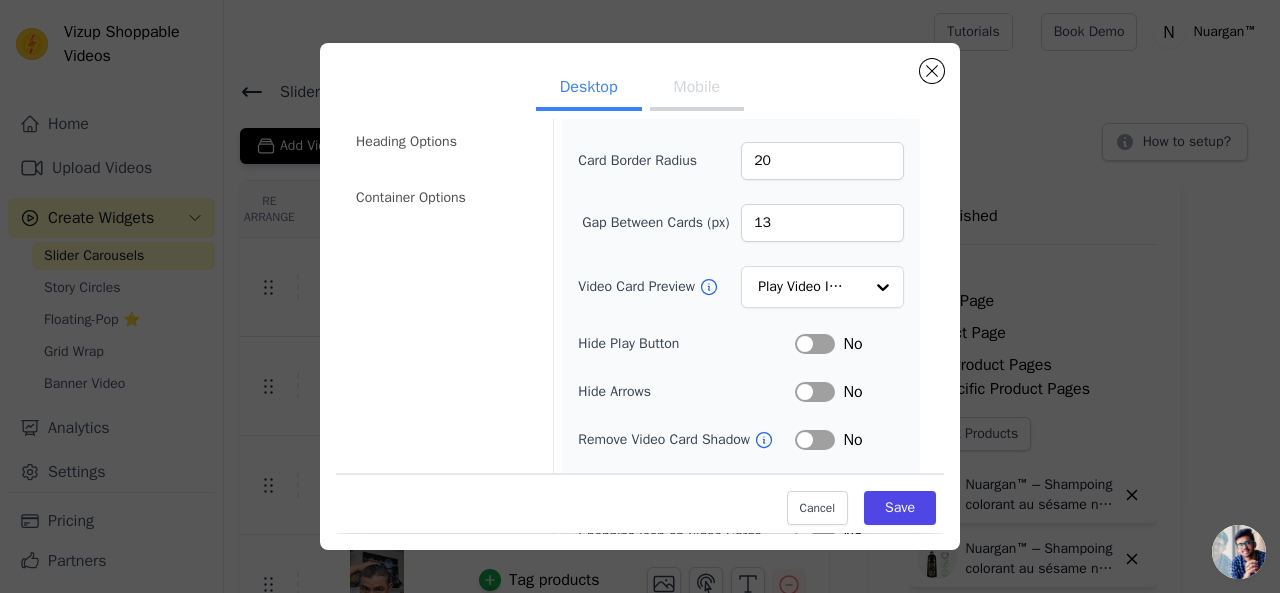 scroll, scrollTop: 132, scrollLeft: 0, axis: vertical 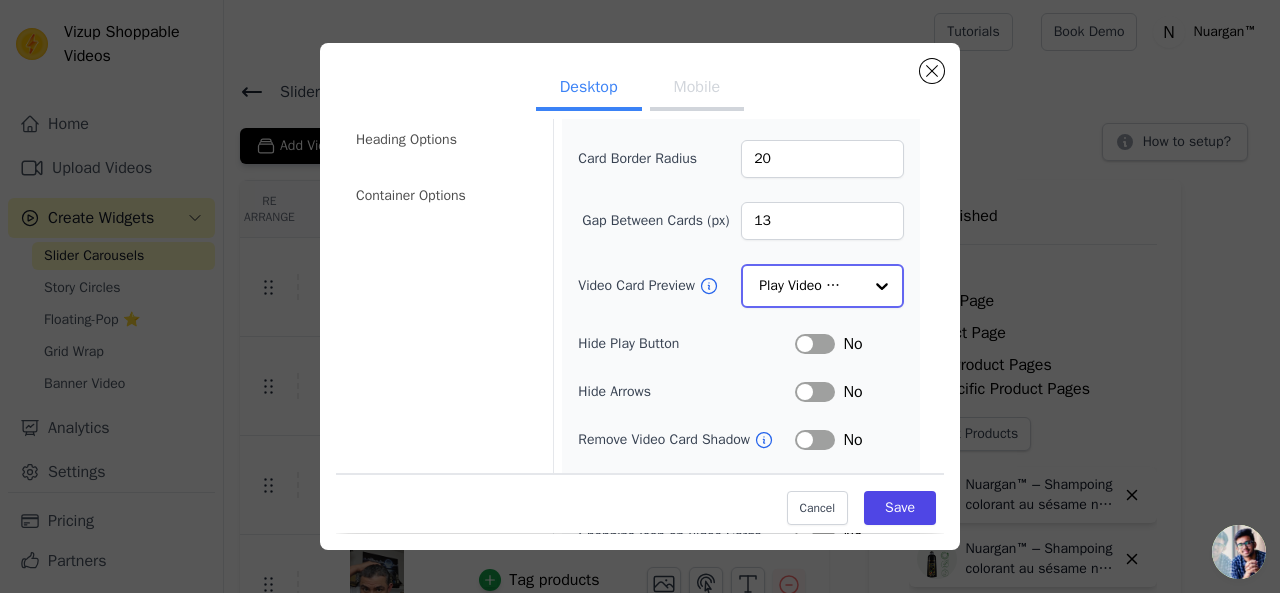 click on "Video Card Preview" 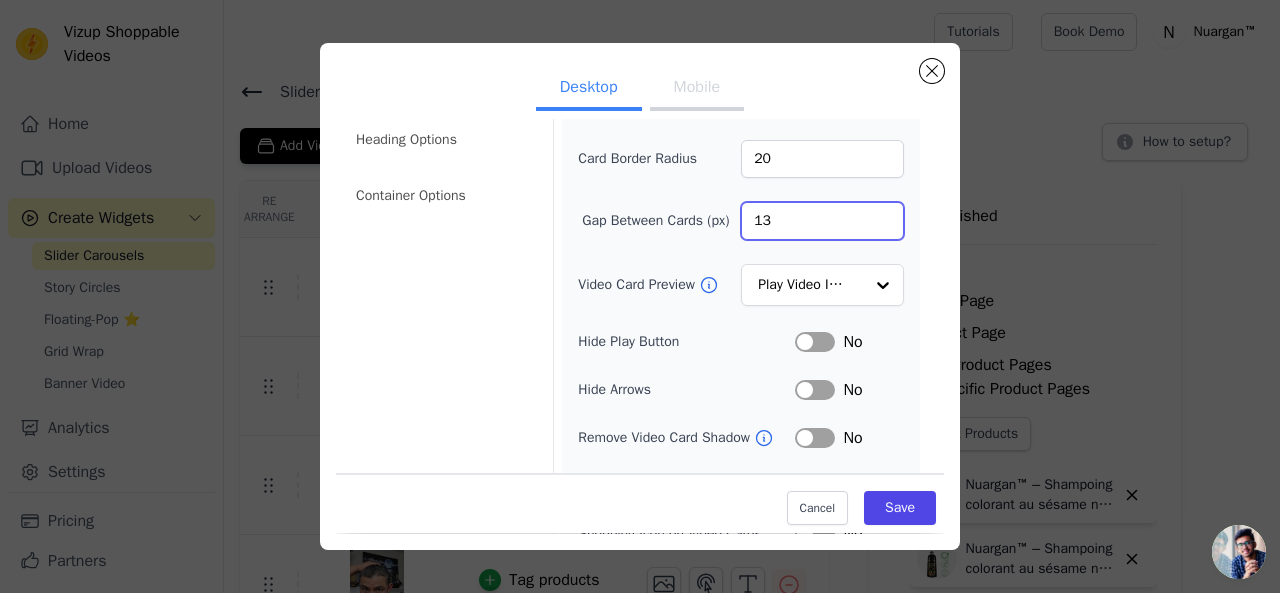 click on "13" at bounding box center [822, 221] 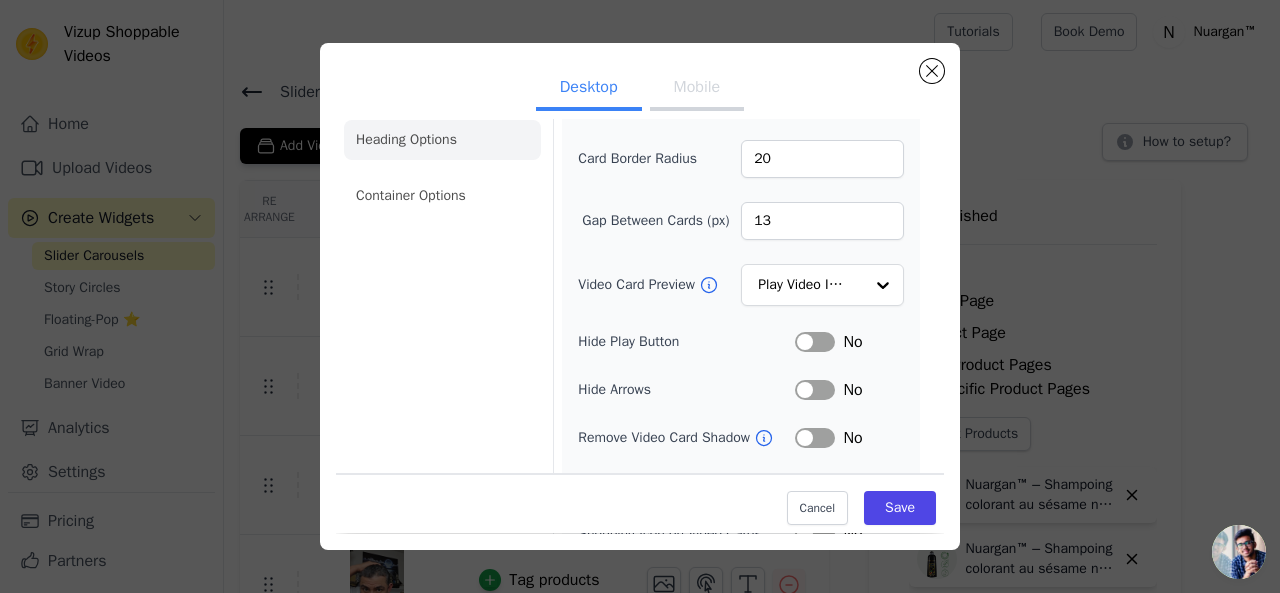 click on "Heading Options" 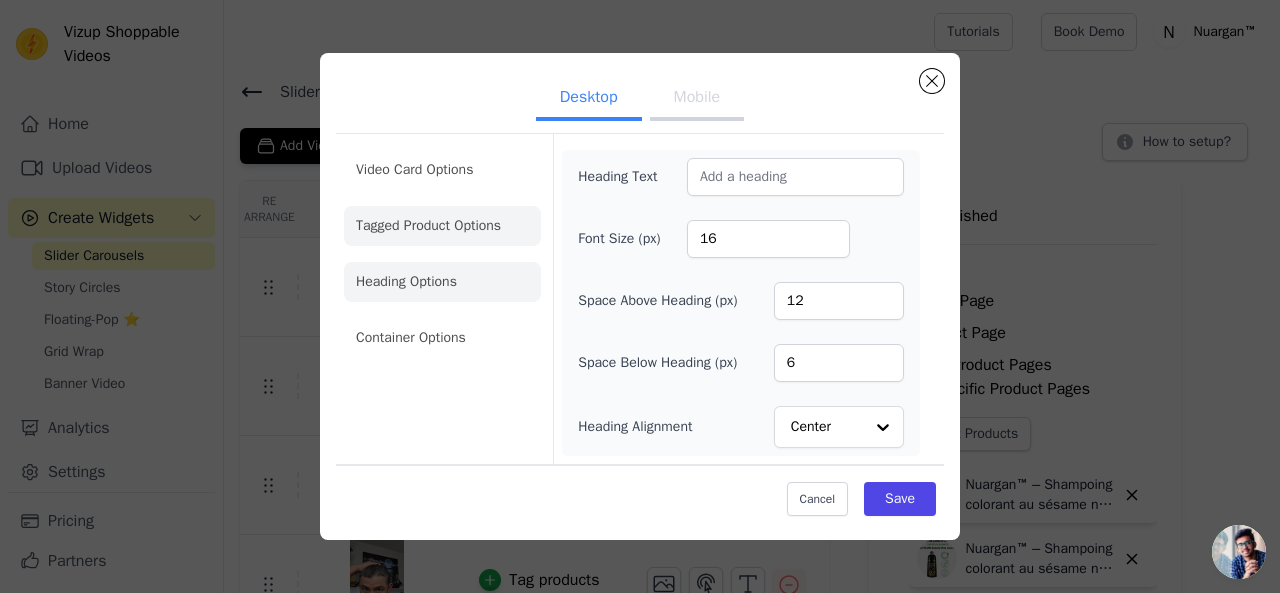 click on "Tagged Product Options" 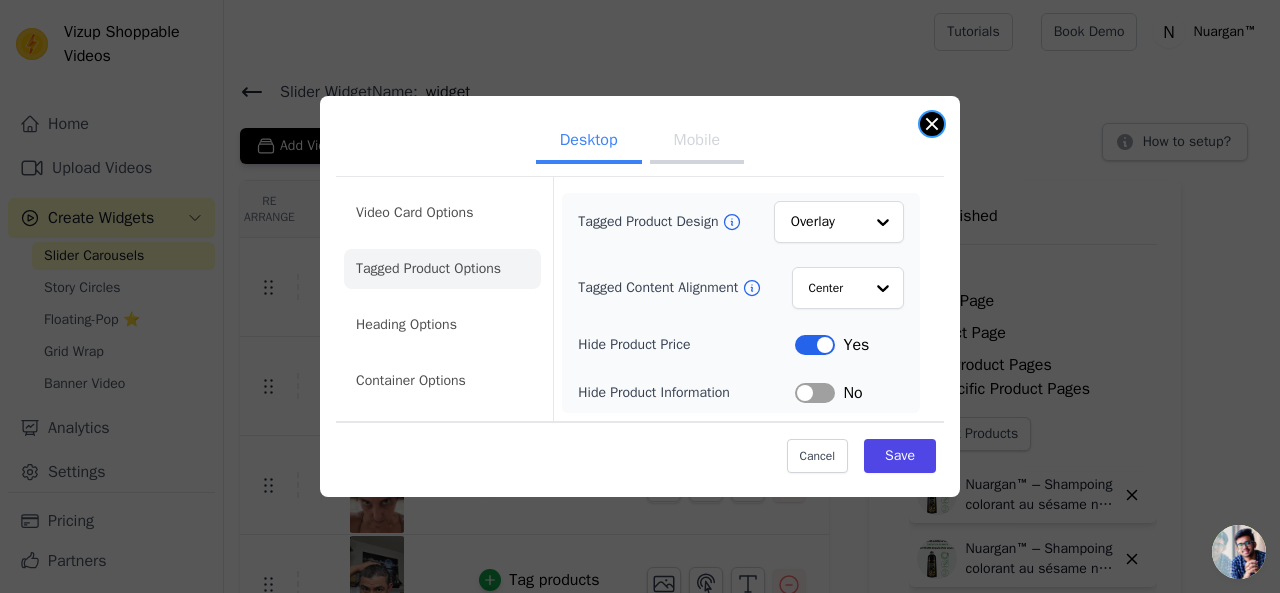 click at bounding box center (932, 124) 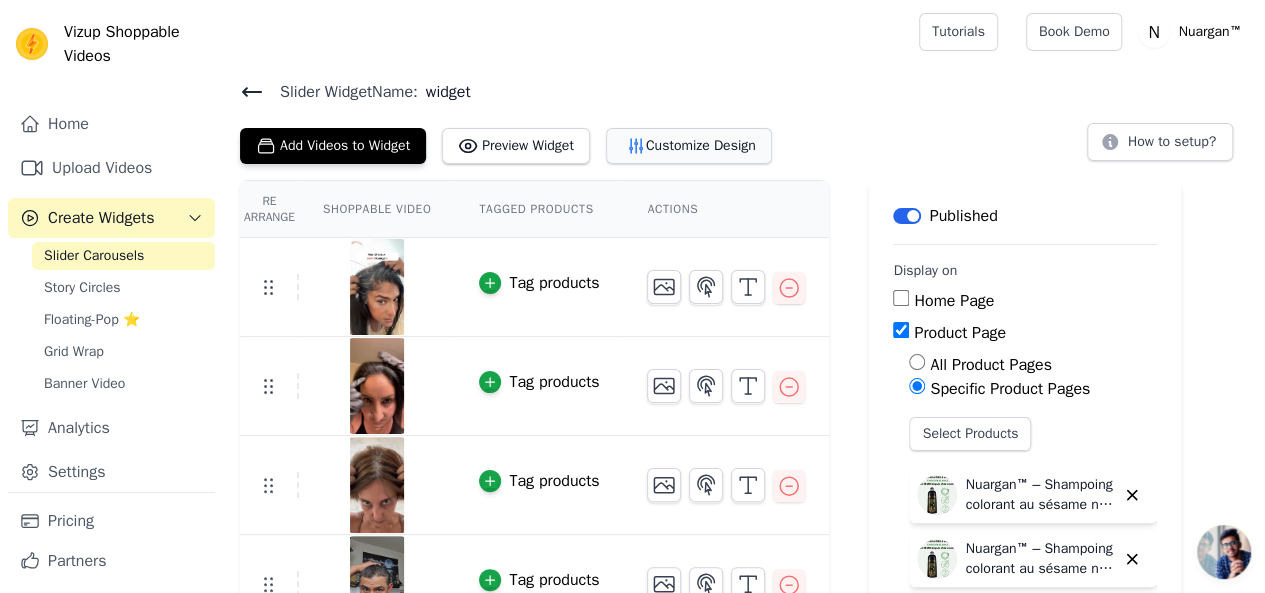 click on "Customize Design" at bounding box center (689, 146) 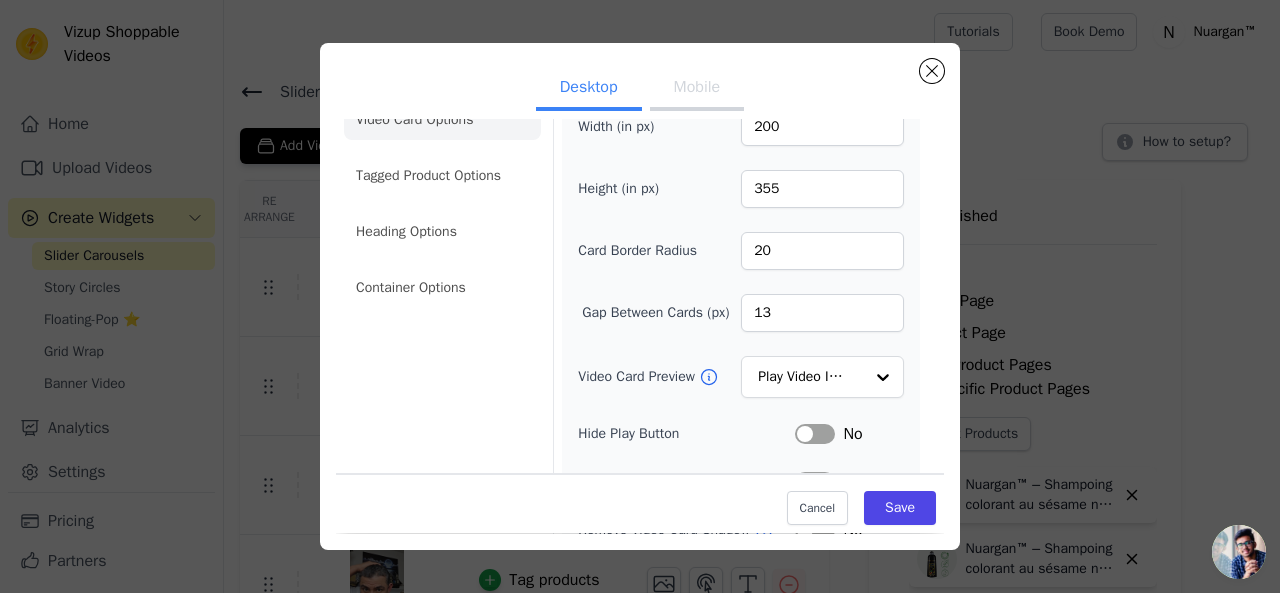 scroll, scrollTop: 0, scrollLeft: 0, axis: both 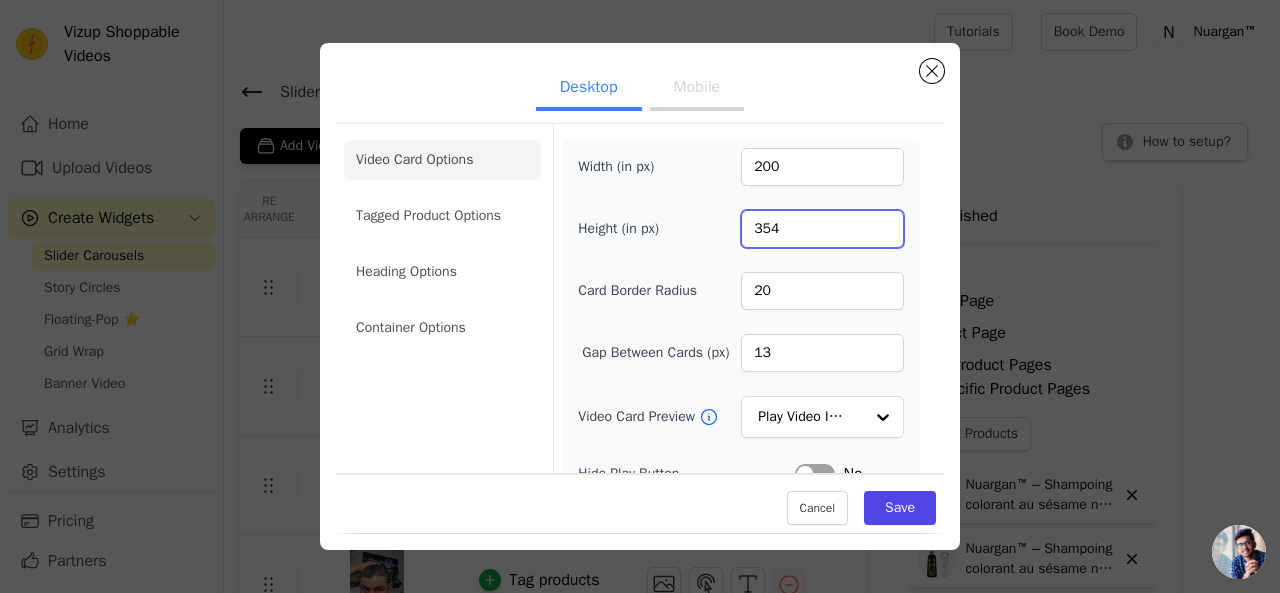 click on "354" at bounding box center [822, 229] 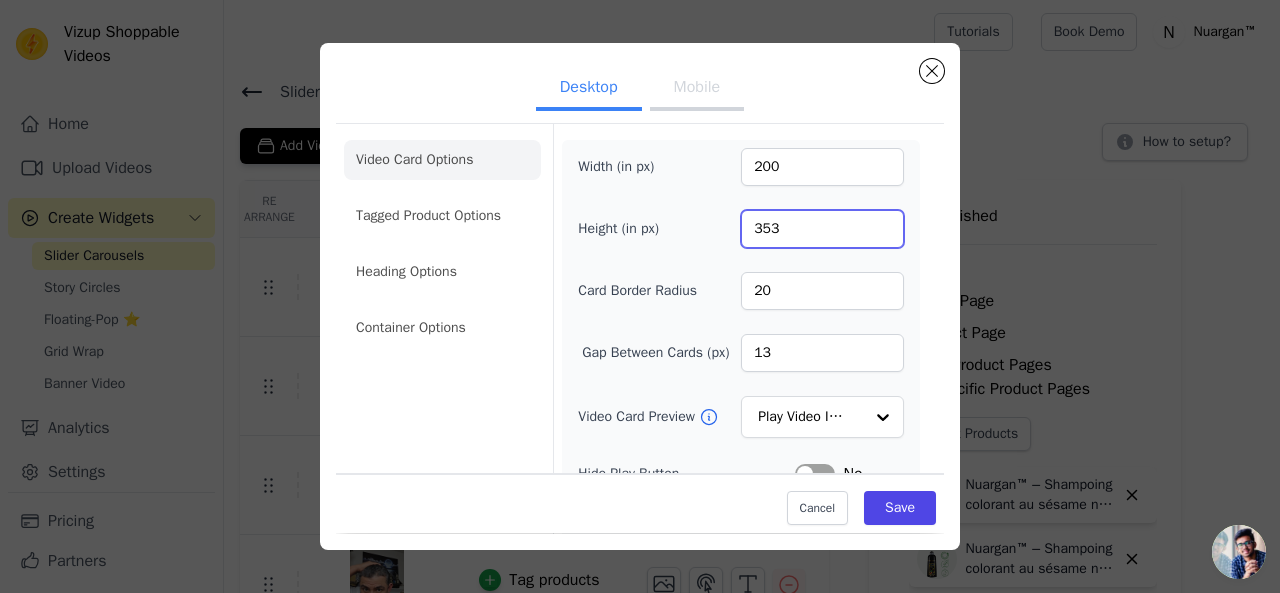 click on "353" at bounding box center (822, 229) 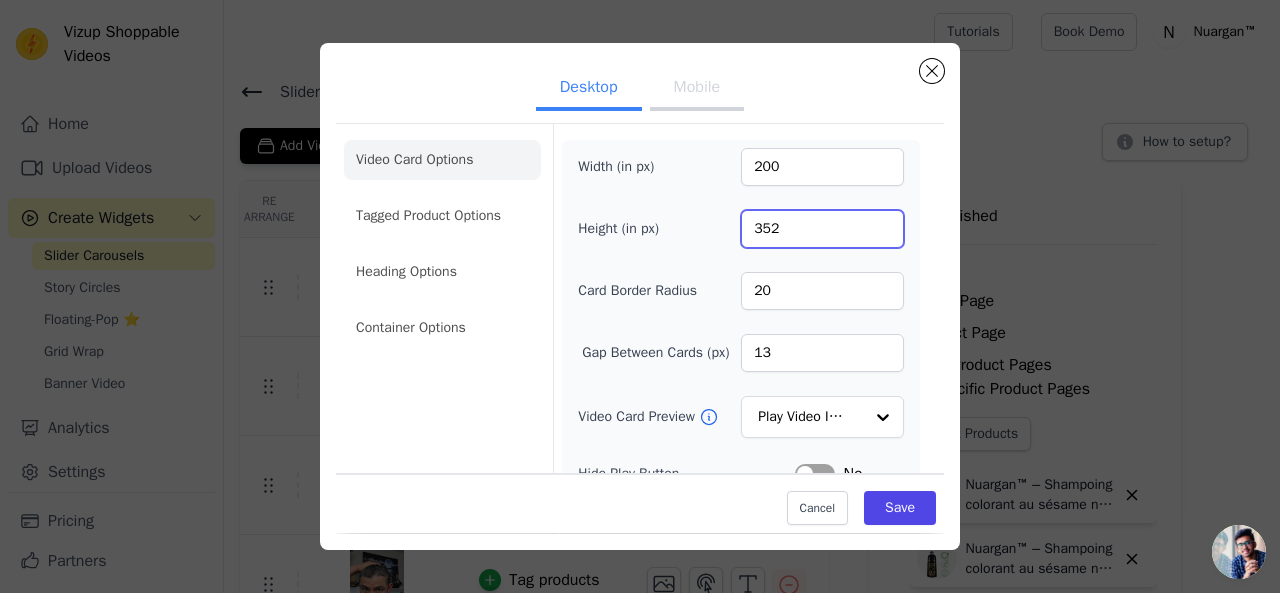 click on "352" at bounding box center [822, 229] 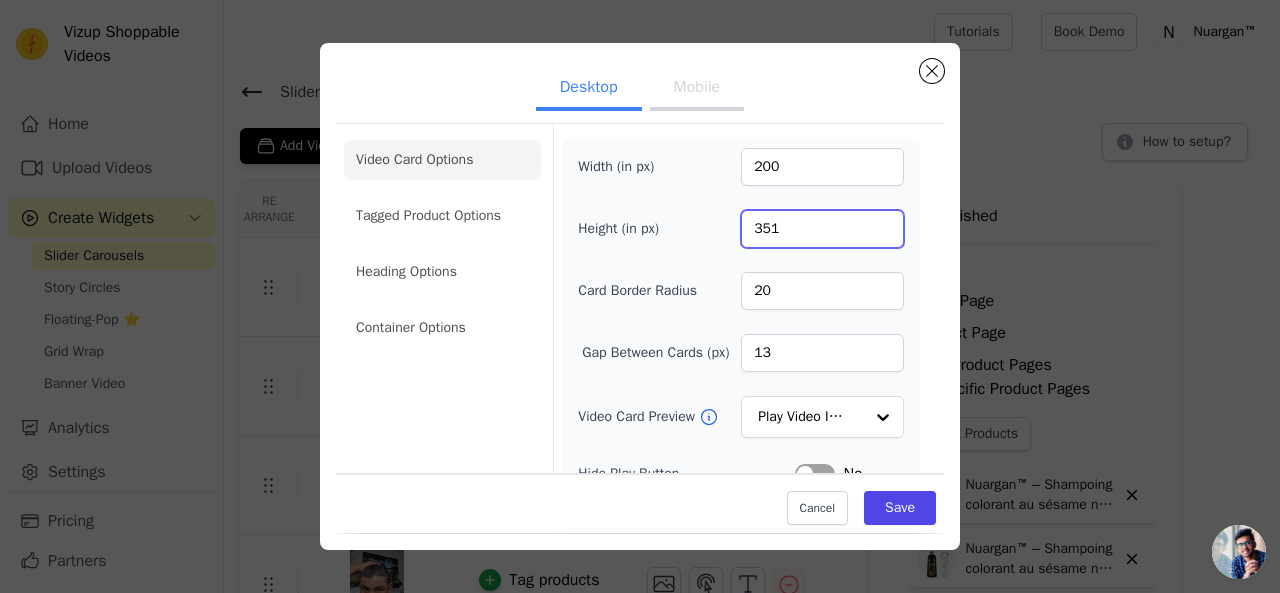 click on "351" at bounding box center [822, 229] 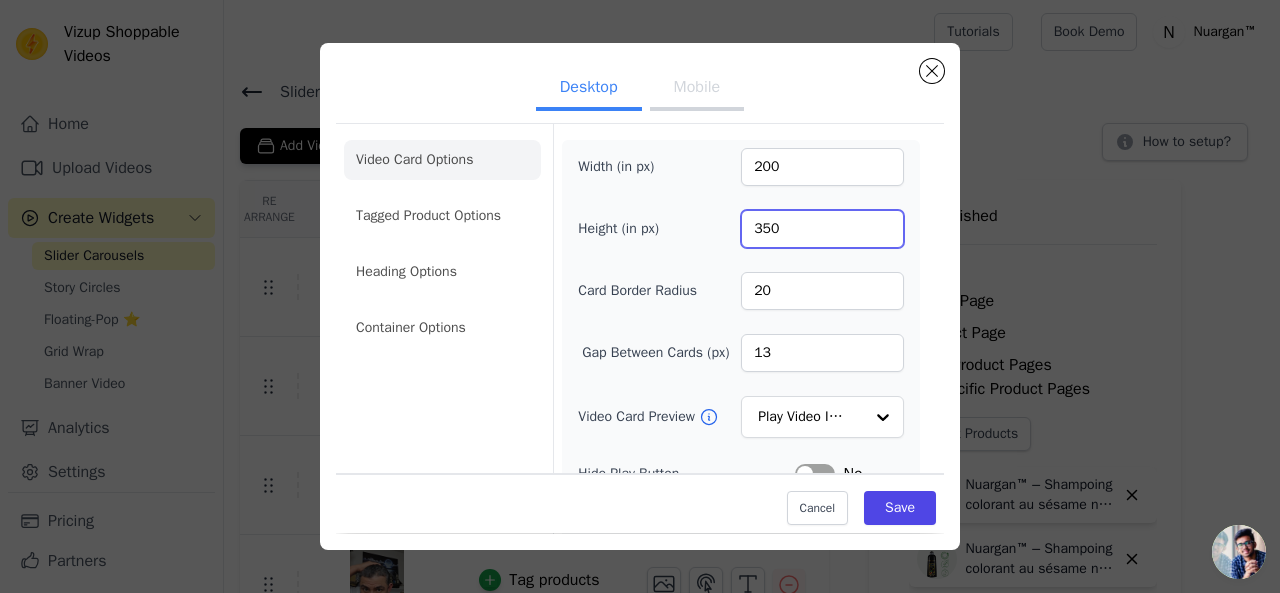 click on "350" at bounding box center [822, 229] 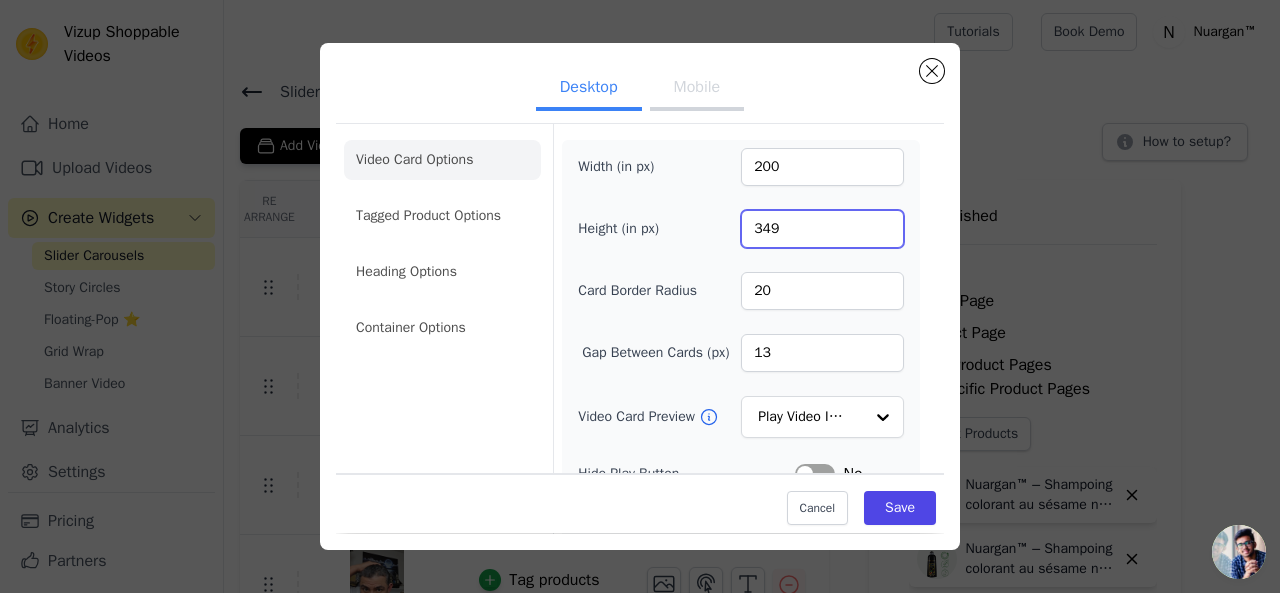 click on "349" at bounding box center [822, 229] 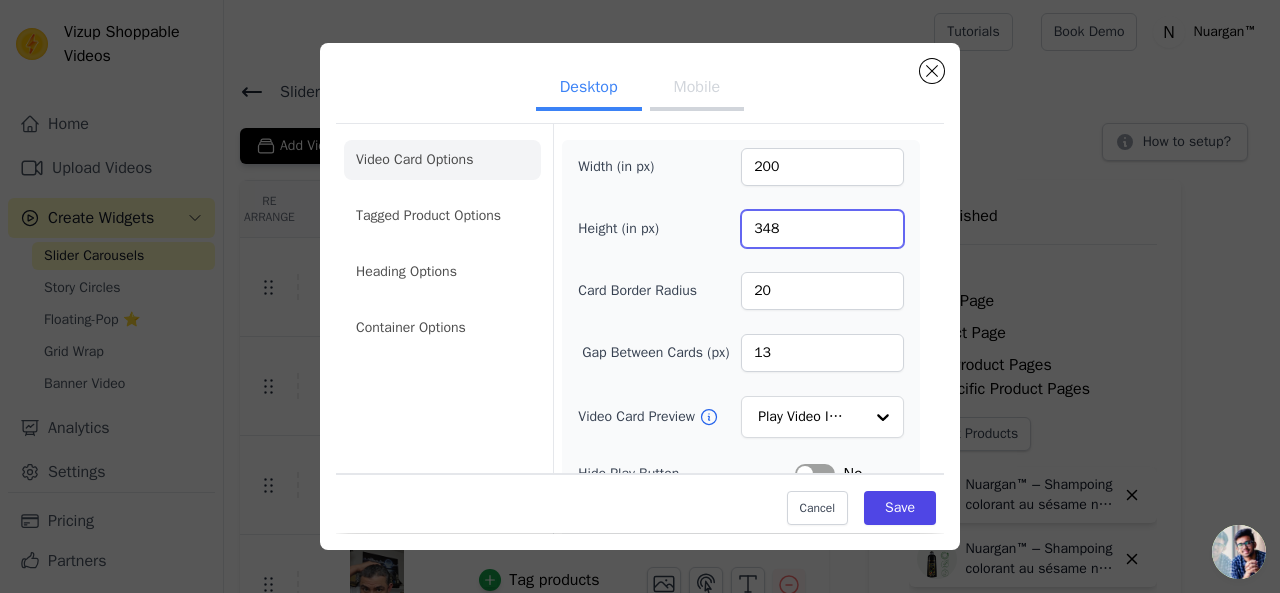 click on "348" at bounding box center [822, 229] 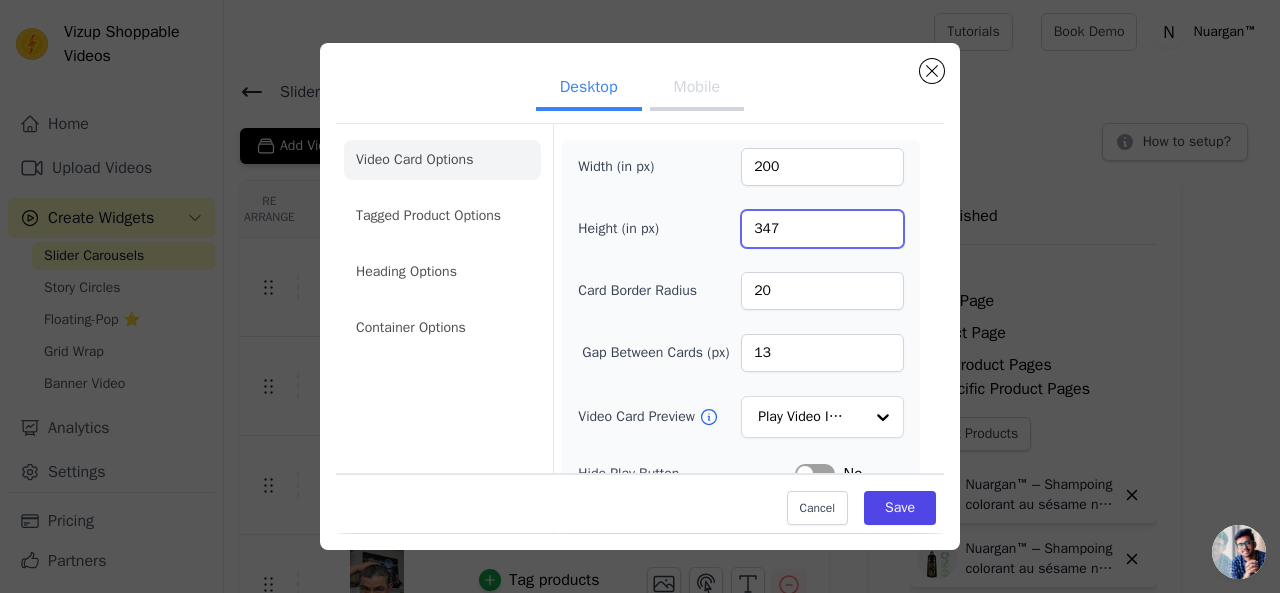 click on "347" at bounding box center (822, 229) 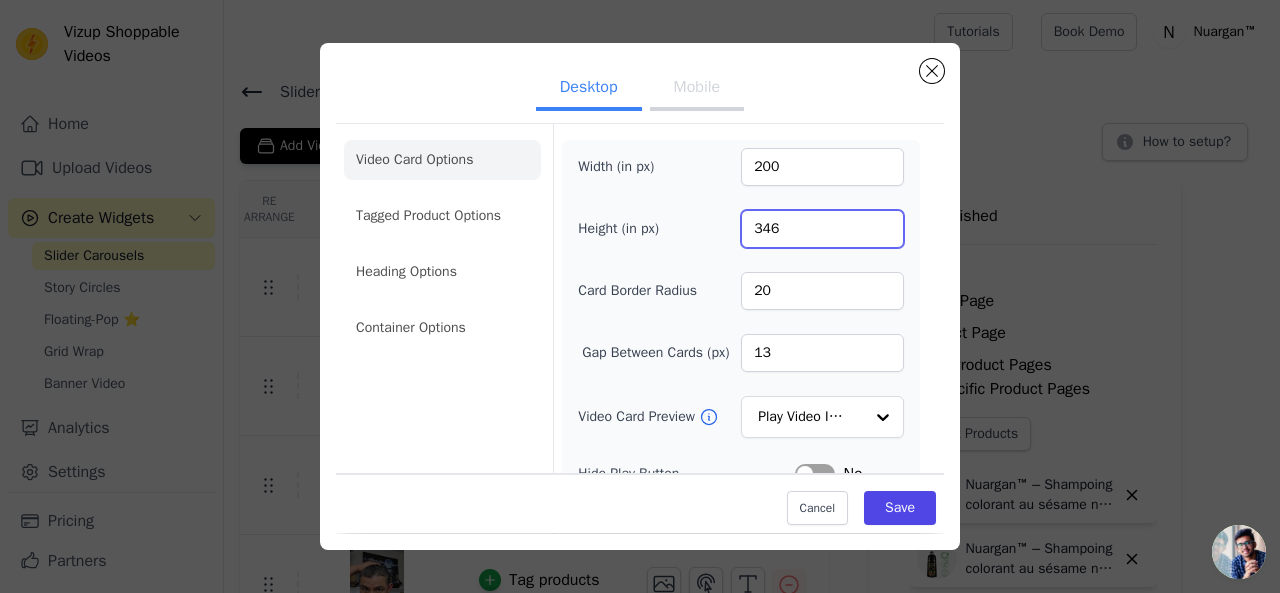 click on "346" at bounding box center (822, 229) 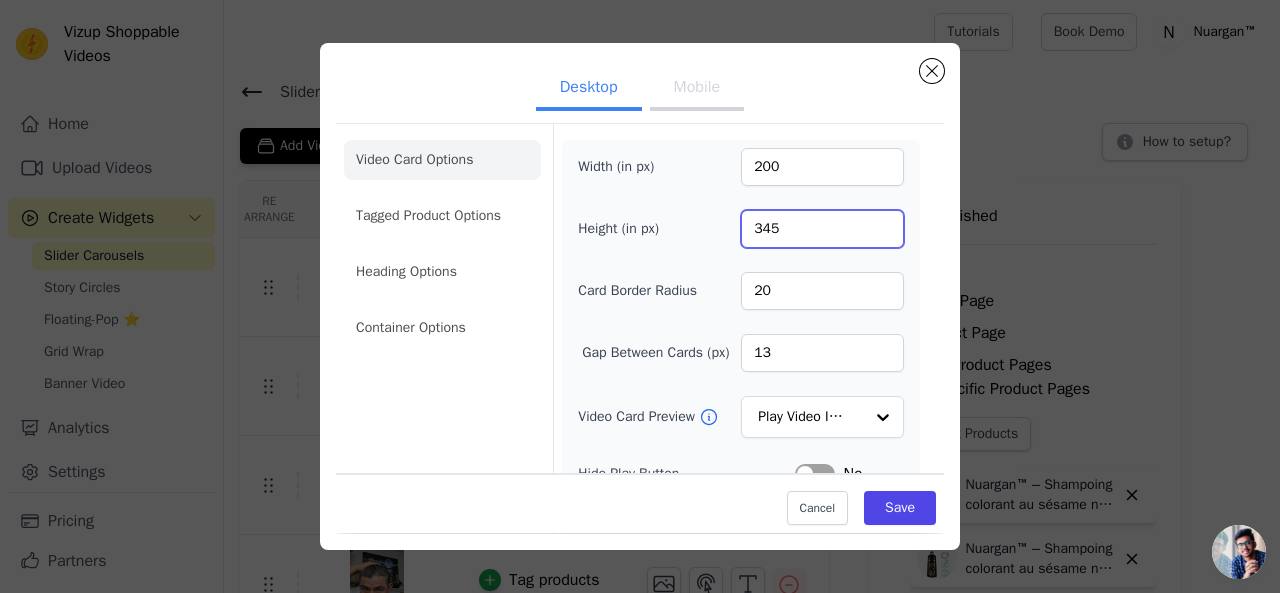 click on "345" at bounding box center [822, 229] 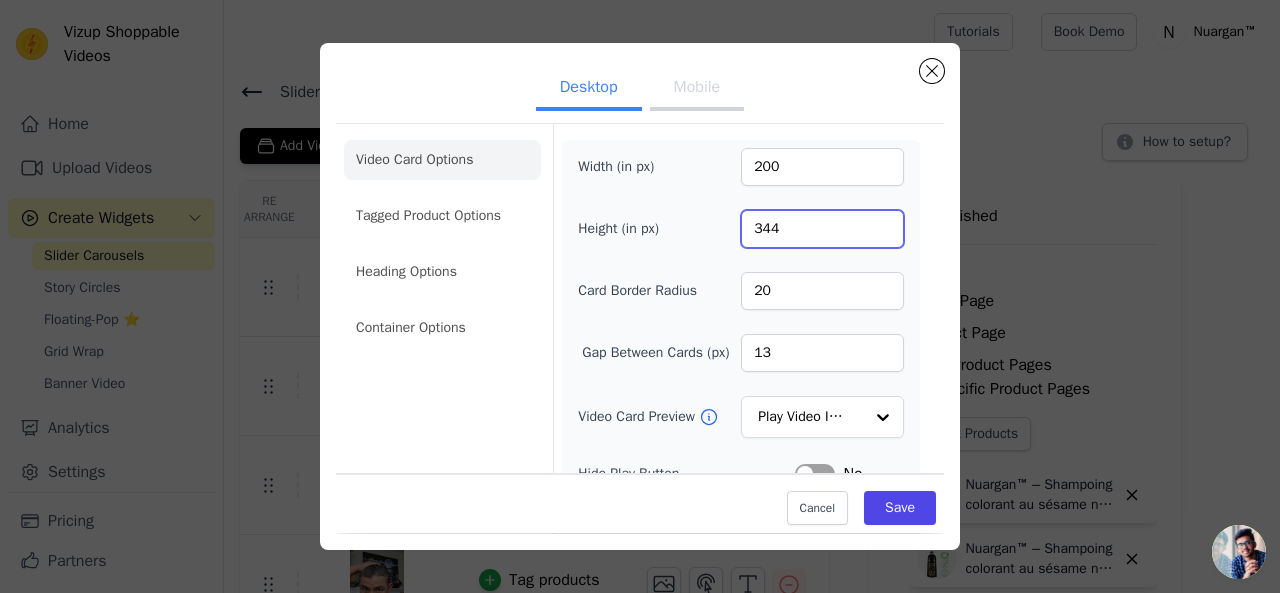 click on "344" at bounding box center (822, 229) 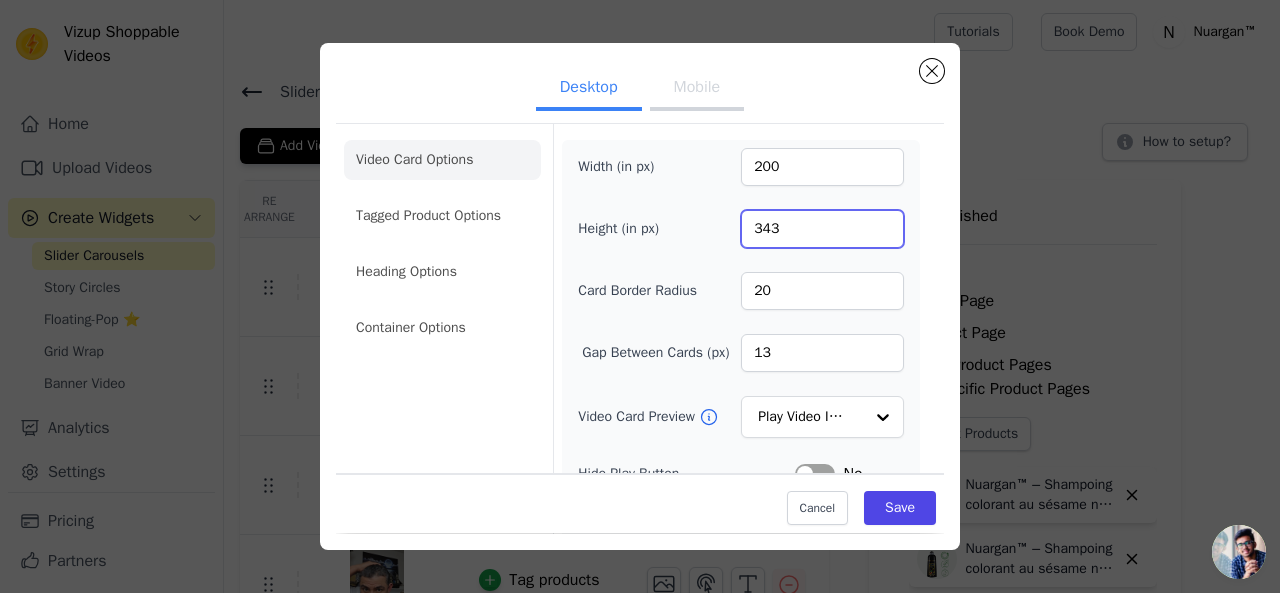 click on "343" at bounding box center [822, 229] 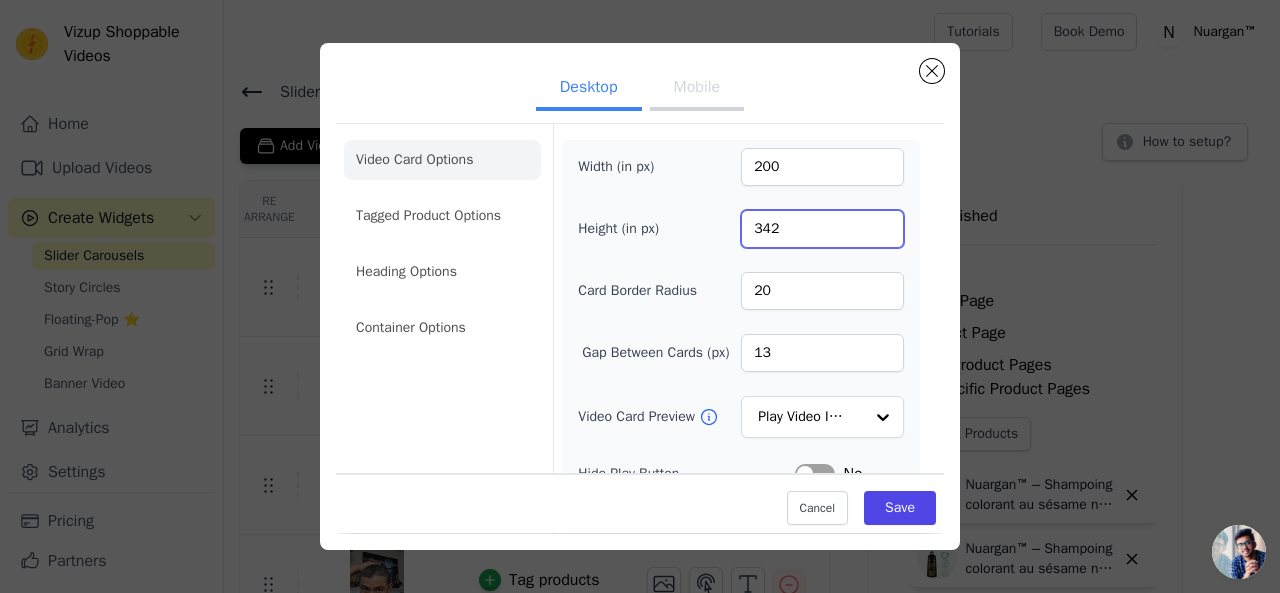 click on "342" at bounding box center (822, 229) 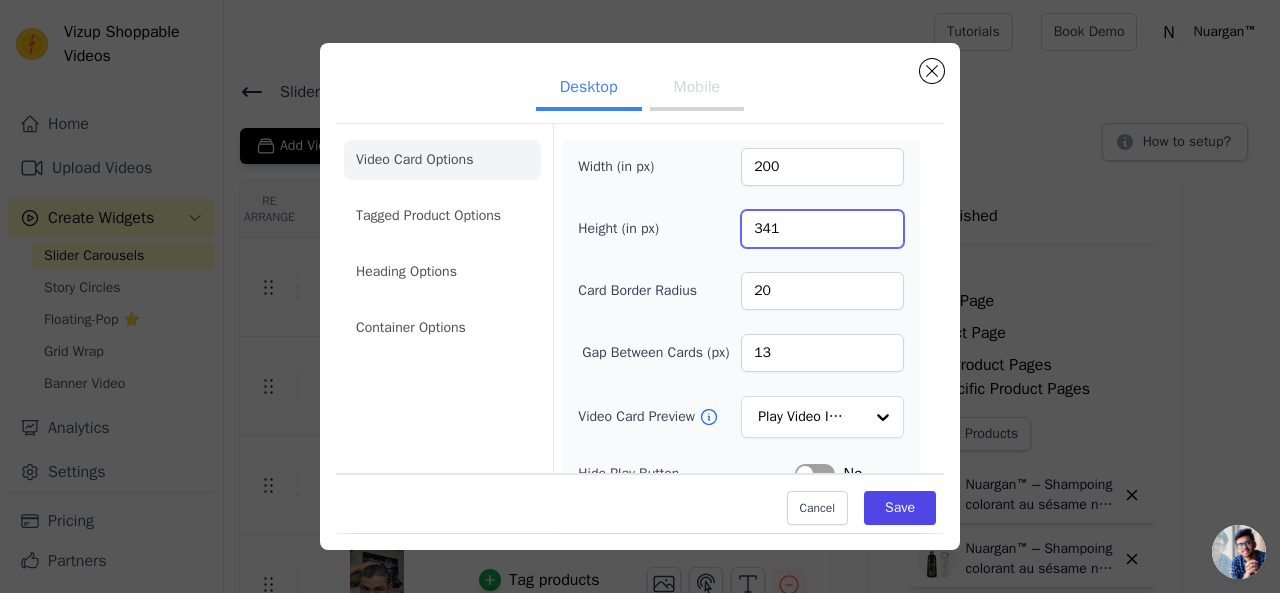 click on "341" at bounding box center (822, 229) 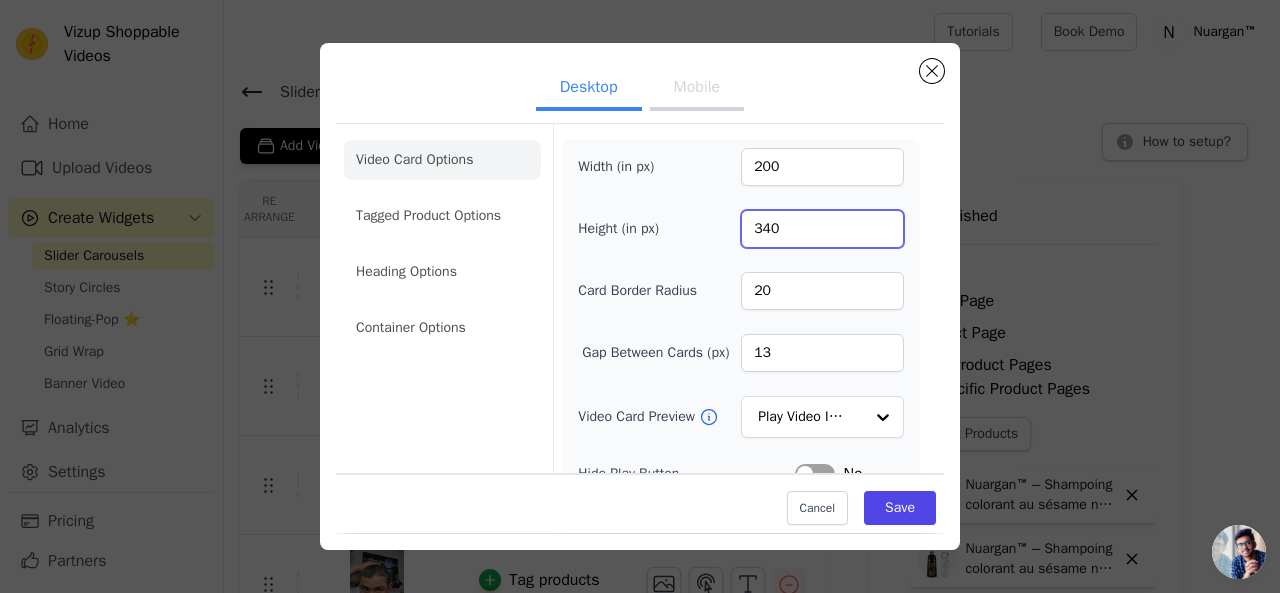 click on "340" at bounding box center (822, 229) 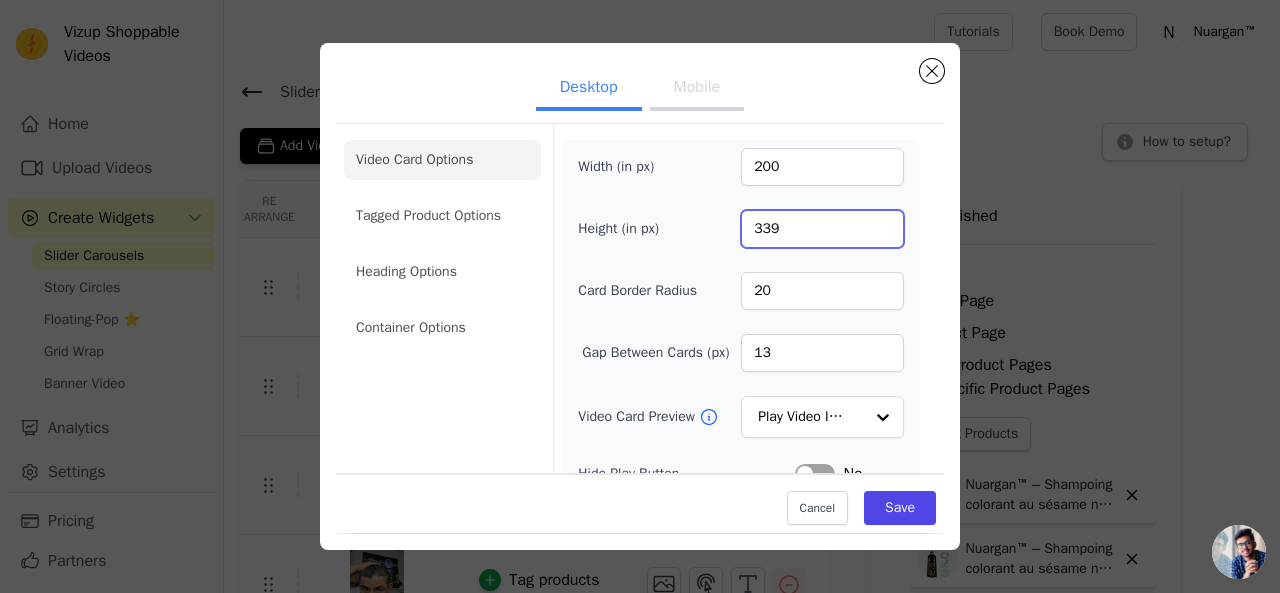 click on "339" at bounding box center [822, 229] 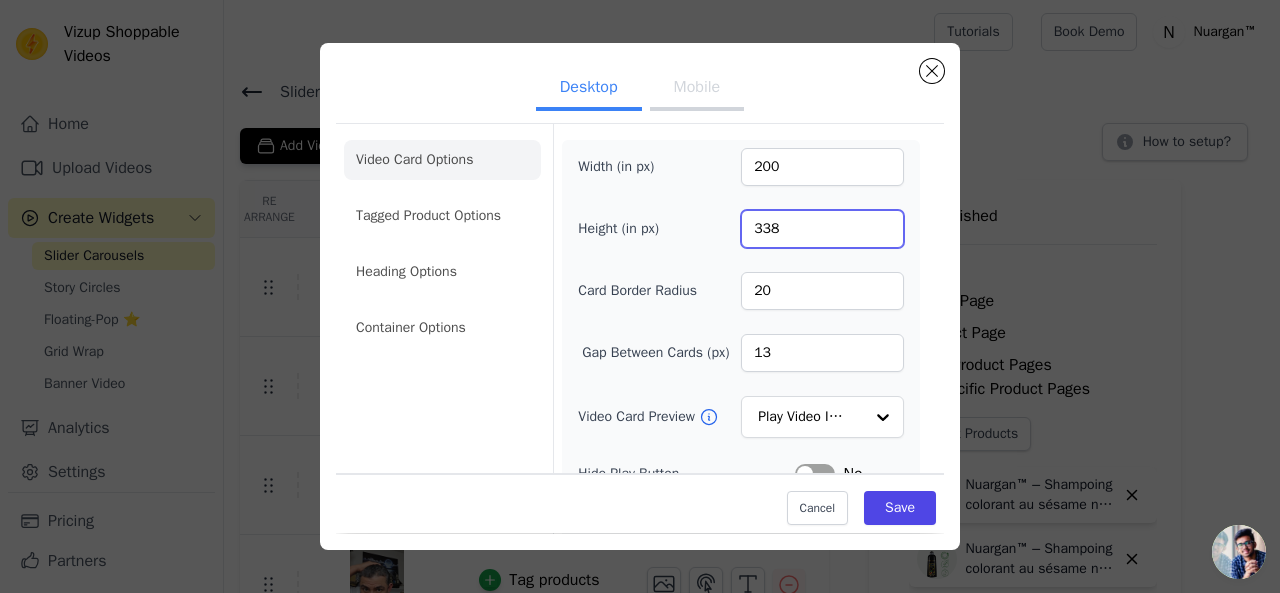 click on "338" at bounding box center (822, 229) 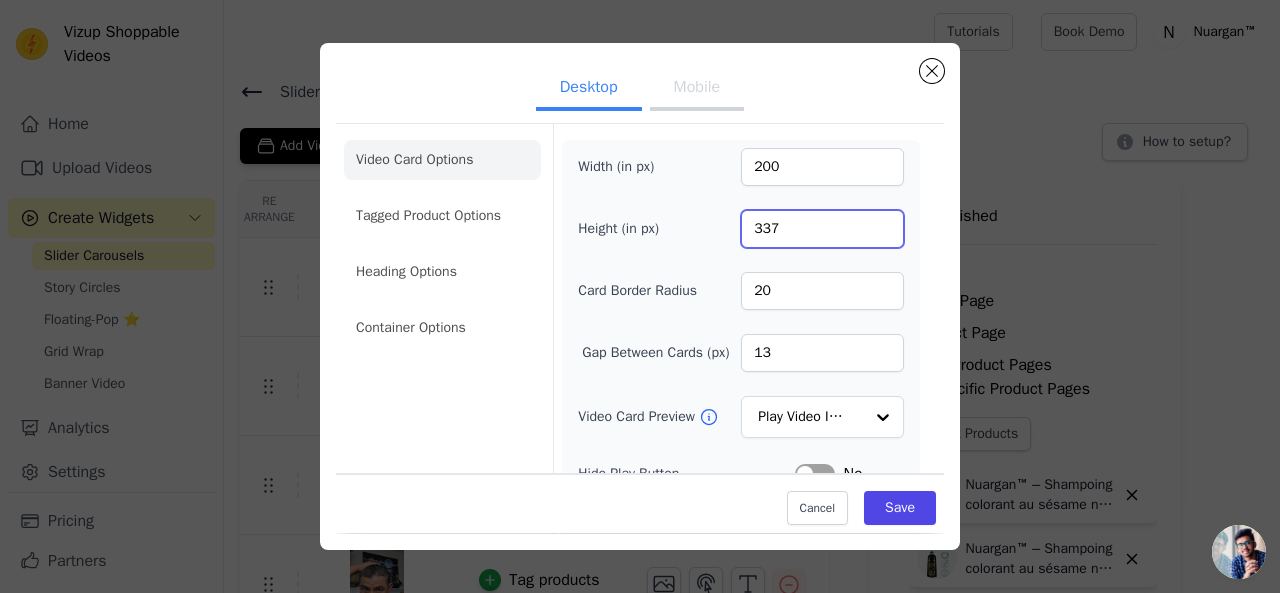 click on "337" at bounding box center [822, 229] 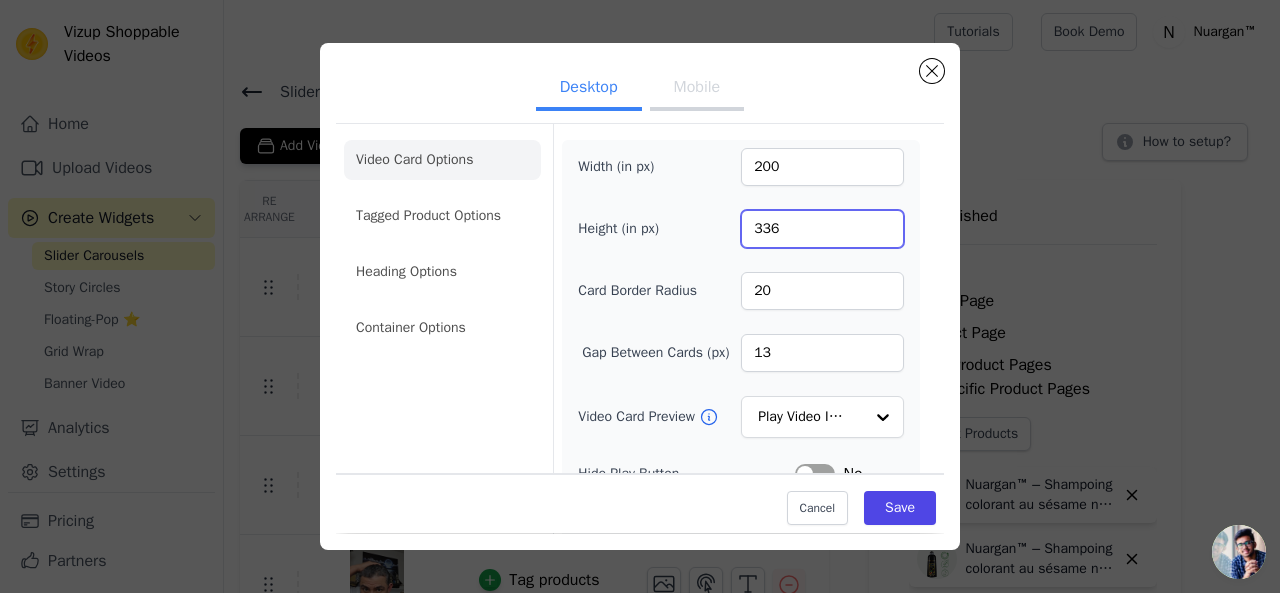 click on "336" at bounding box center [822, 229] 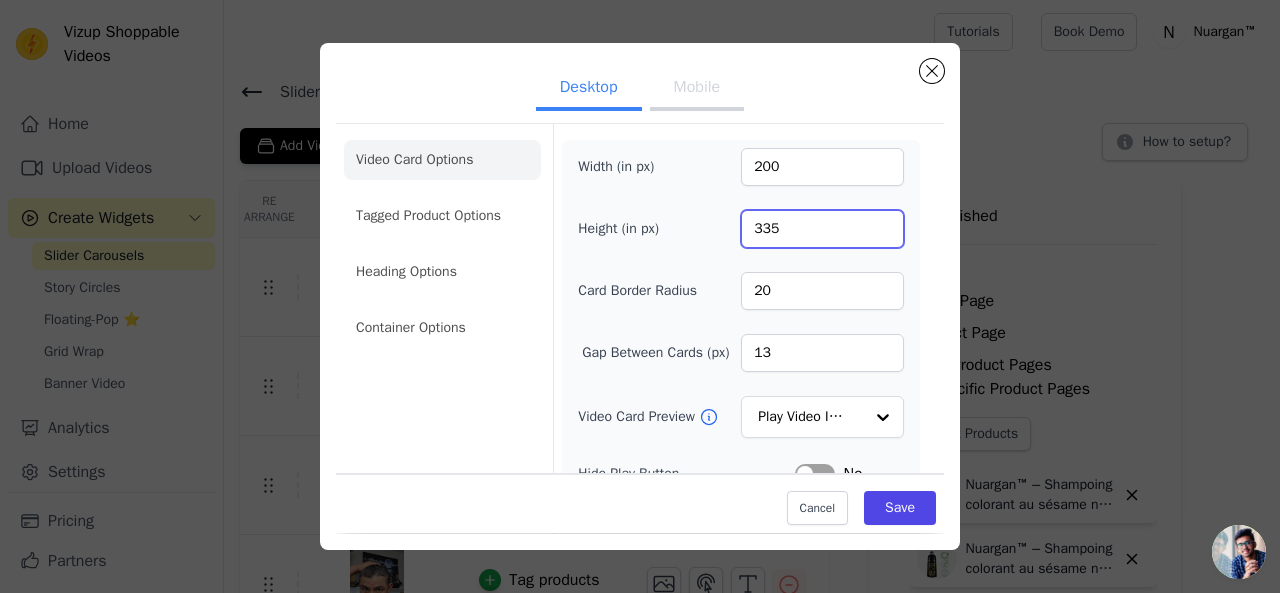 click on "335" at bounding box center [822, 229] 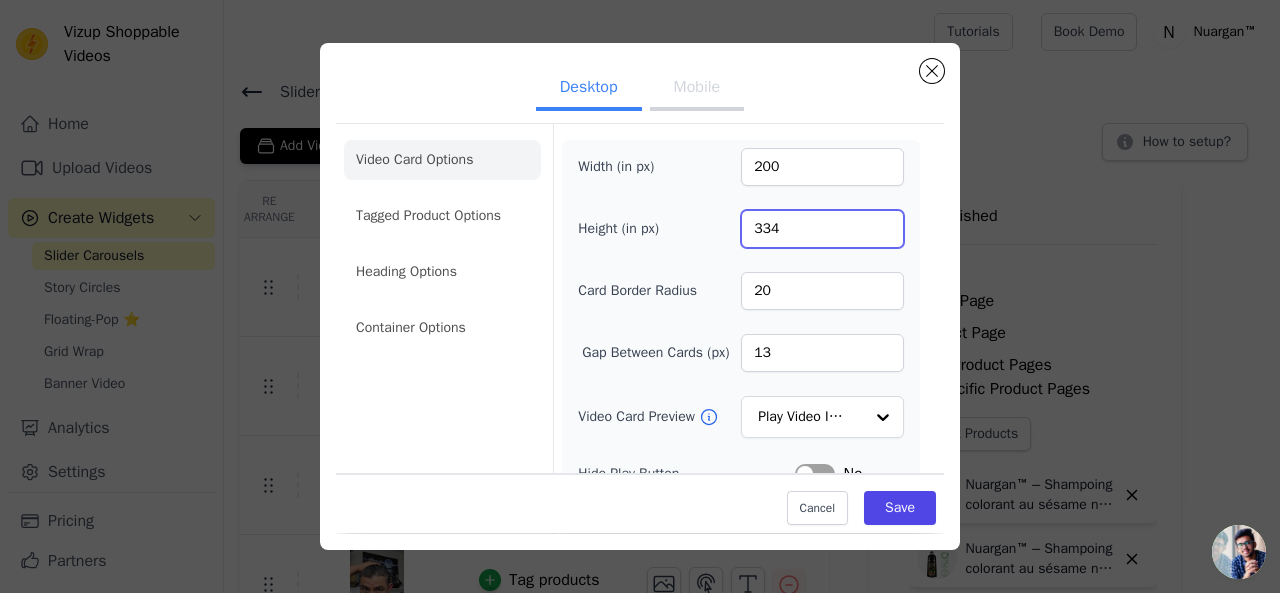 click on "334" at bounding box center [822, 229] 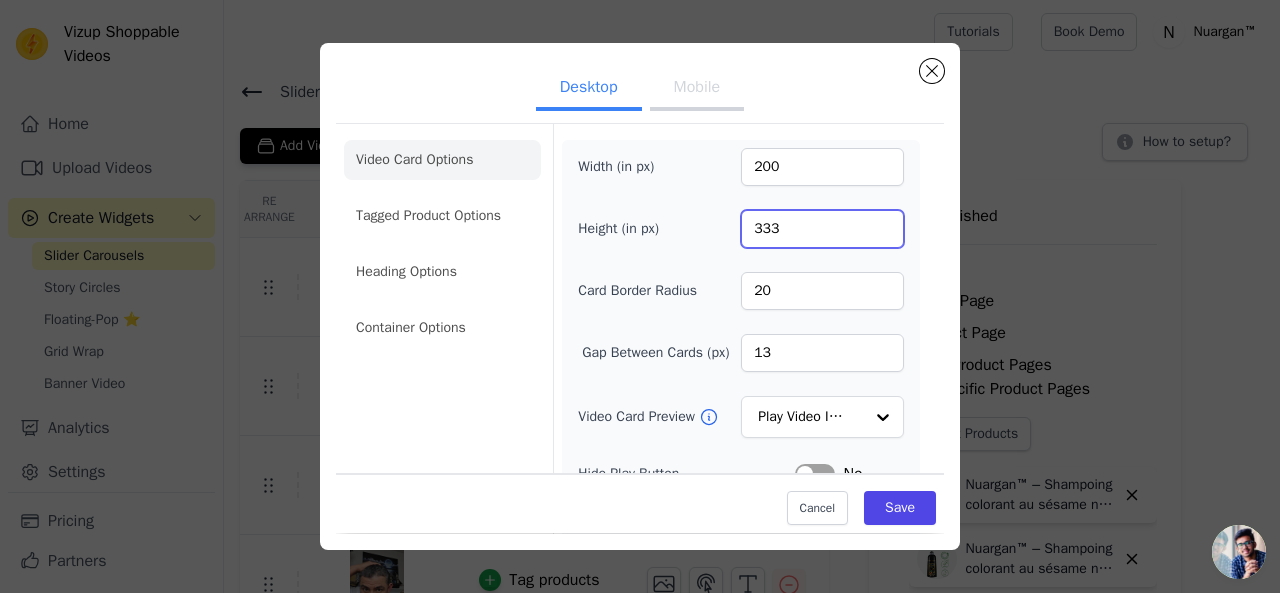 click on "333" at bounding box center (822, 229) 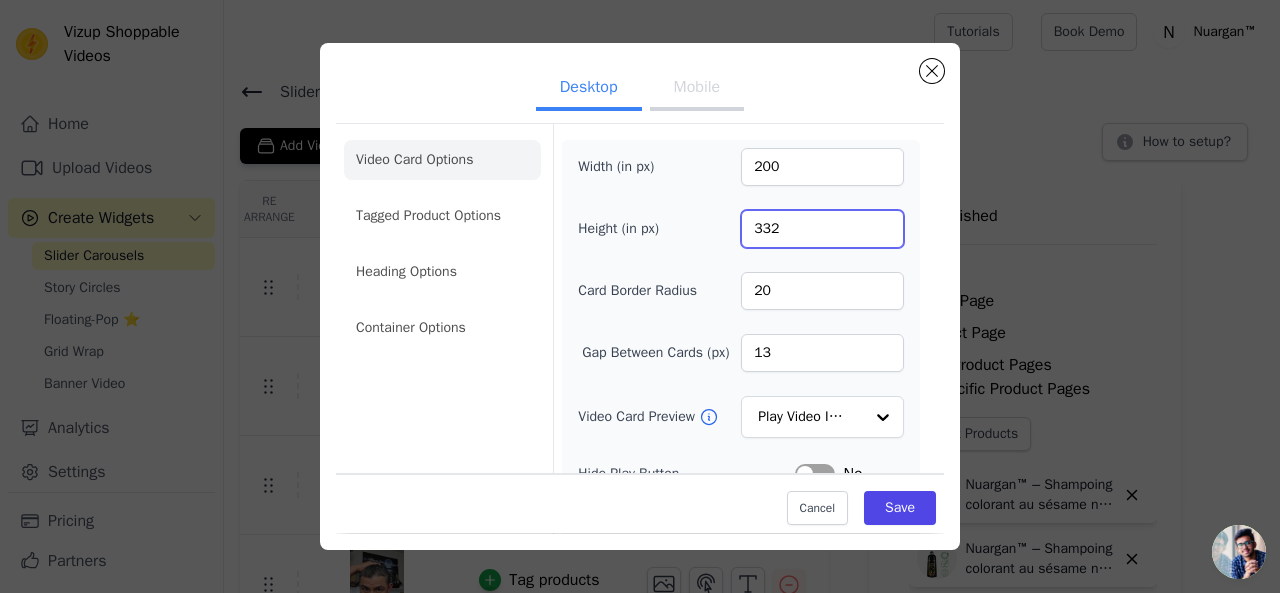 click on "332" at bounding box center [822, 229] 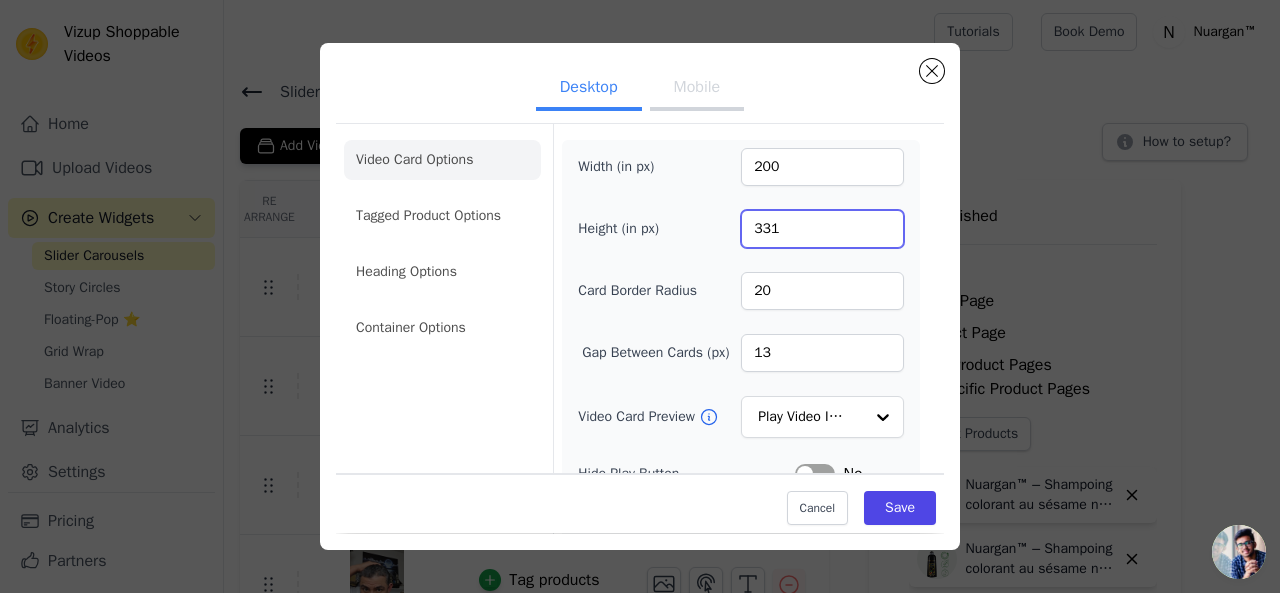 click on "331" at bounding box center (822, 229) 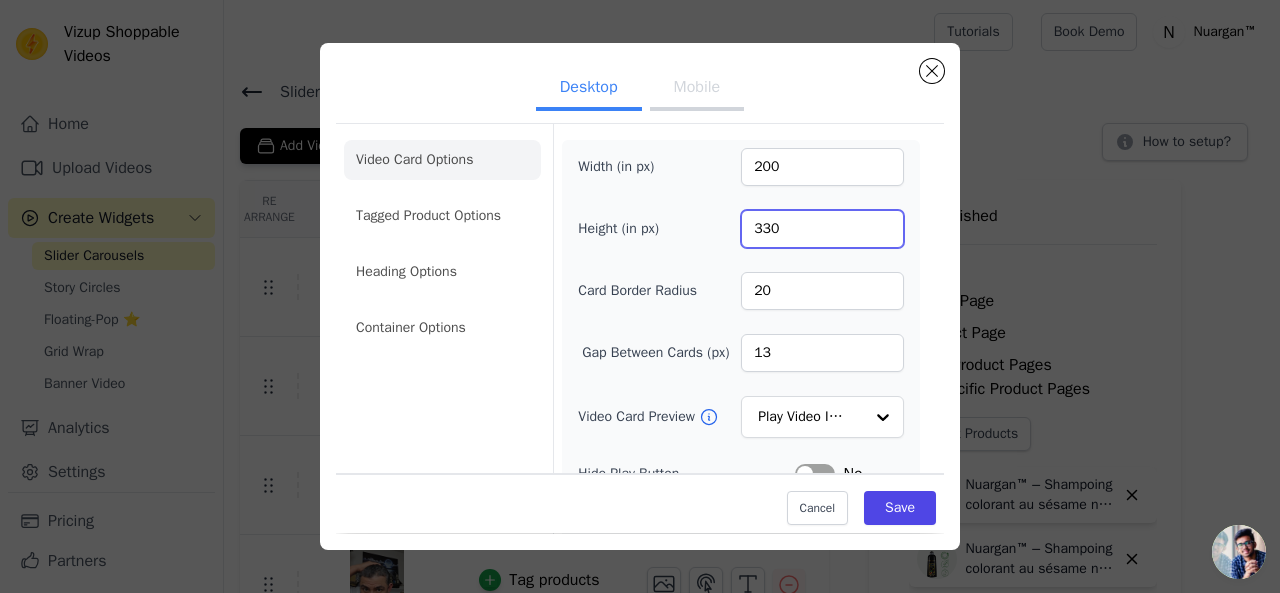 click on "330" at bounding box center [822, 229] 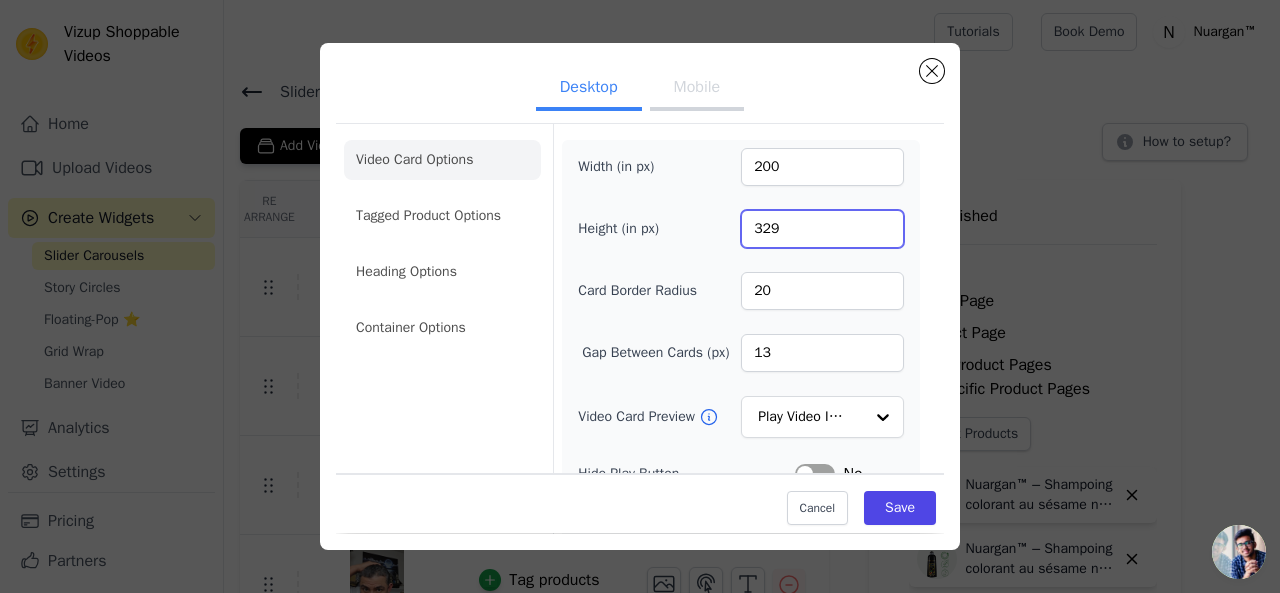 click on "329" at bounding box center (822, 229) 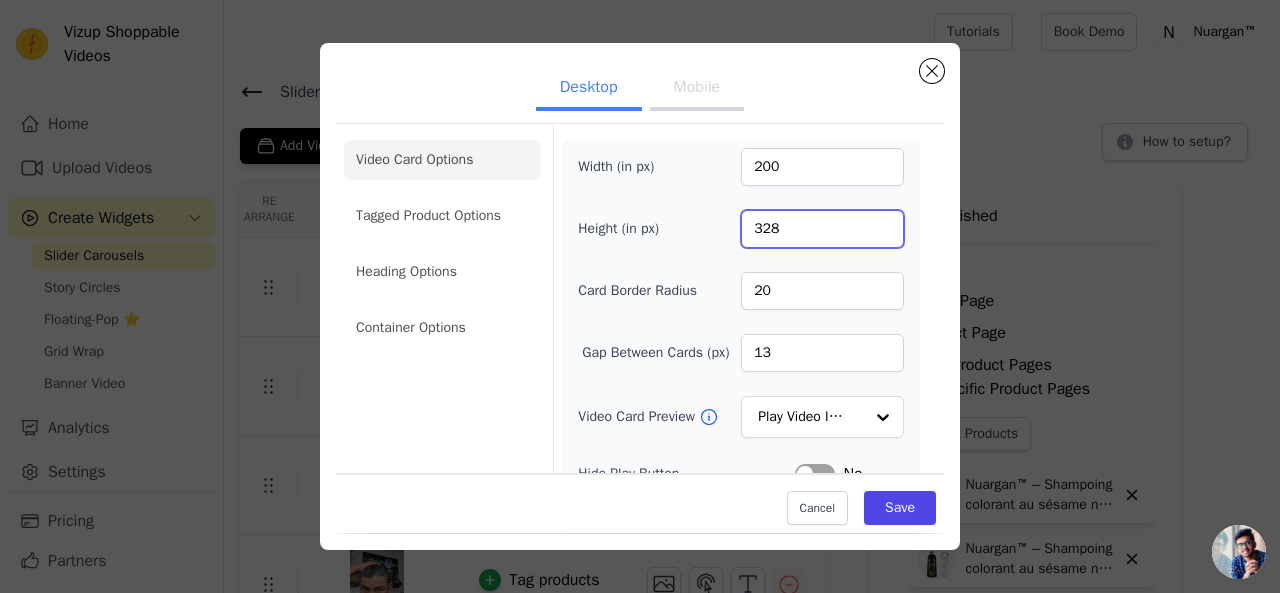 click on "328" at bounding box center (822, 229) 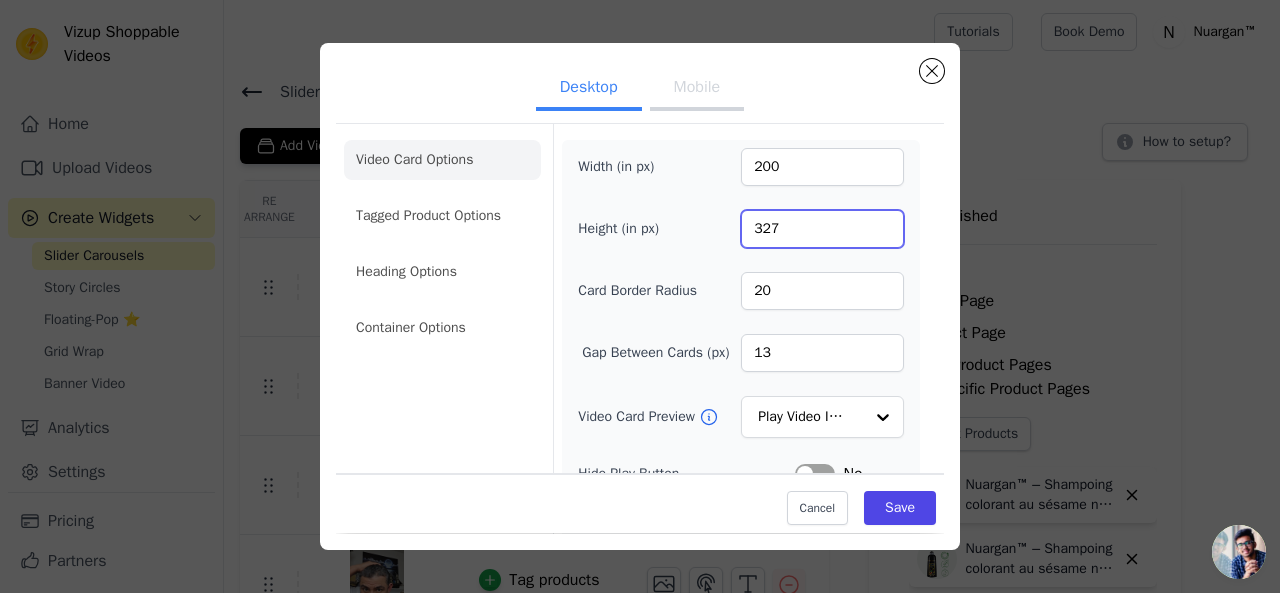 click on "327" at bounding box center (822, 229) 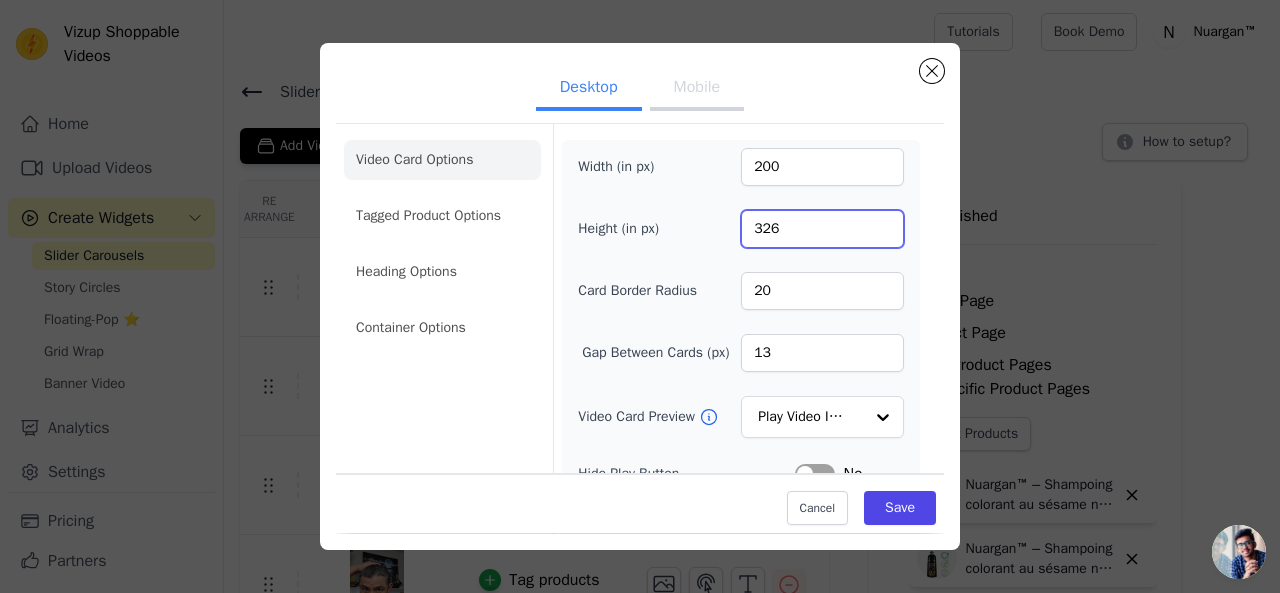 click on "326" at bounding box center (822, 229) 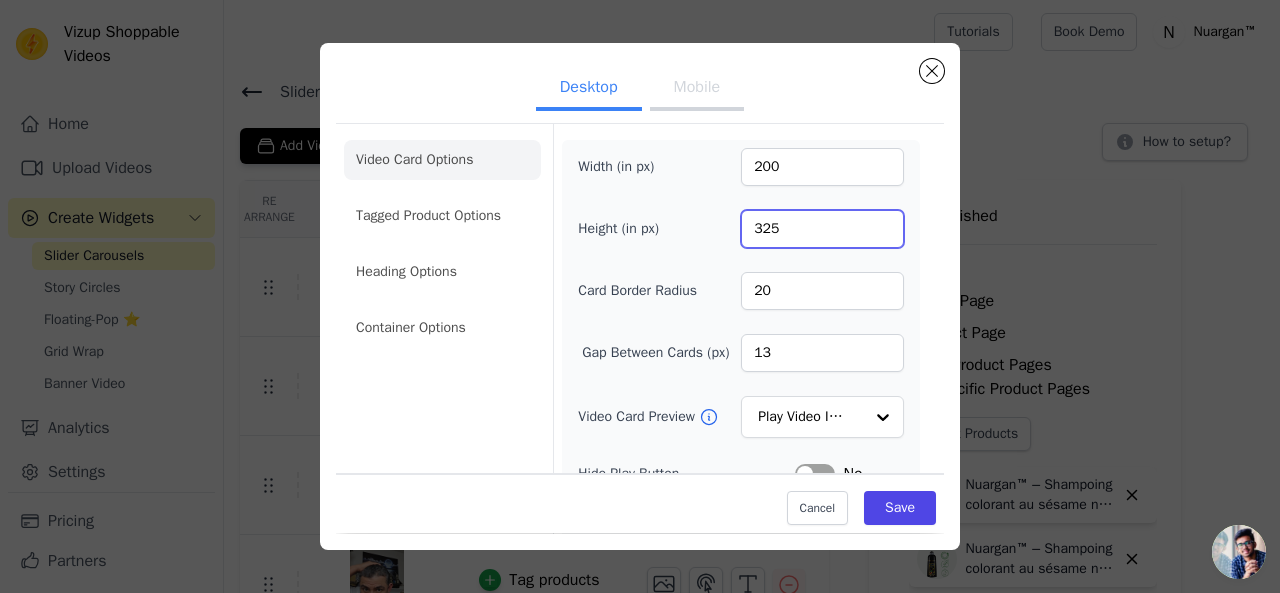 click on "325" at bounding box center (822, 229) 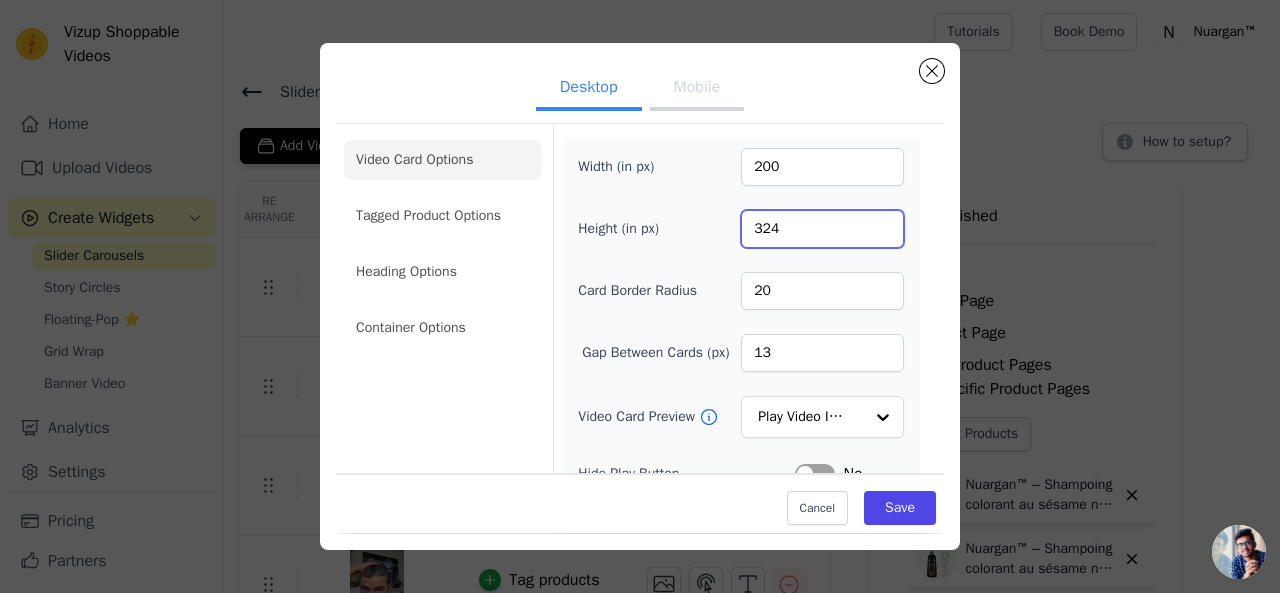 click on "324" at bounding box center [822, 229] 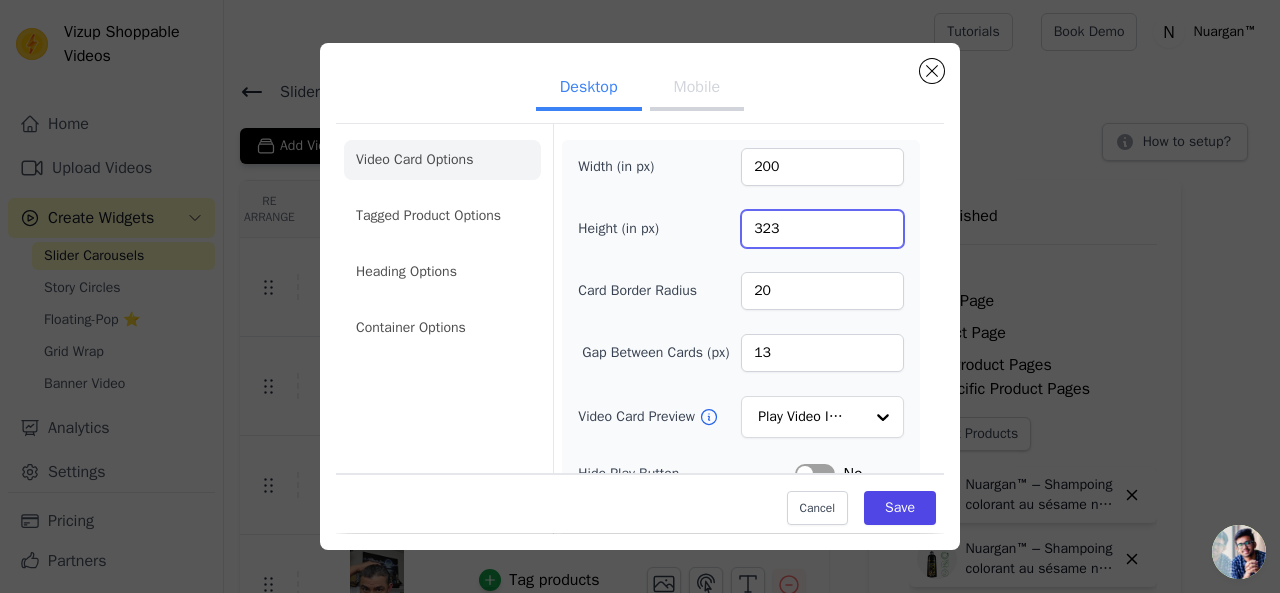 click on "323" at bounding box center (822, 229) 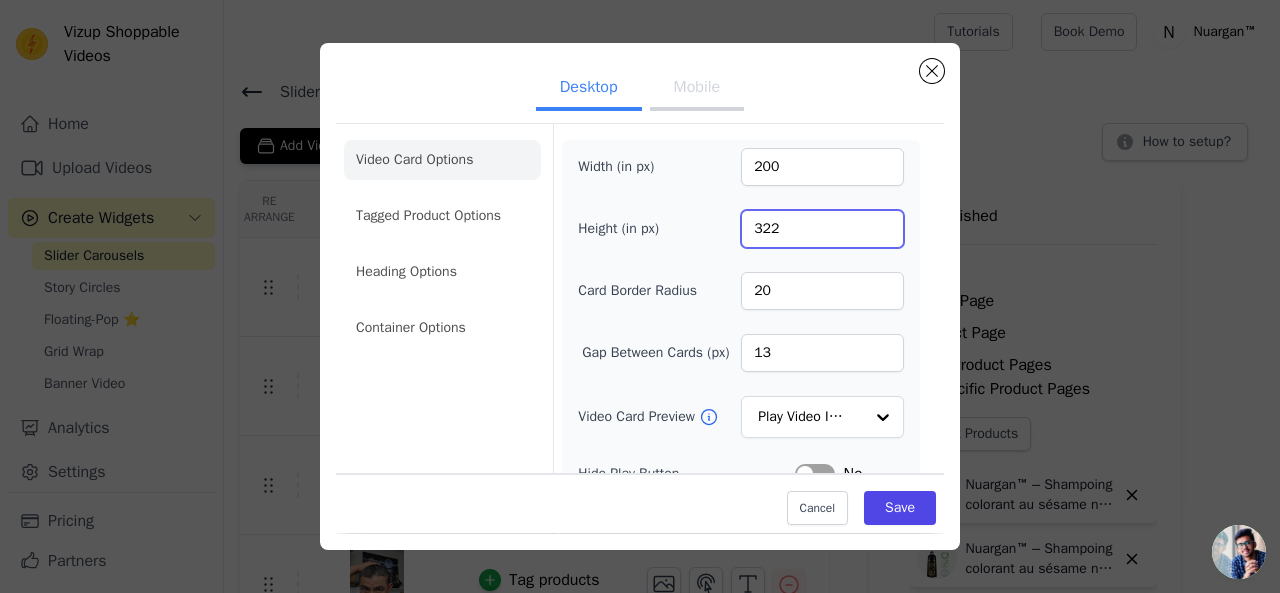 click on "322" at bounding box center [822, 229] 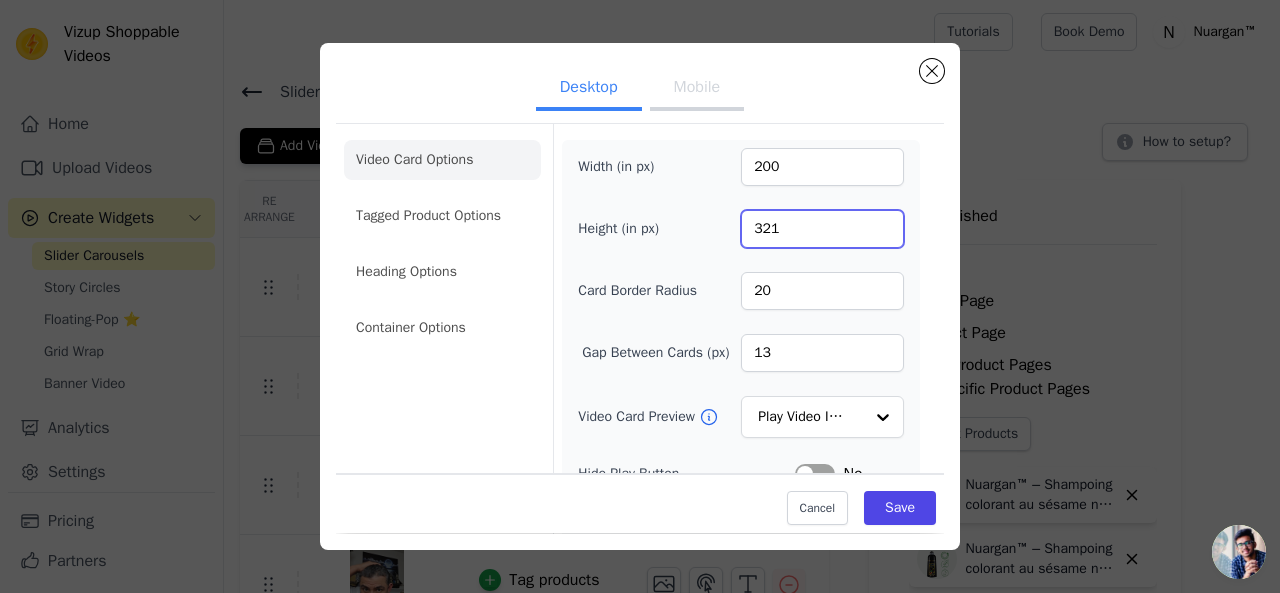 click on "321" at bounding box center [822, 229] 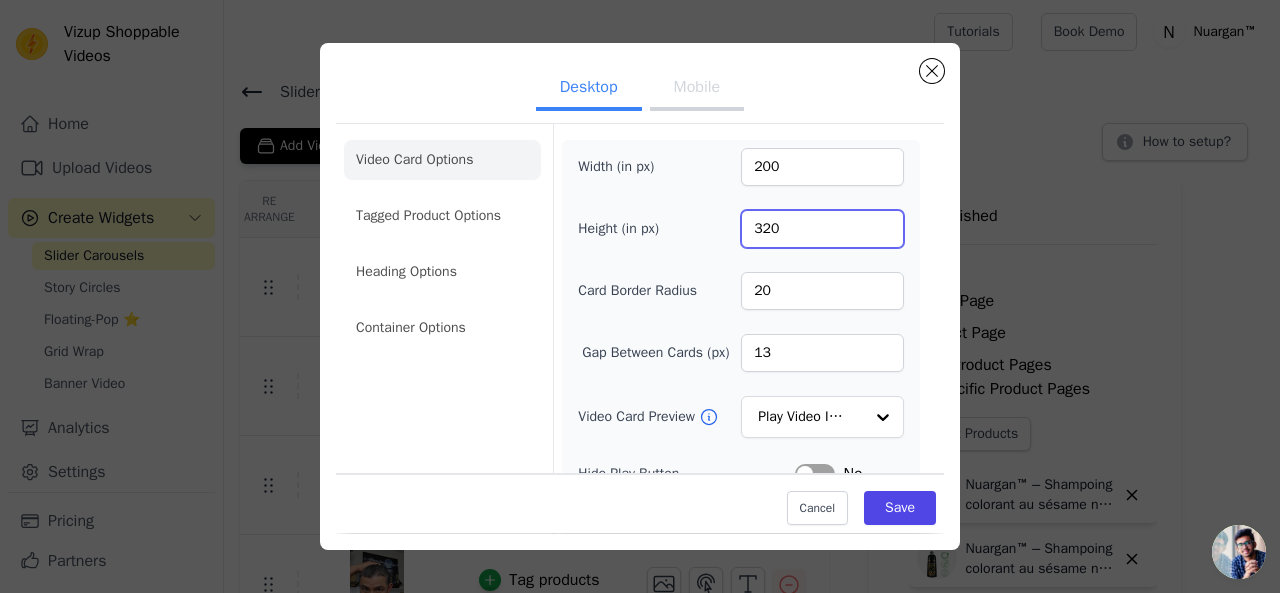 click on "320" at bounding box center [822, 229] 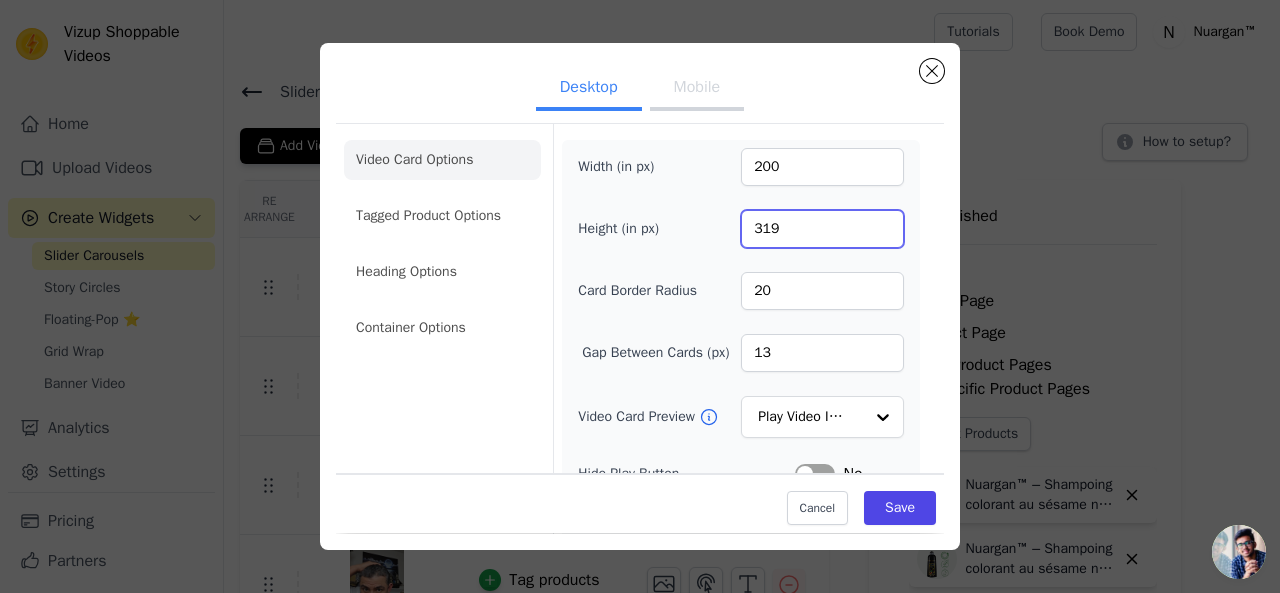 click on "319" at bounding box center [822, 229] 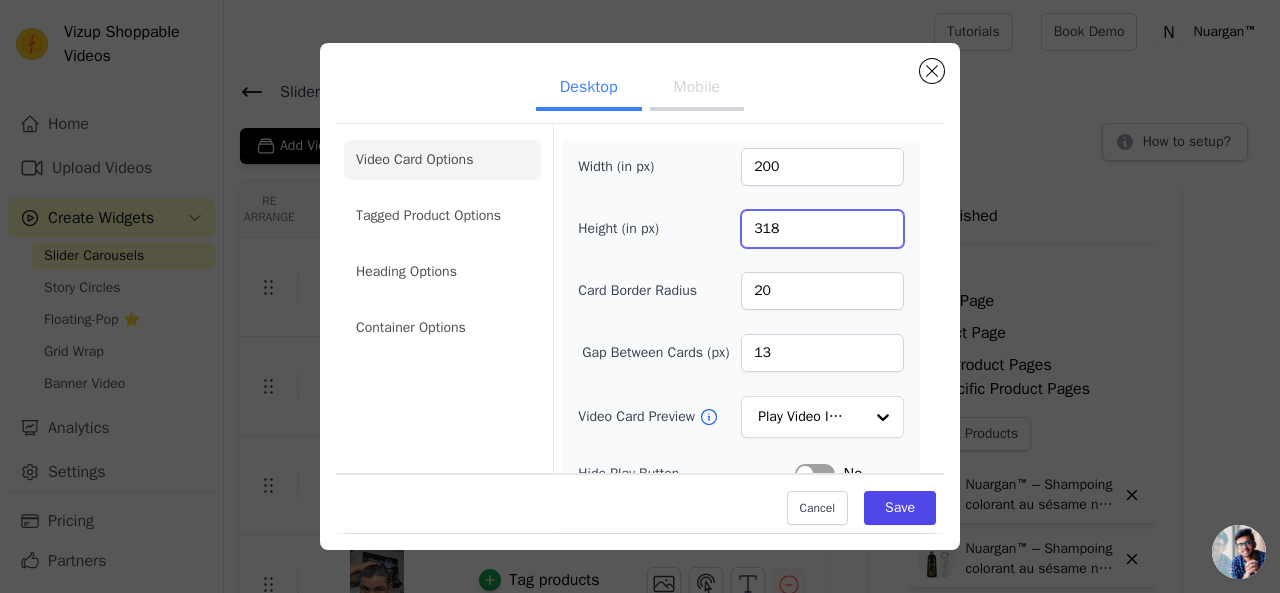 click on "318" at bounding box center [822, 229] 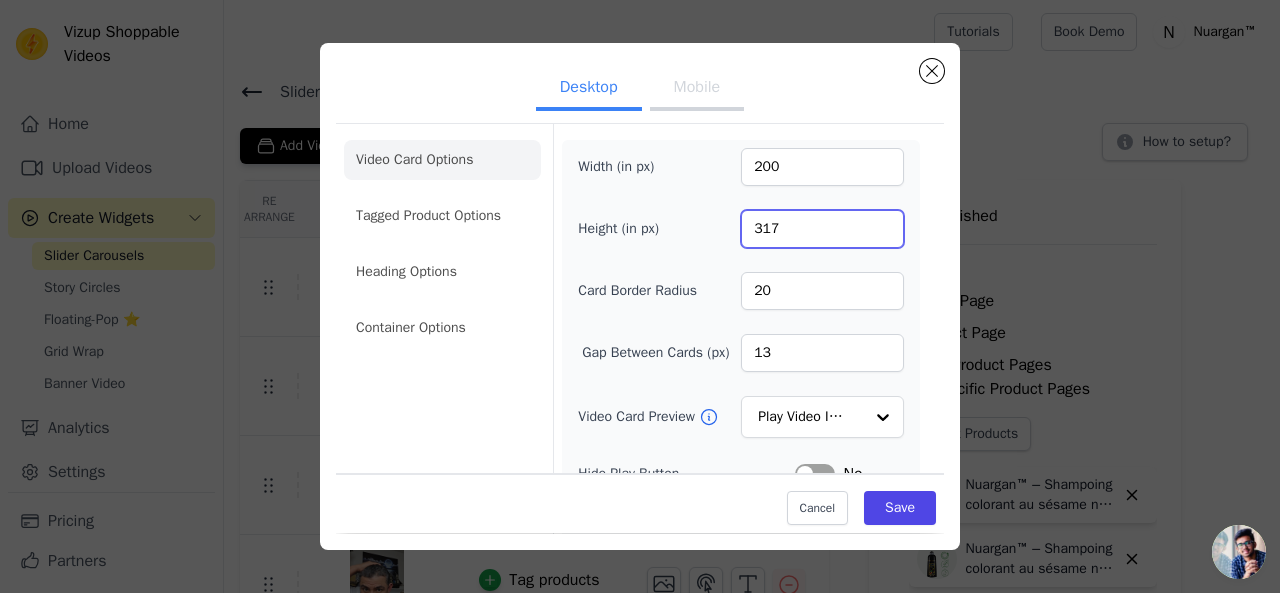 click on "317" at bounding box center (822, 229) 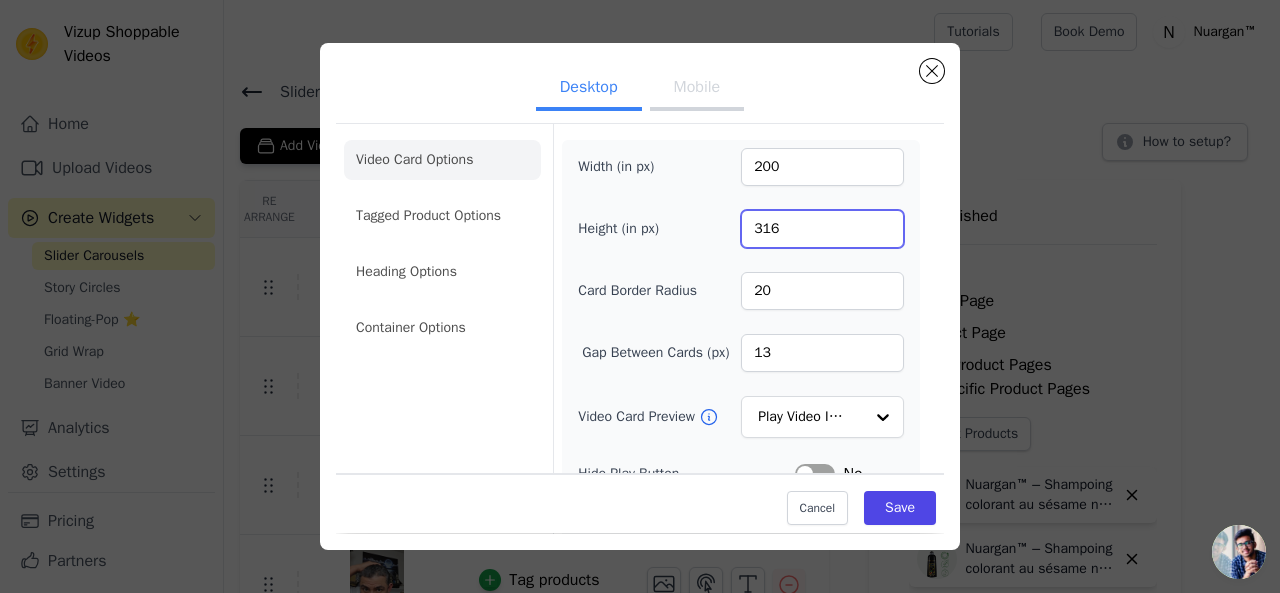 click on "316" at bounding box center [822, 229] 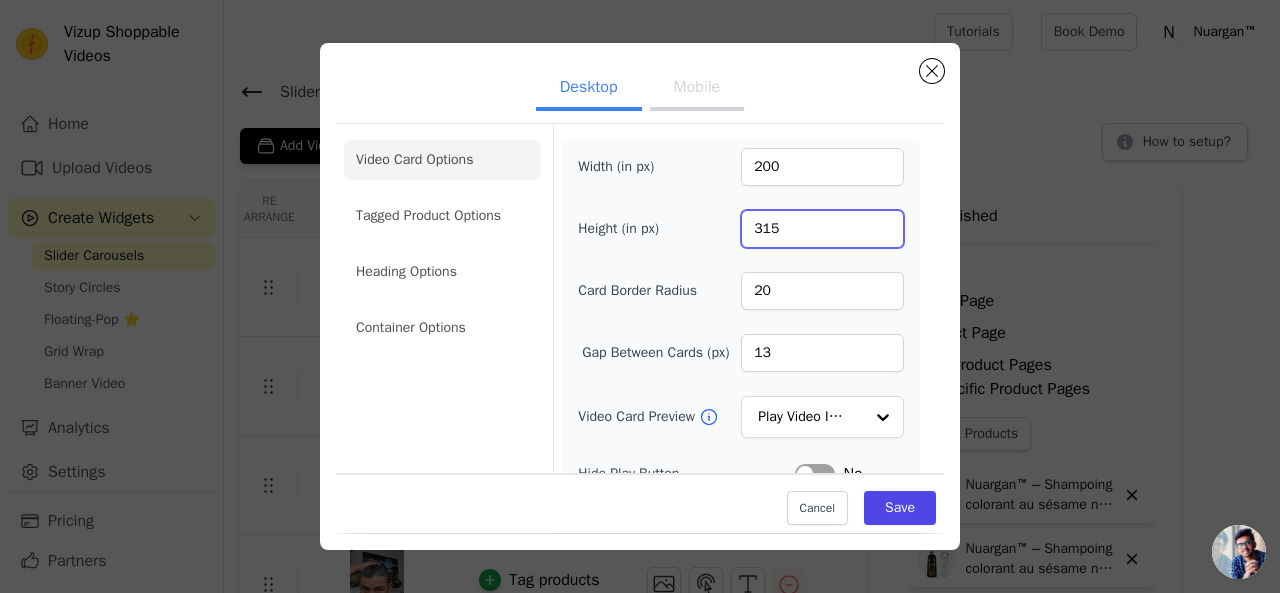 click on "315" at bounding box center [822, 229] 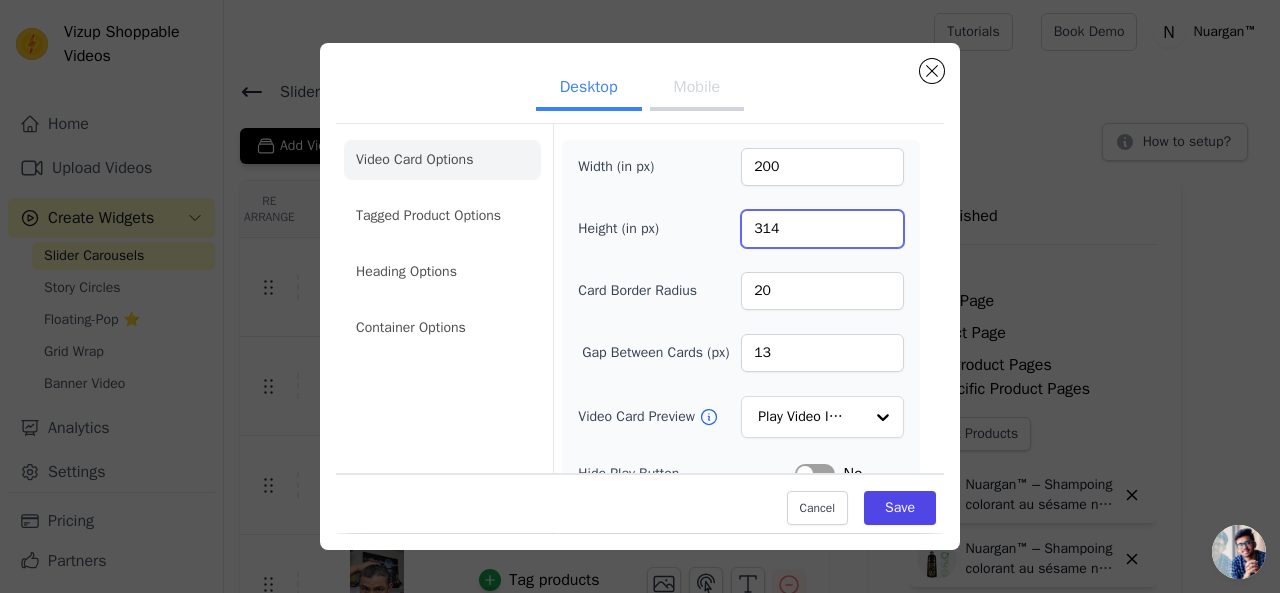 click on "314" at bounding box center (822, 229) 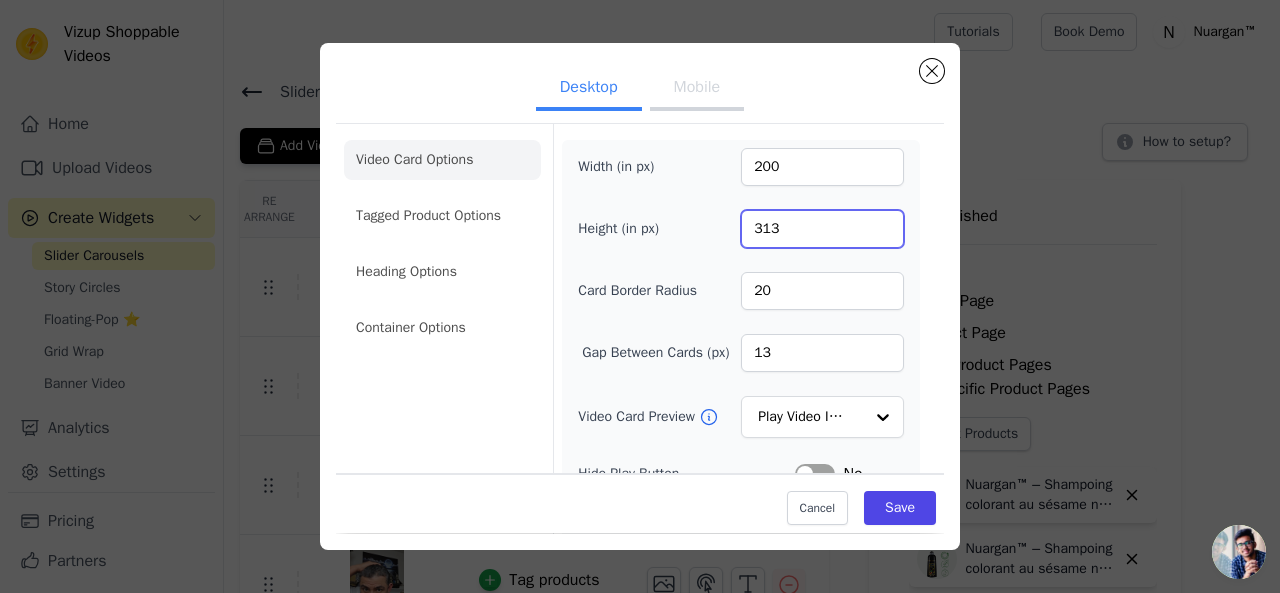 click on "313" at bounding box center [822, 229] 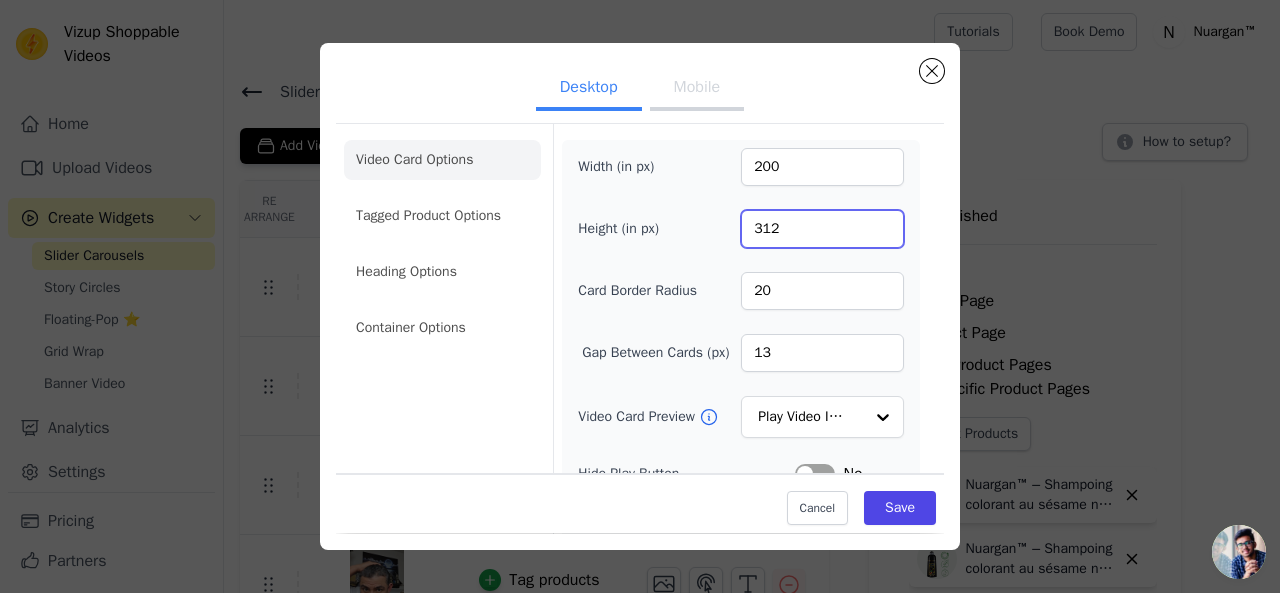 click on "312" at bounding box center [822, 229] 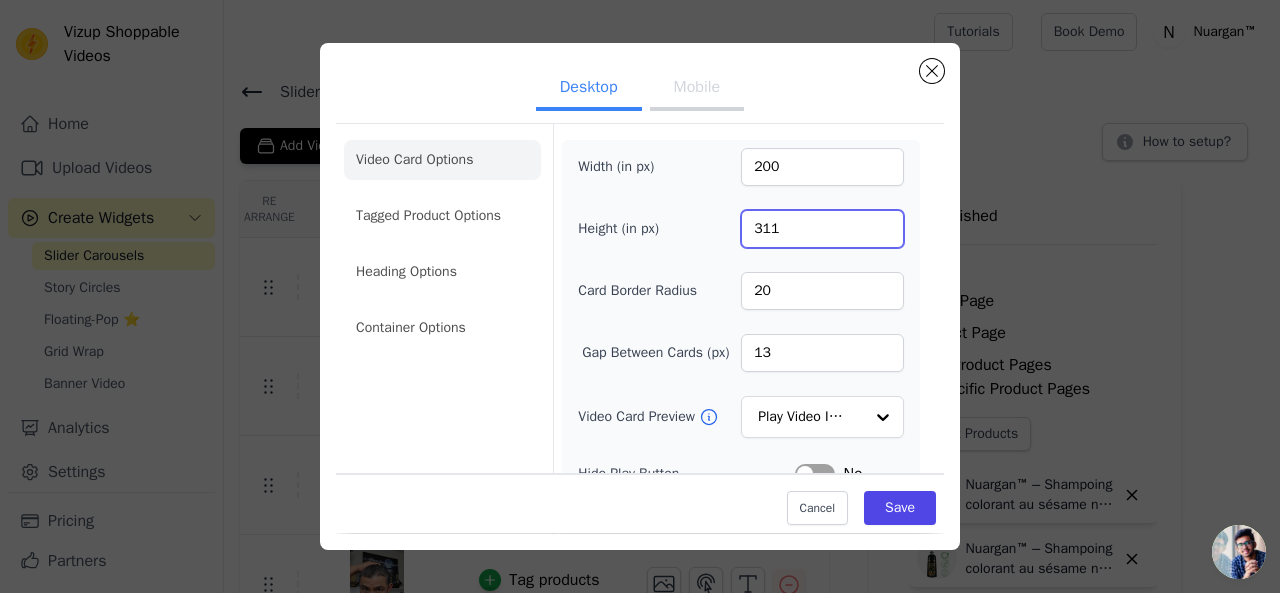 click on "311" at bounding box center [822, 229] 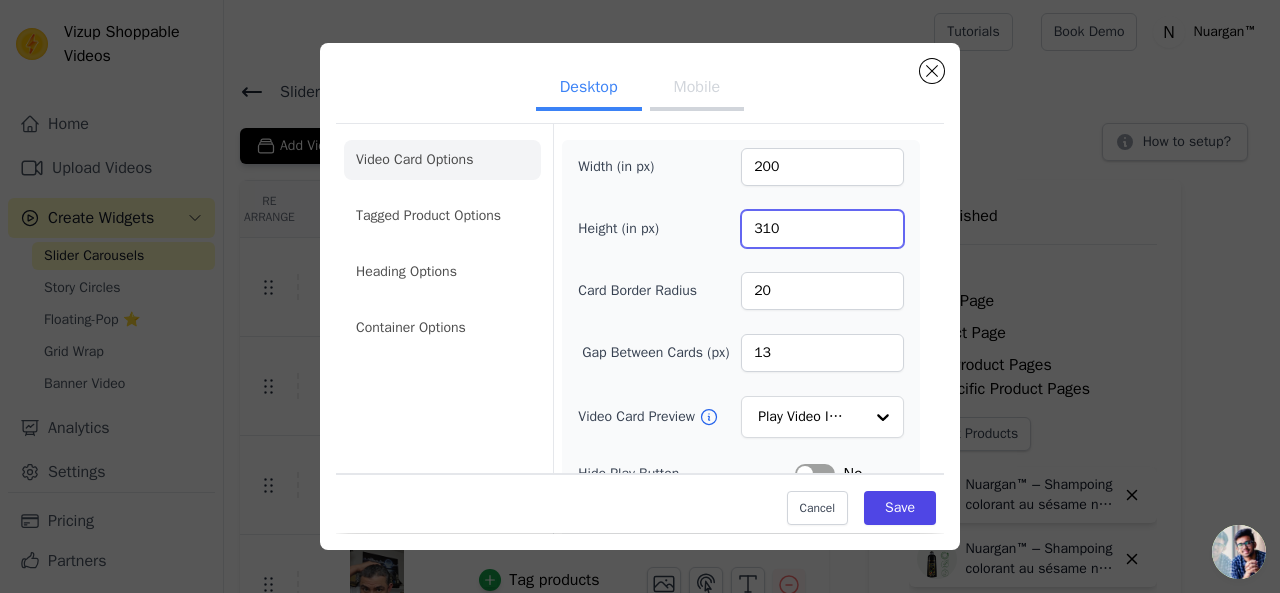 click on "310" at bounding box center [822, 229] 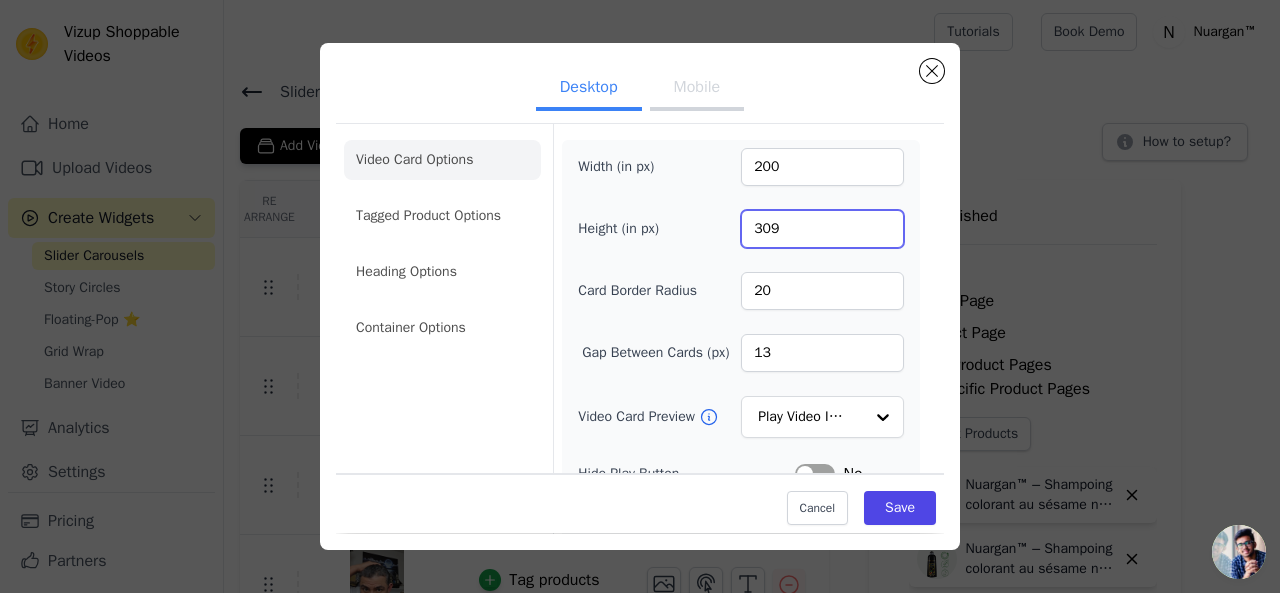 click on "309" at bounding box center (822, 229) 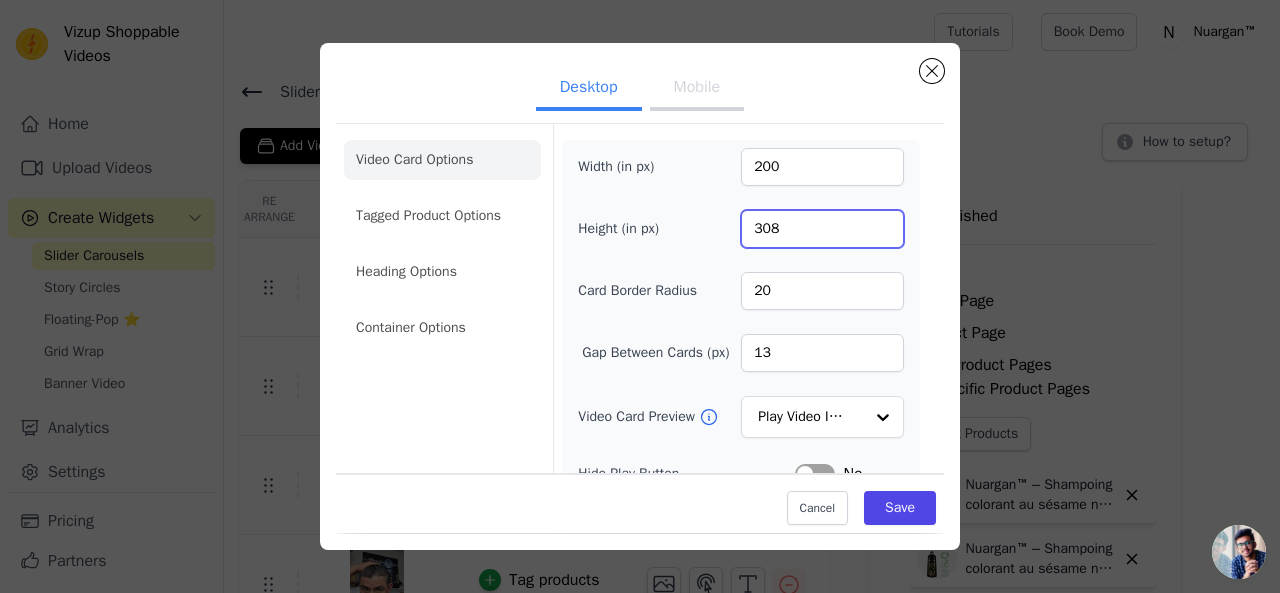 click on "308" at bounding box center [822, 229] 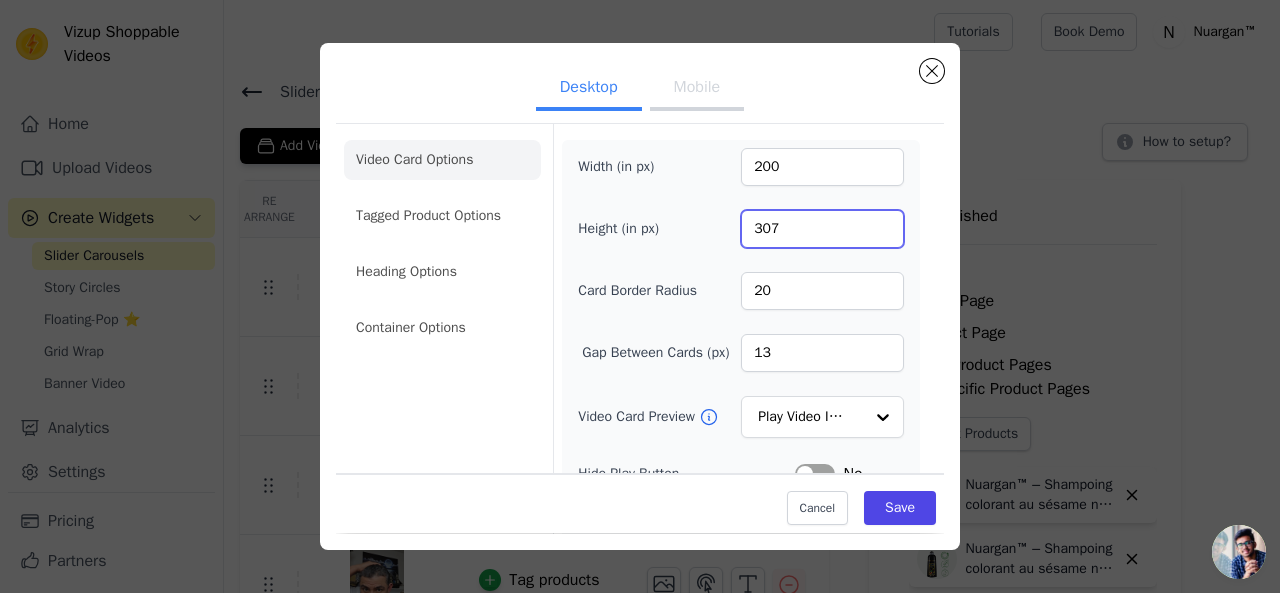 click on "307" at bounding box center [822, 229] 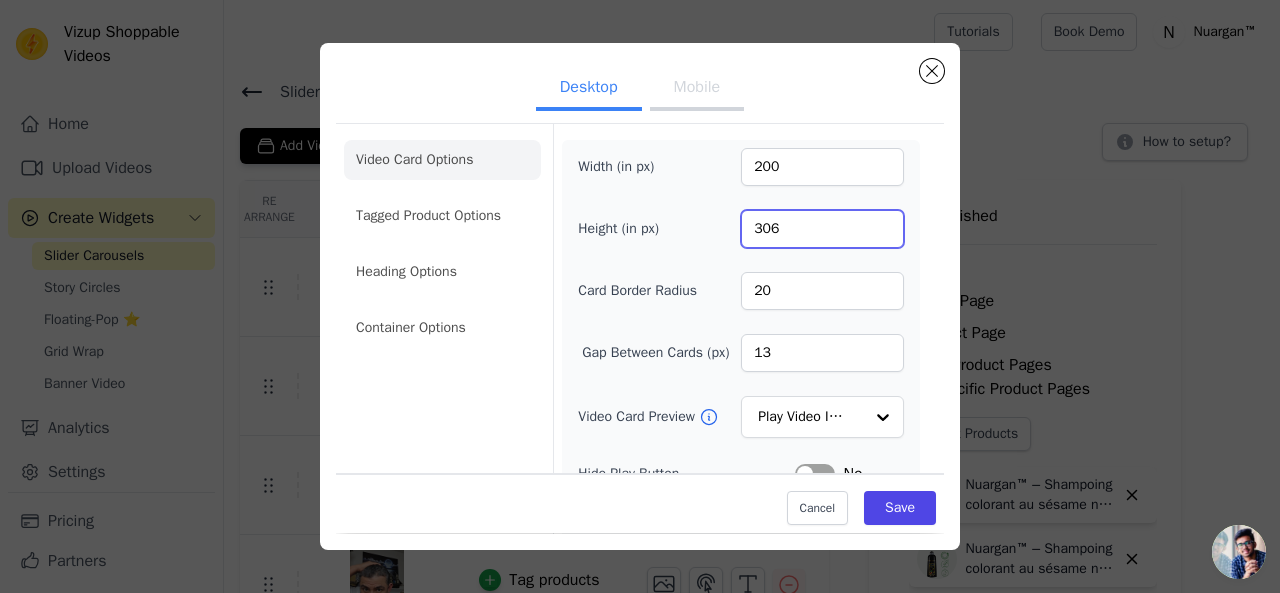 click on "306" at bounding box center (822, 229) 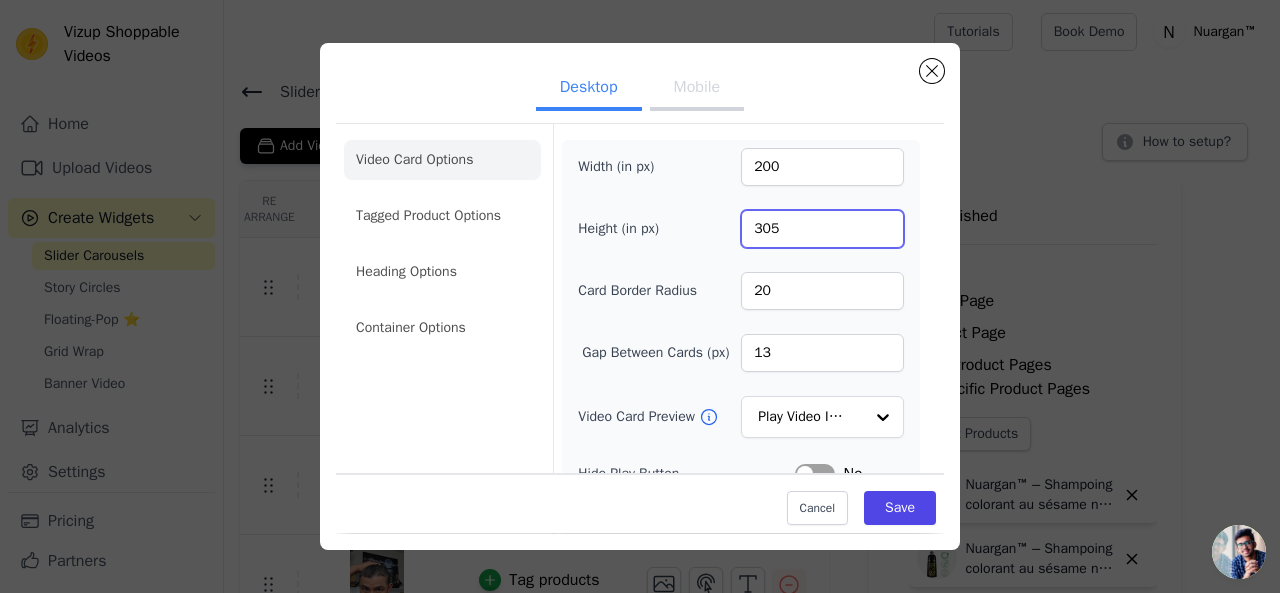 click on "305" at bounding box center (822, 229) 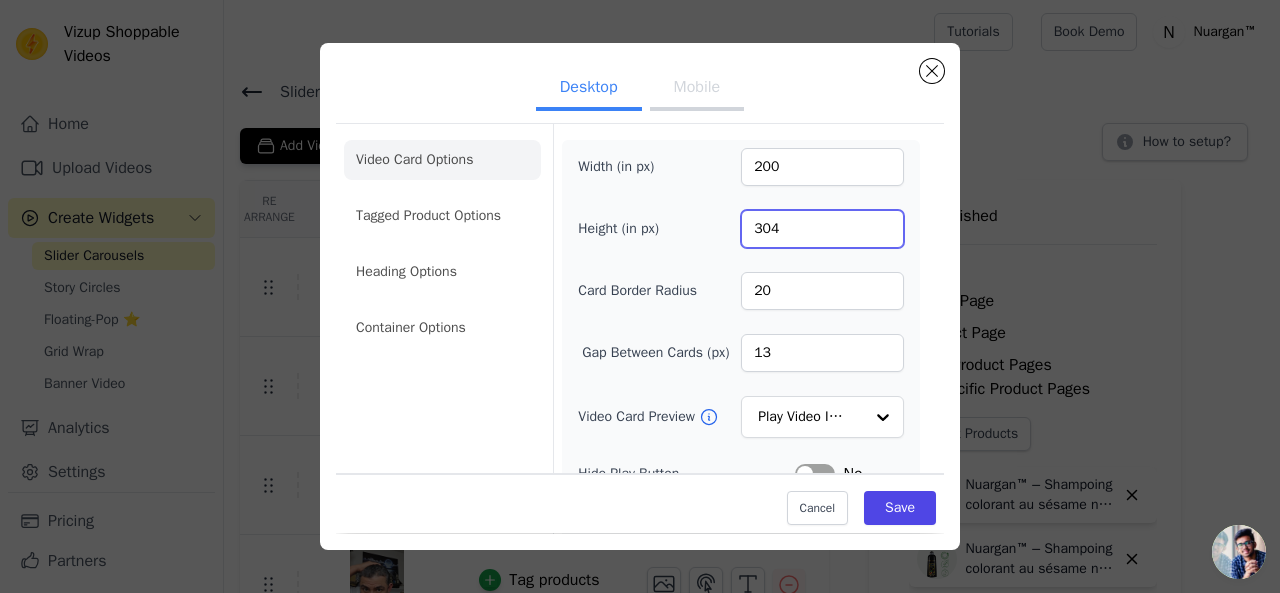 click on "304" at bounding box center [822, 229] 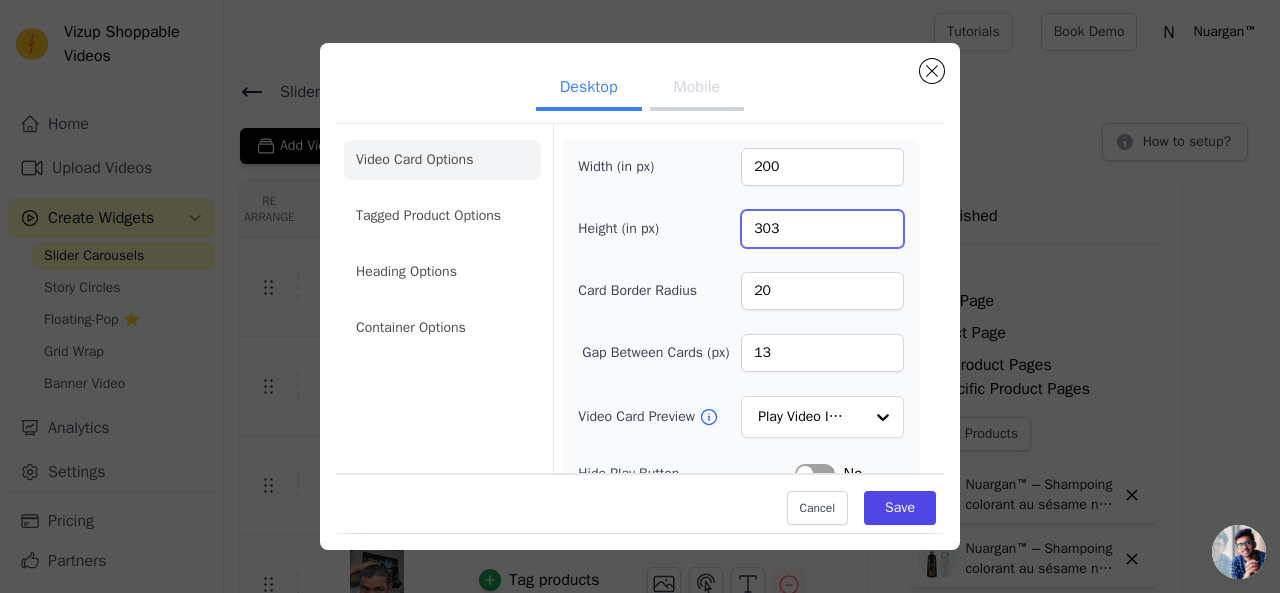 click on "303" at bounding box center [822, 229] 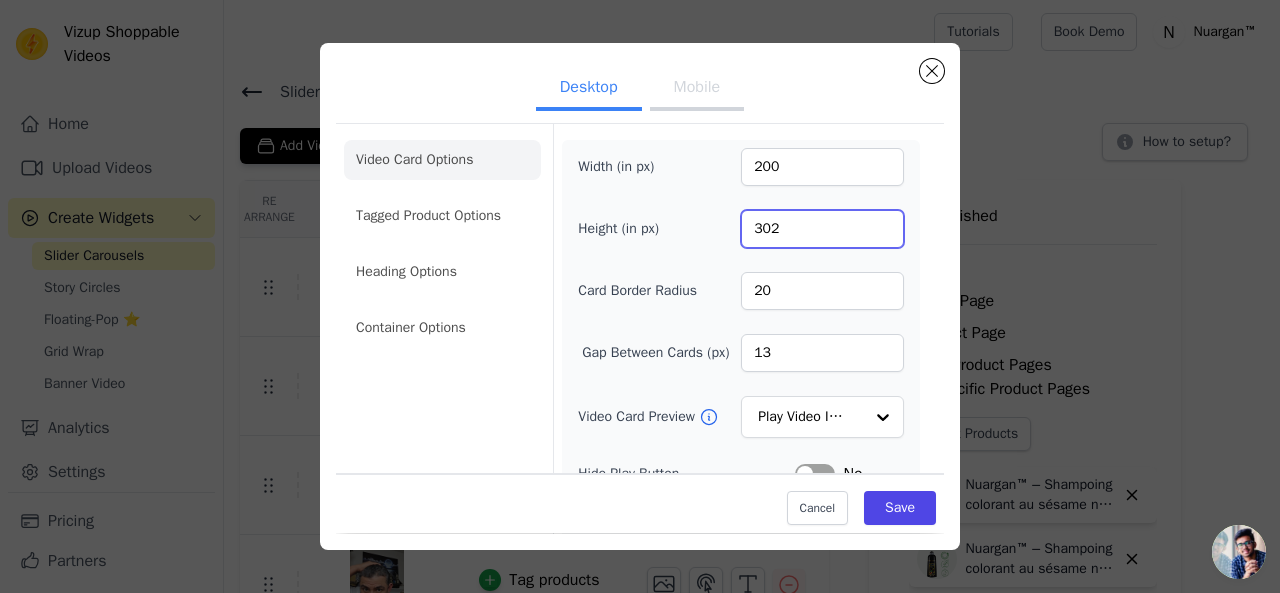 click on "302" at bounding box center [822, 229] 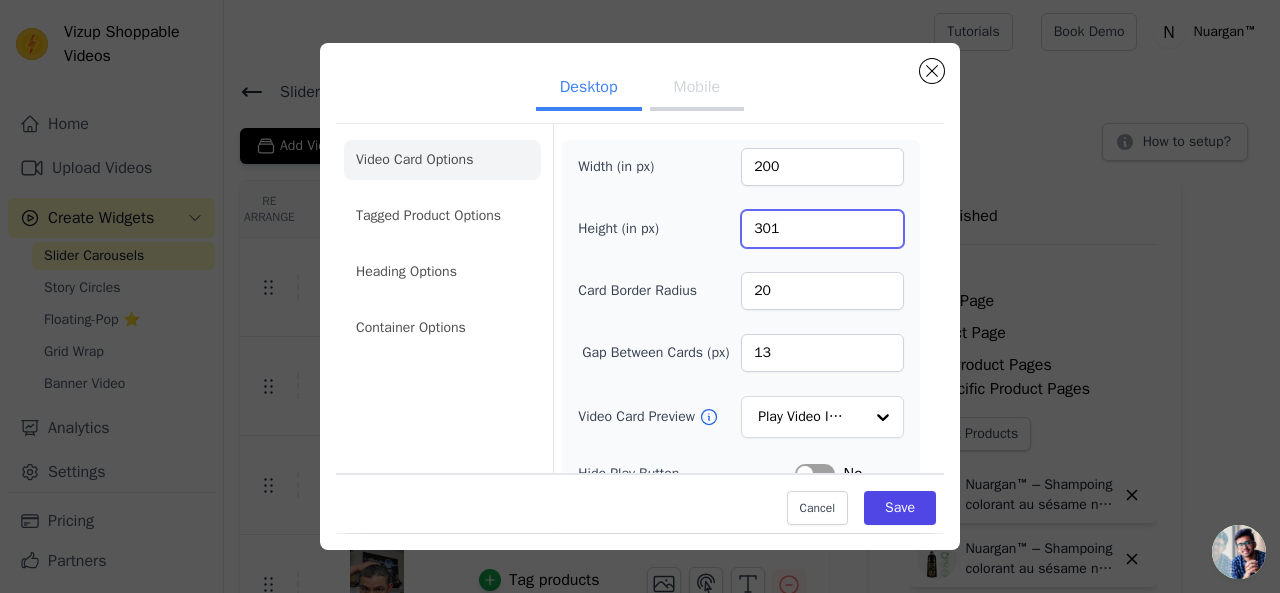 click on "301" at bounding box center [822, 229] 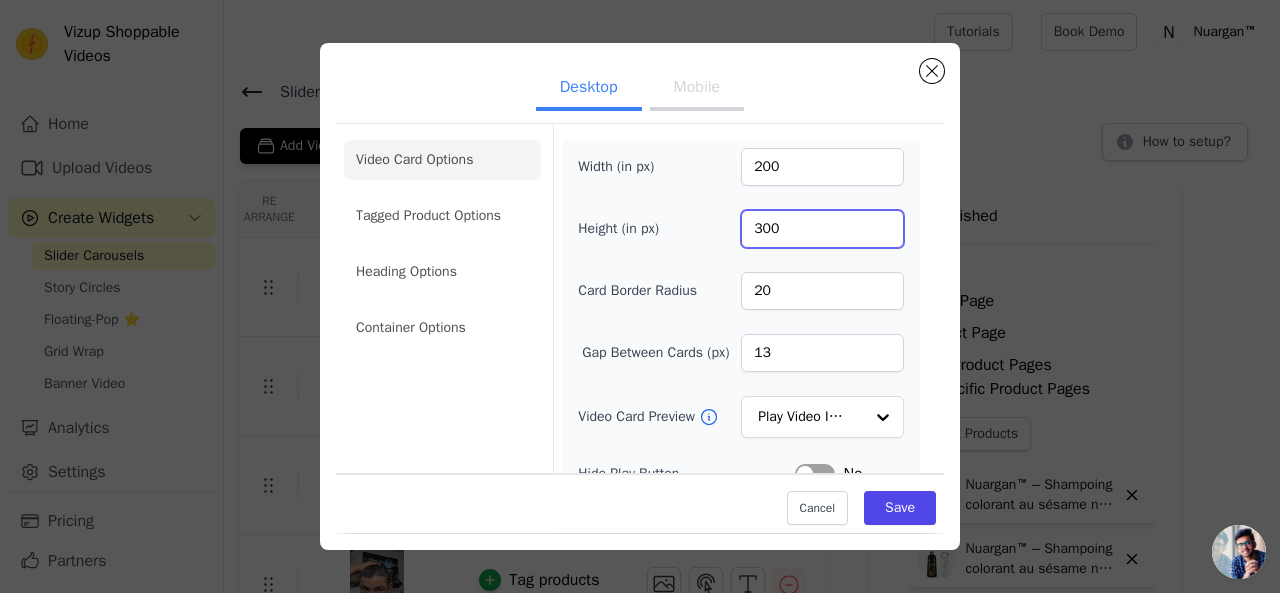 type on "300" 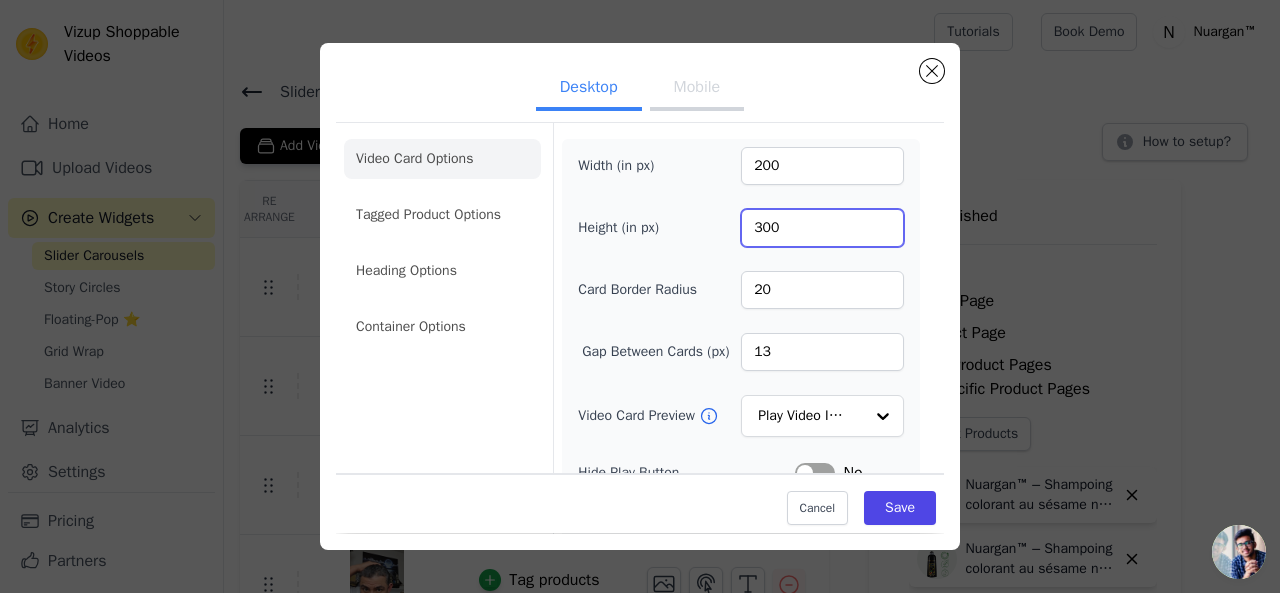 scroll, scrollTop: 0, scrollLeft: 0, axis: both 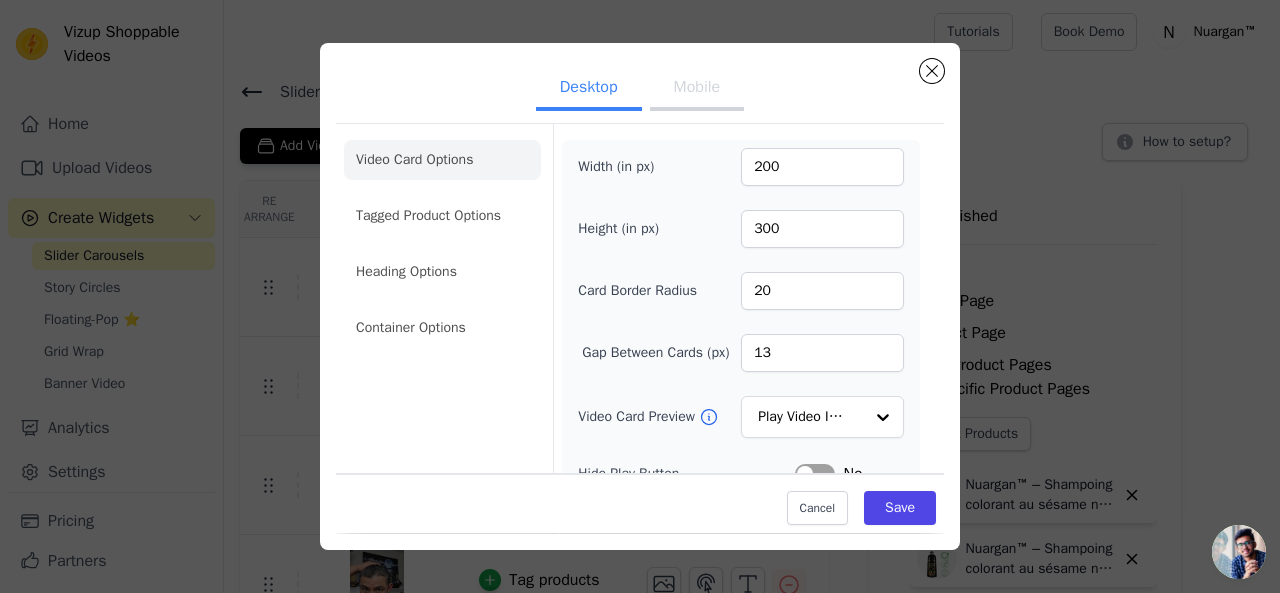 click on "Mobile" at bounding box center (697, 89) 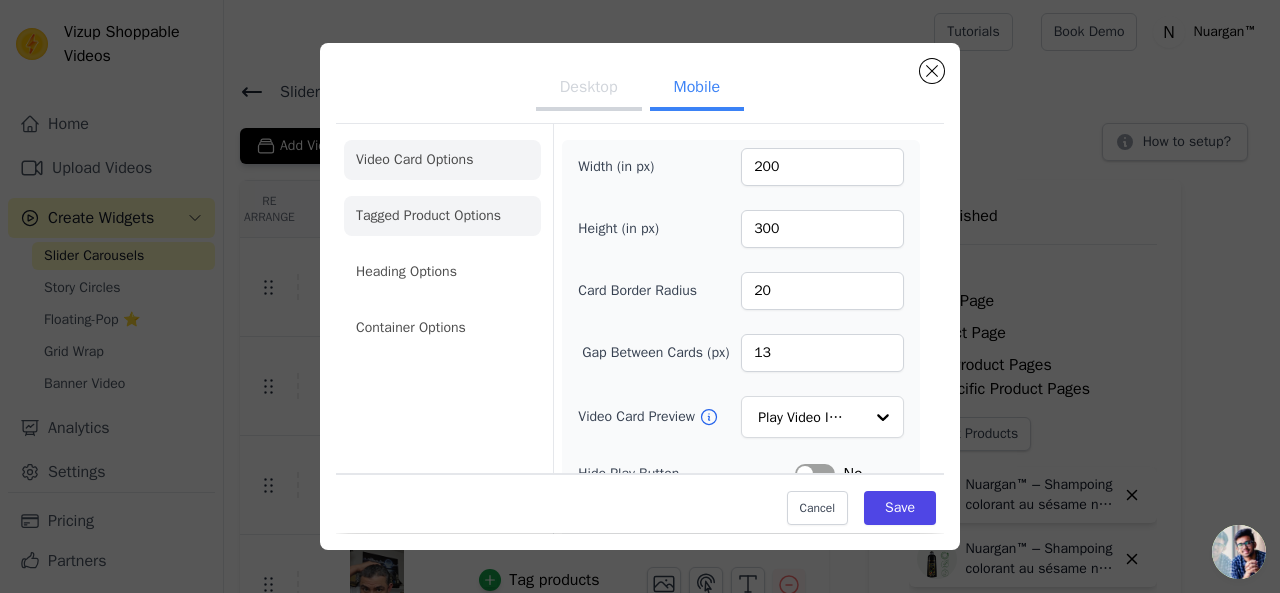 click on "Tagged Product Options" 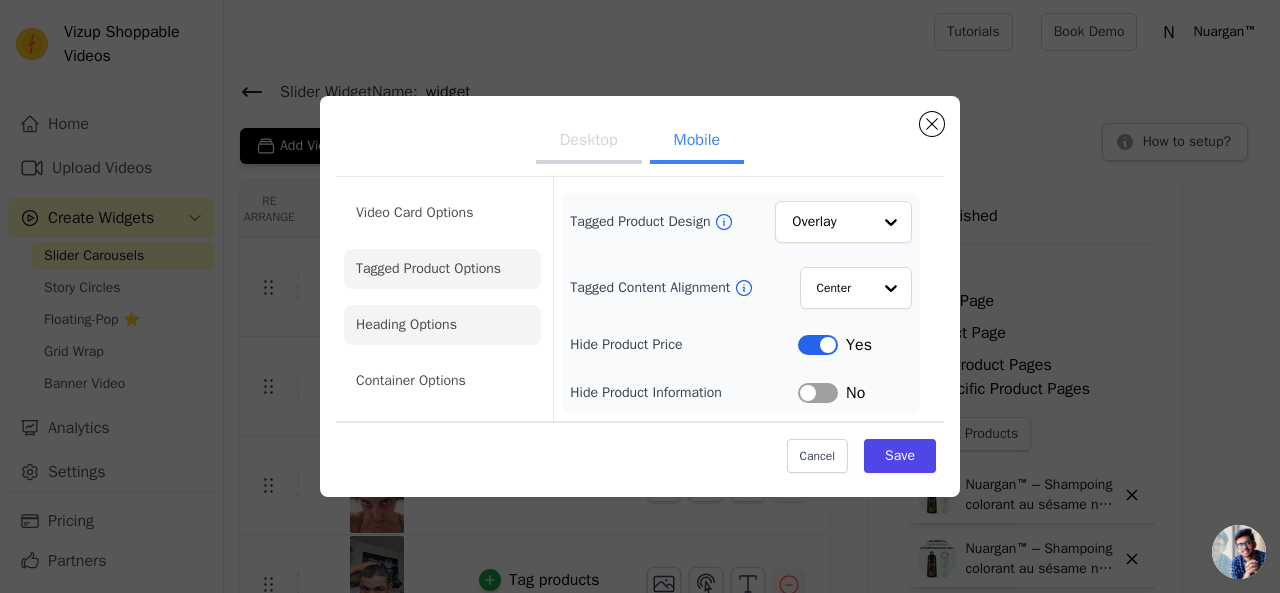 click on "Heading Options" 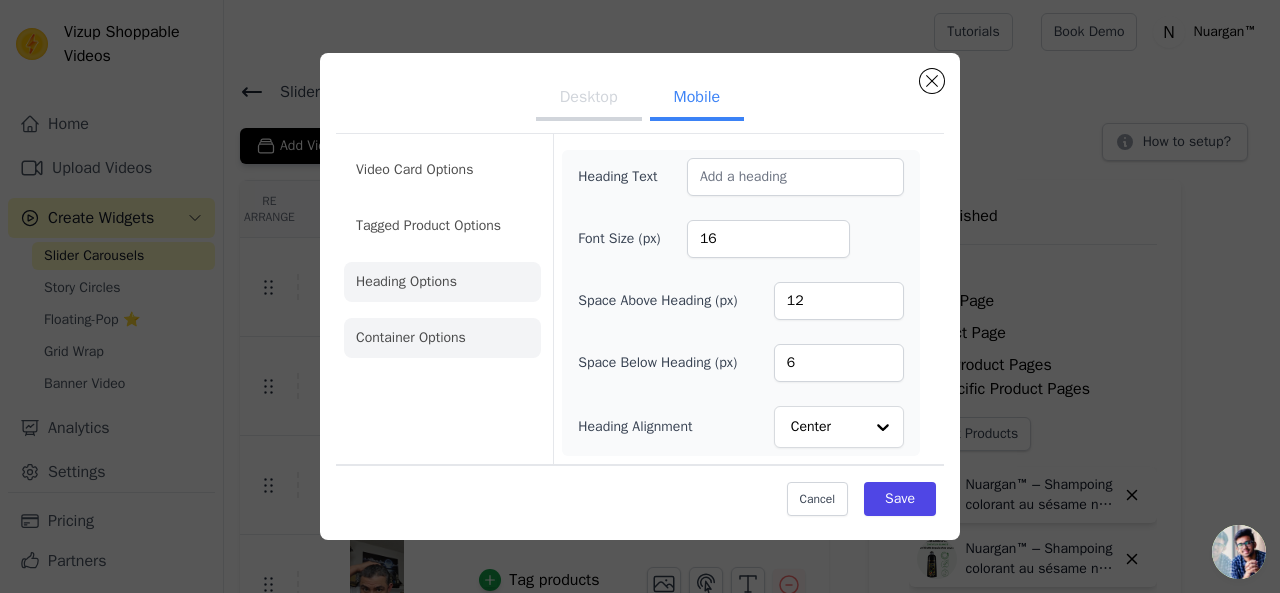 click on "Container Options" 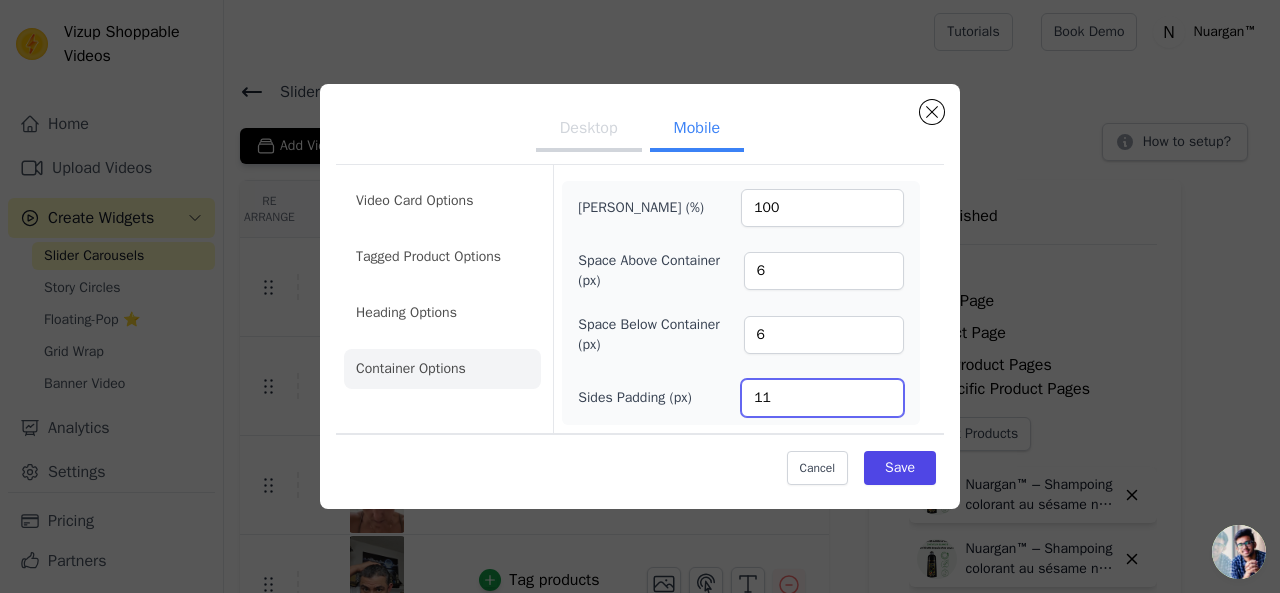 click on "11" at bounding box center [822, 398] 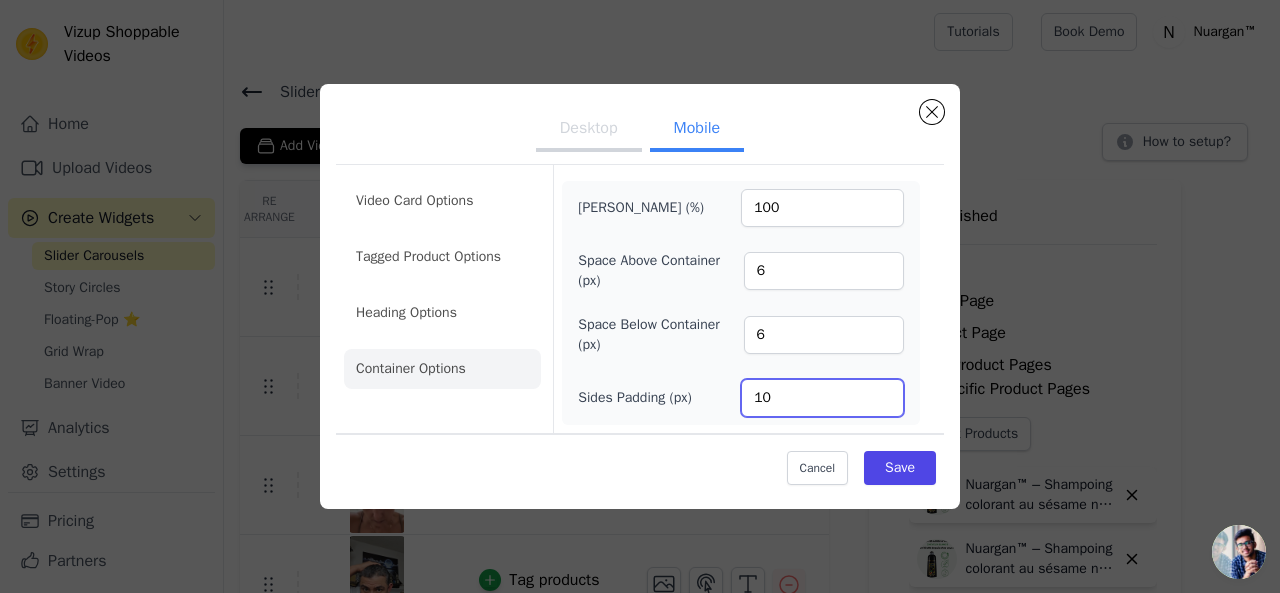 click on "10" at bounding box center (822, 398) 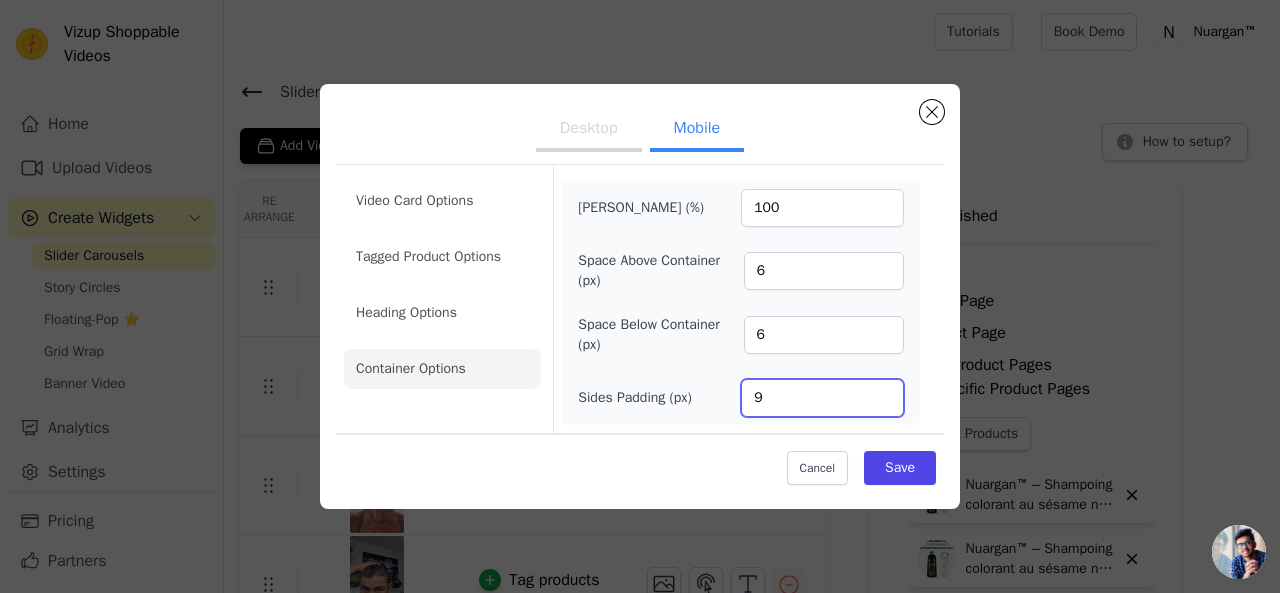 click on "9" at bounding box center (822, 398) 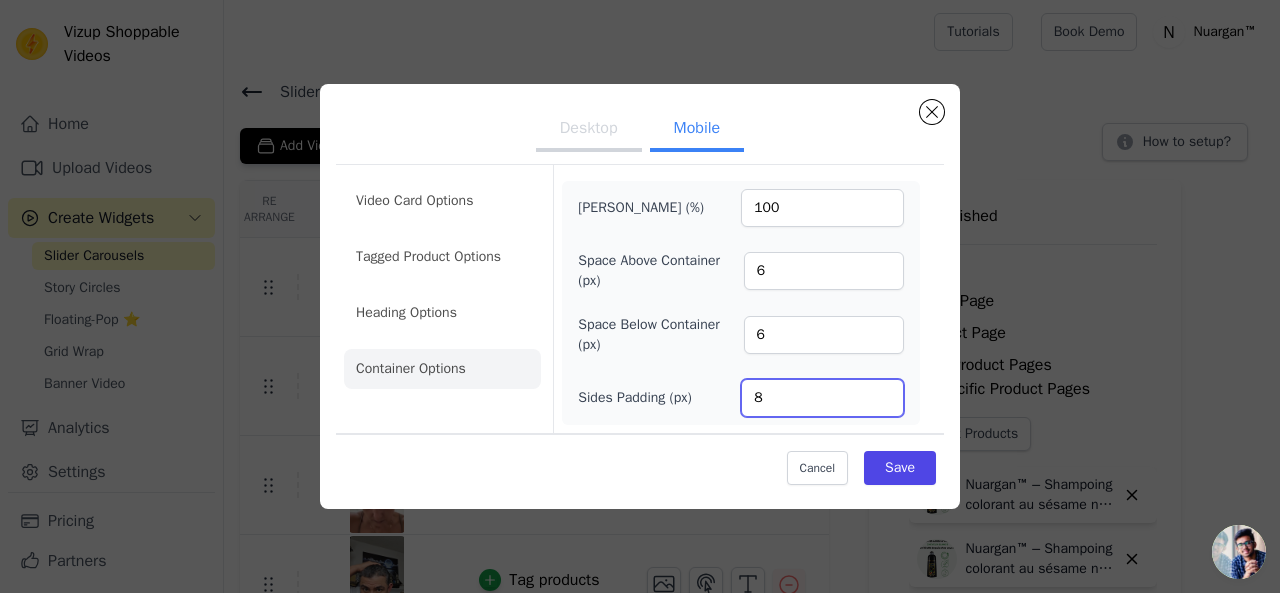 click on "8" at bounding box center (822, 398) 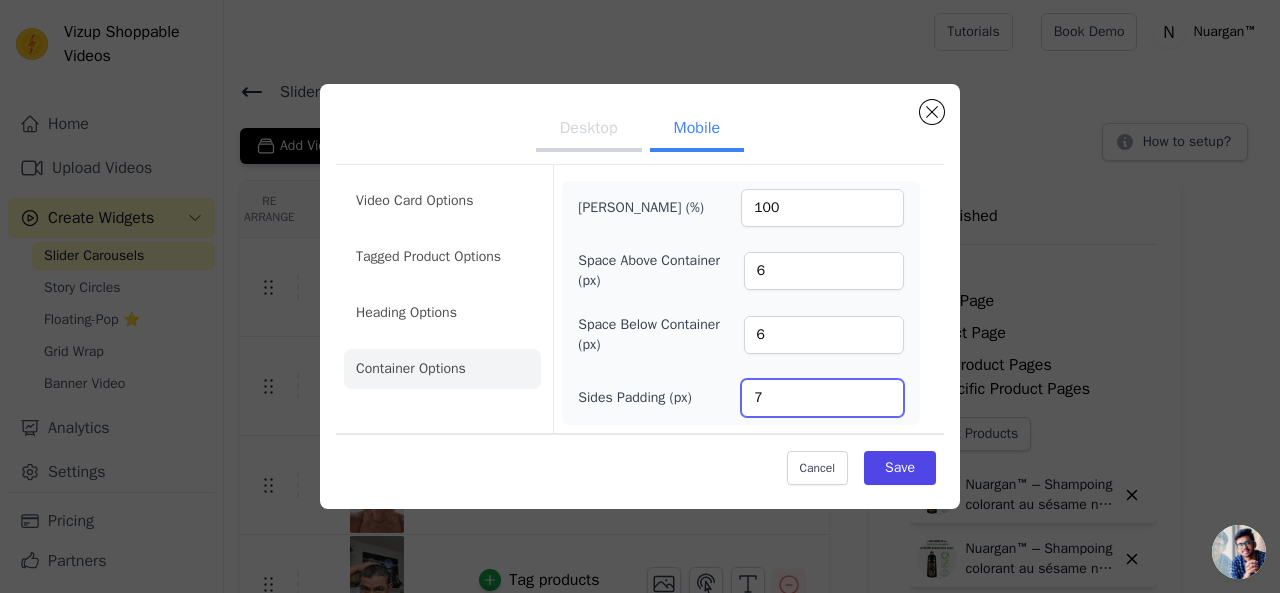 type on "7" 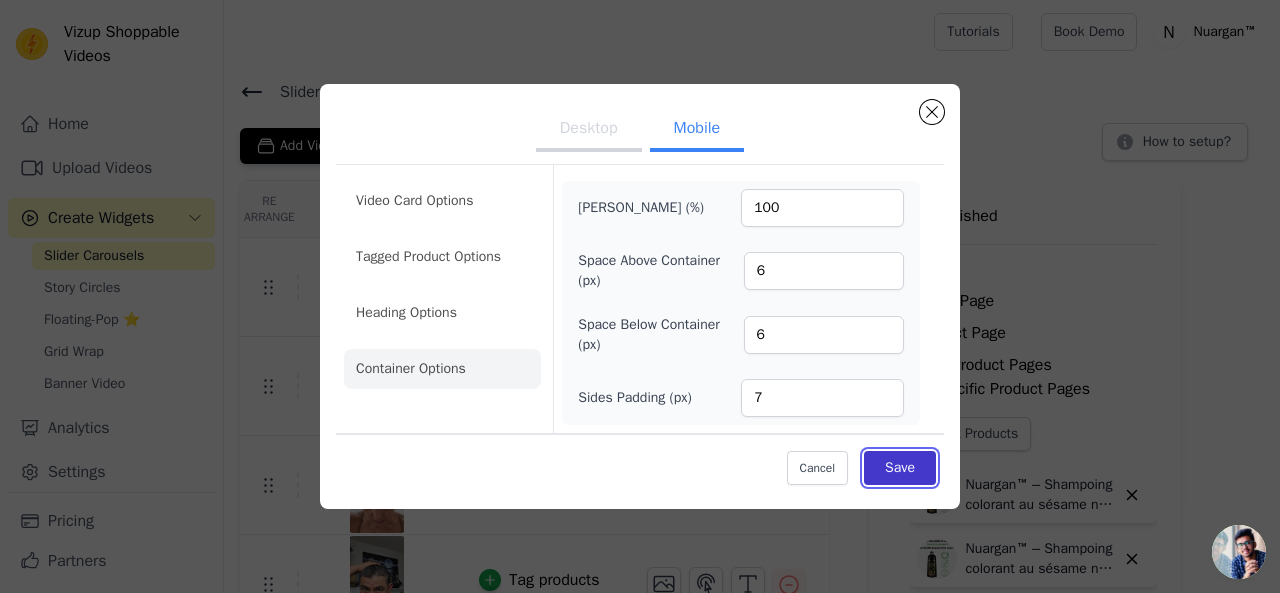 click on "Save" at bounding box center (900, 468) 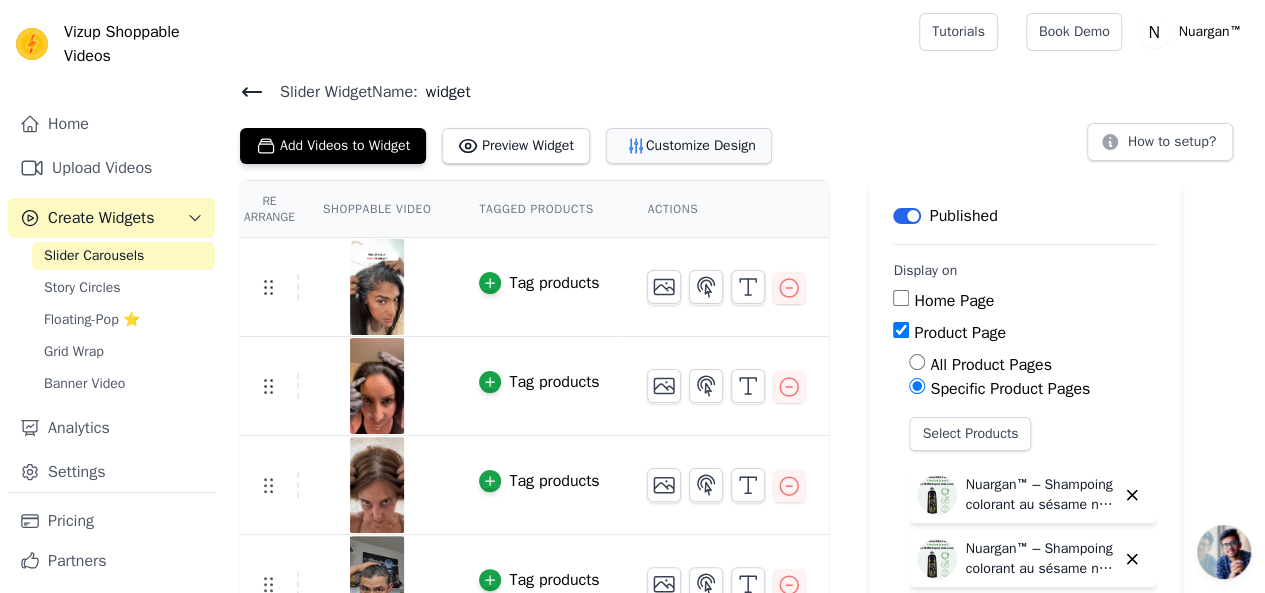 click on "Customize Design" at bounding box center [689, 146] 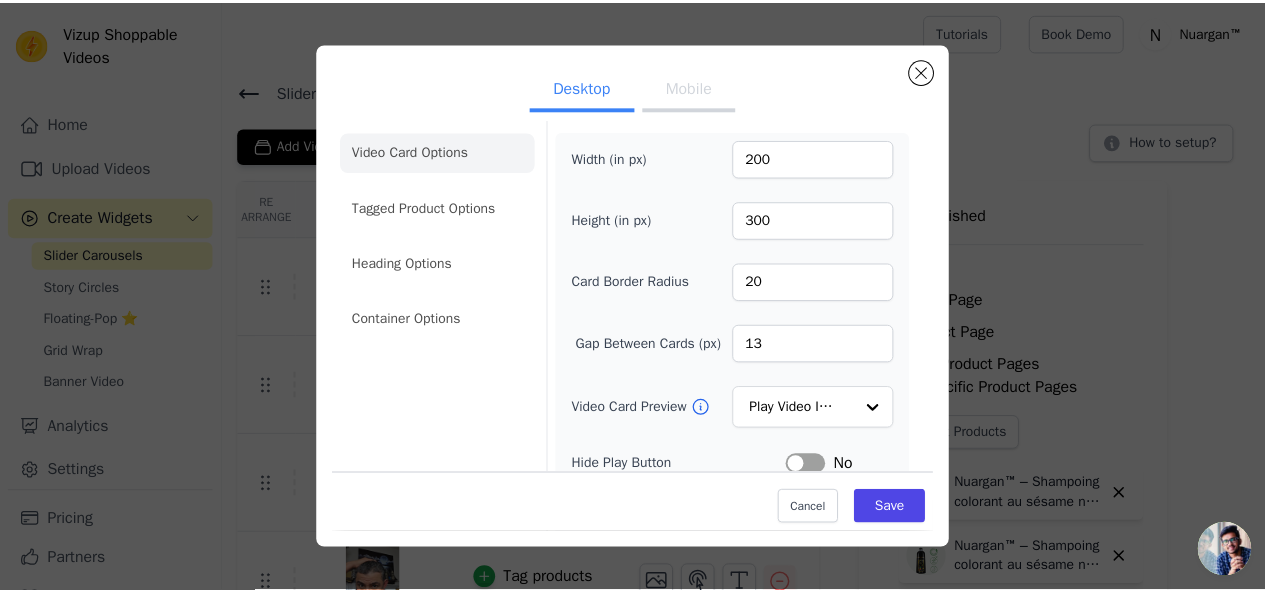 scroll, scrollTop: 0, scrollLeft: 0, axis: both 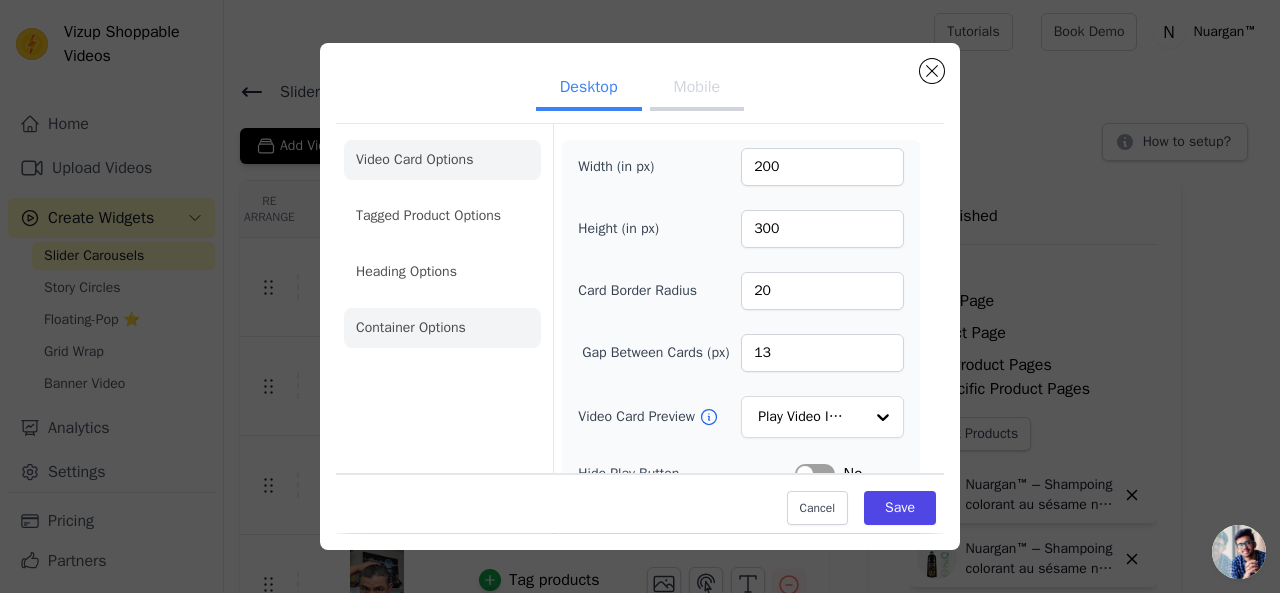 click on "Container Options" 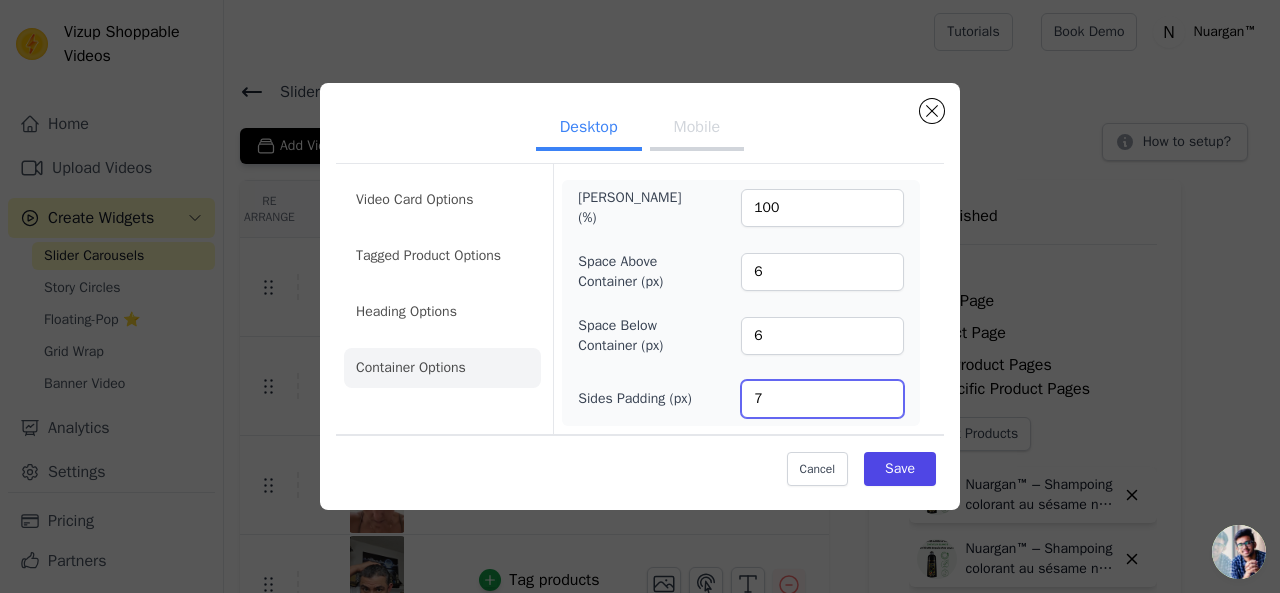 click on "7" at bounding box center (822, 399) 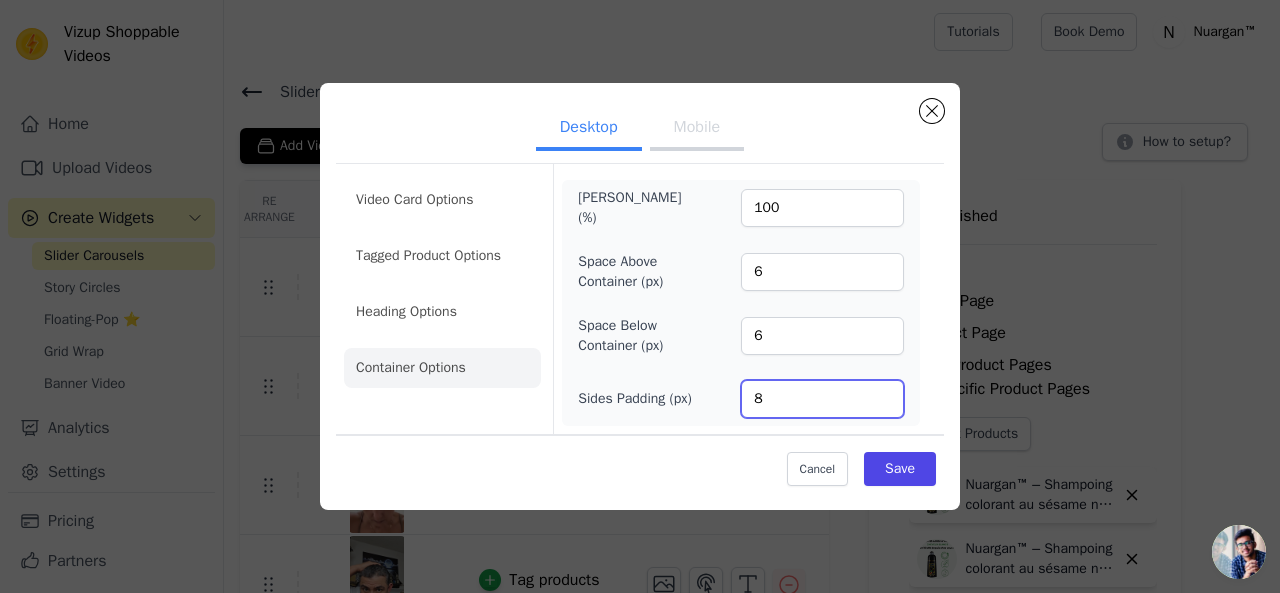 type on "8" 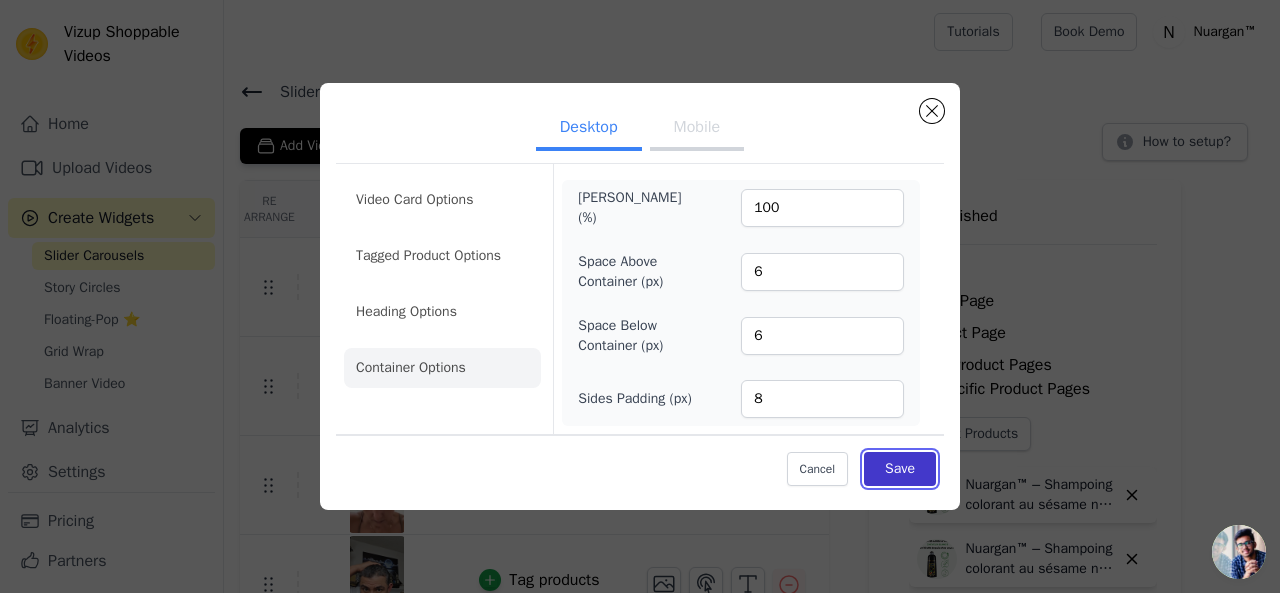 click on "Save" at bounding box center (900, 469) 